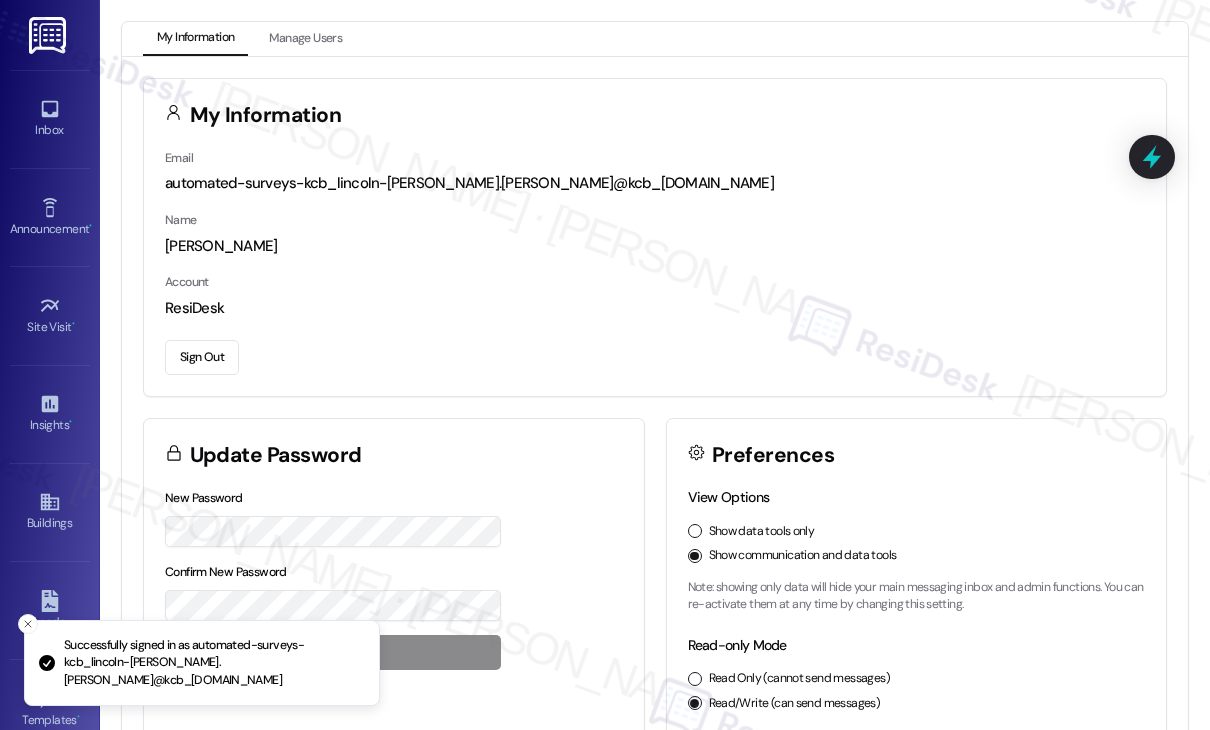 scroll, scrollTop: 0, scrollLeft: 0, axis: both 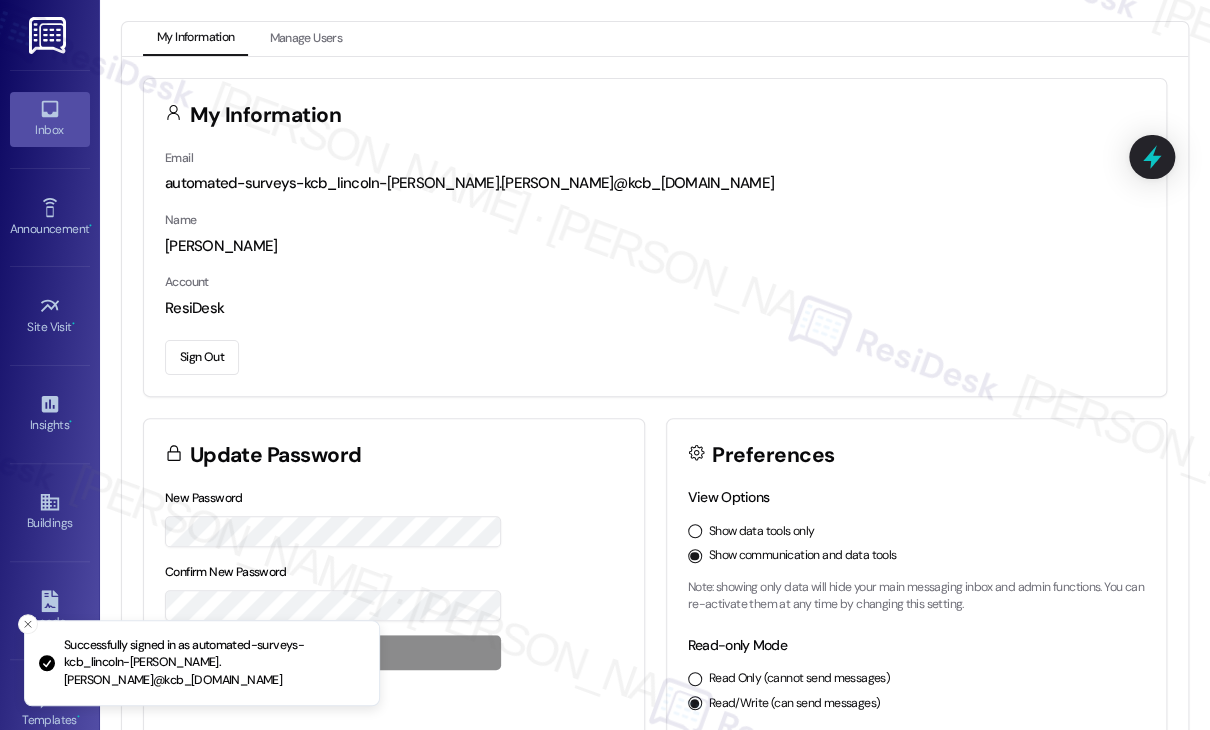 click on "Inbox" at bounding box center (50, 119) 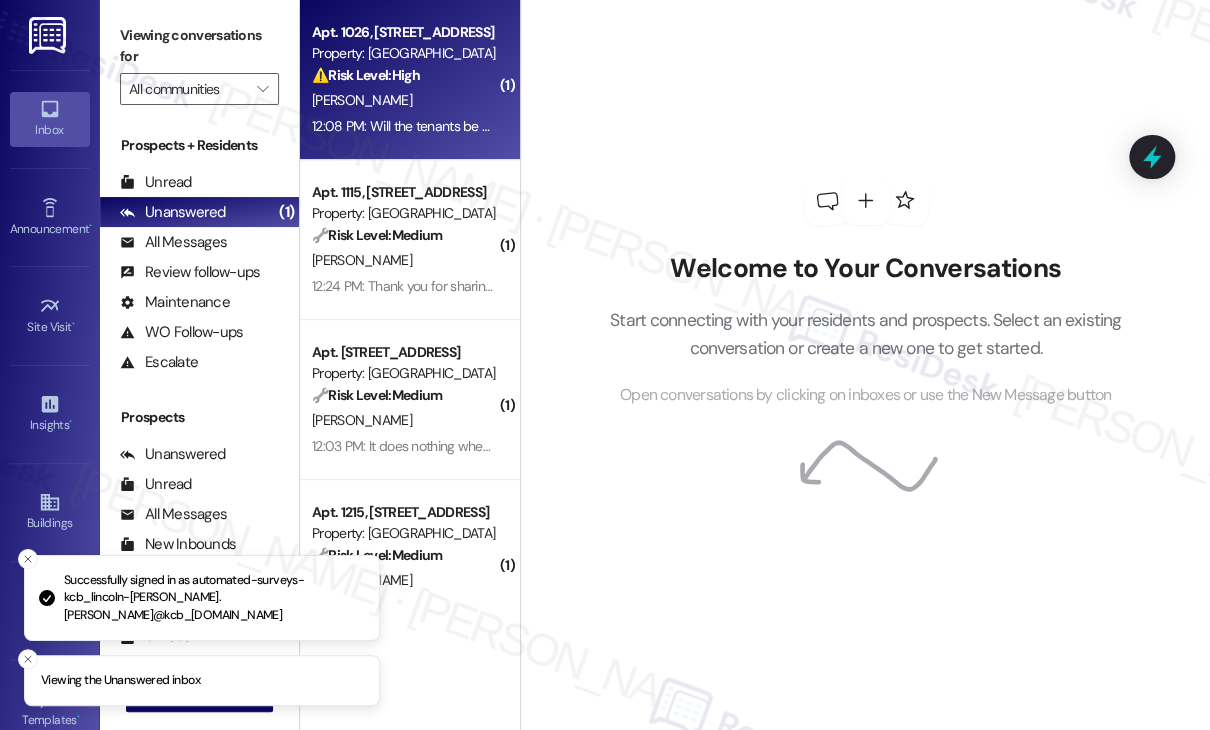 click on "[PERSON_NAME]" at bounding box center [404, 100] 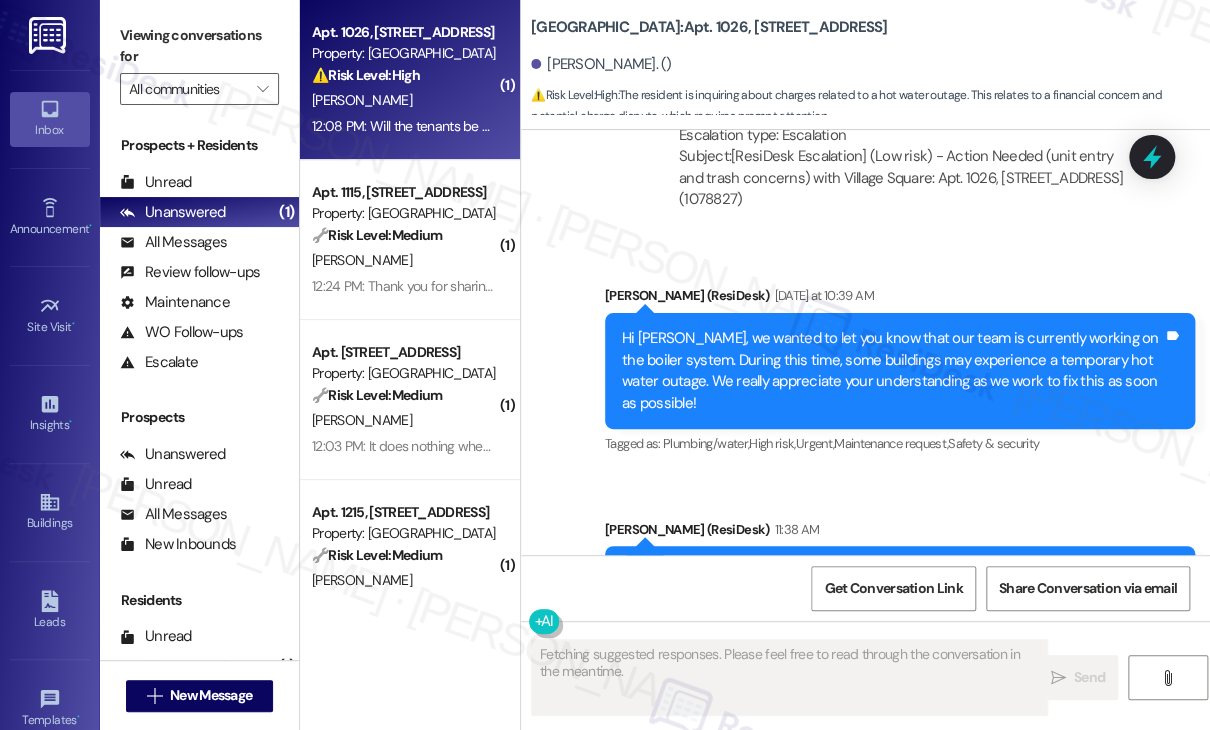 scroll, scrollTop: 38362, scrollLeft: 0, axis: vertical 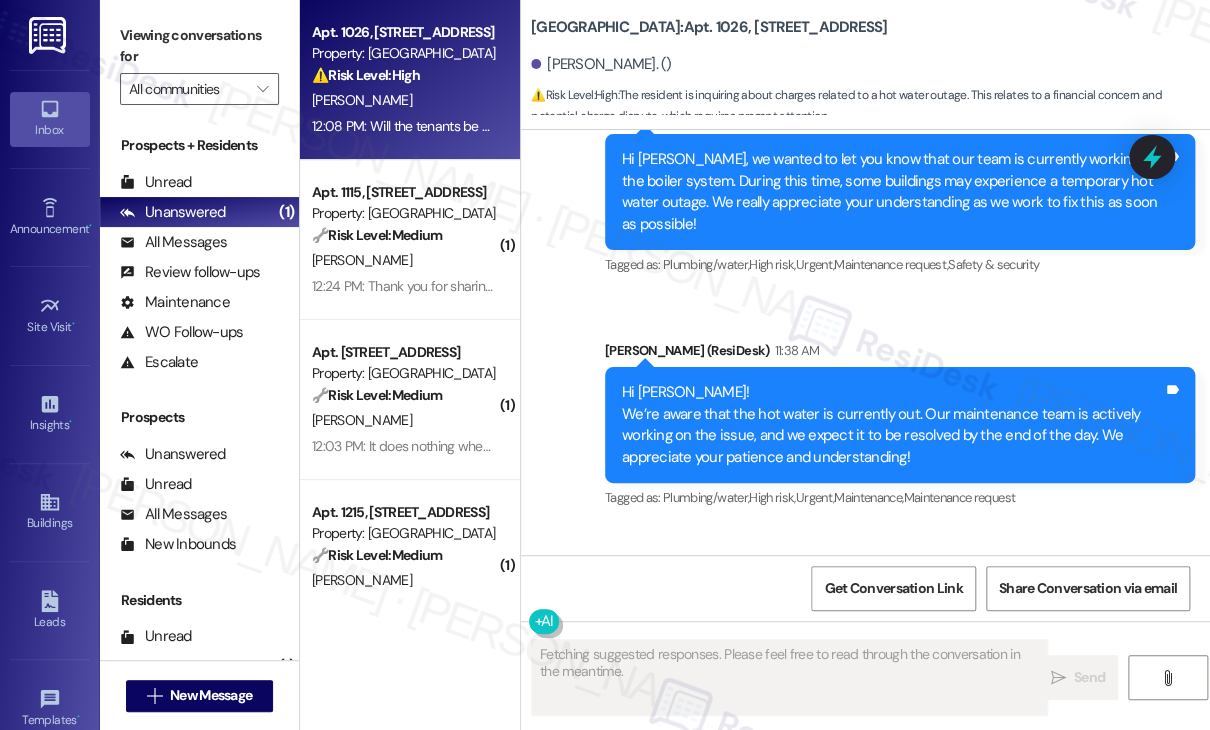 click on "Will the tenants be charged for the labor services for the water issues  Tags and notes" at bounding box center [798, 646] 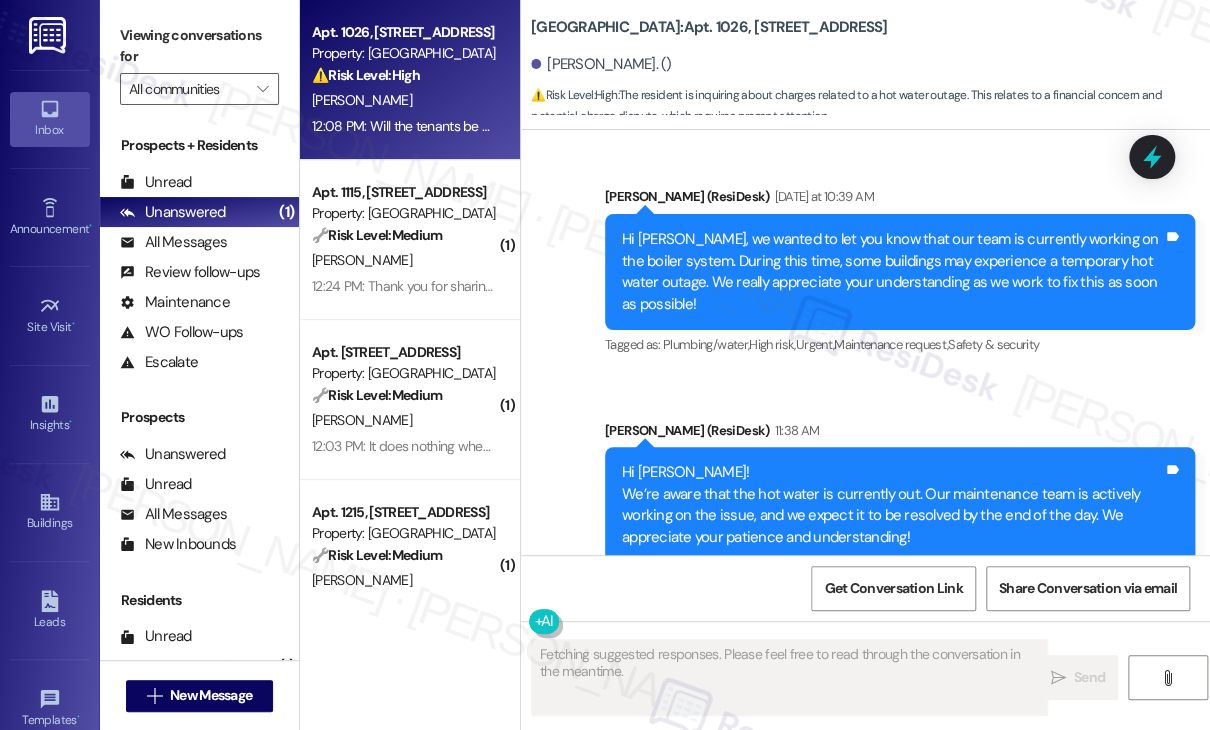 scroll, scrollTop: 38362, scrollLeft: 0, axis: vertical 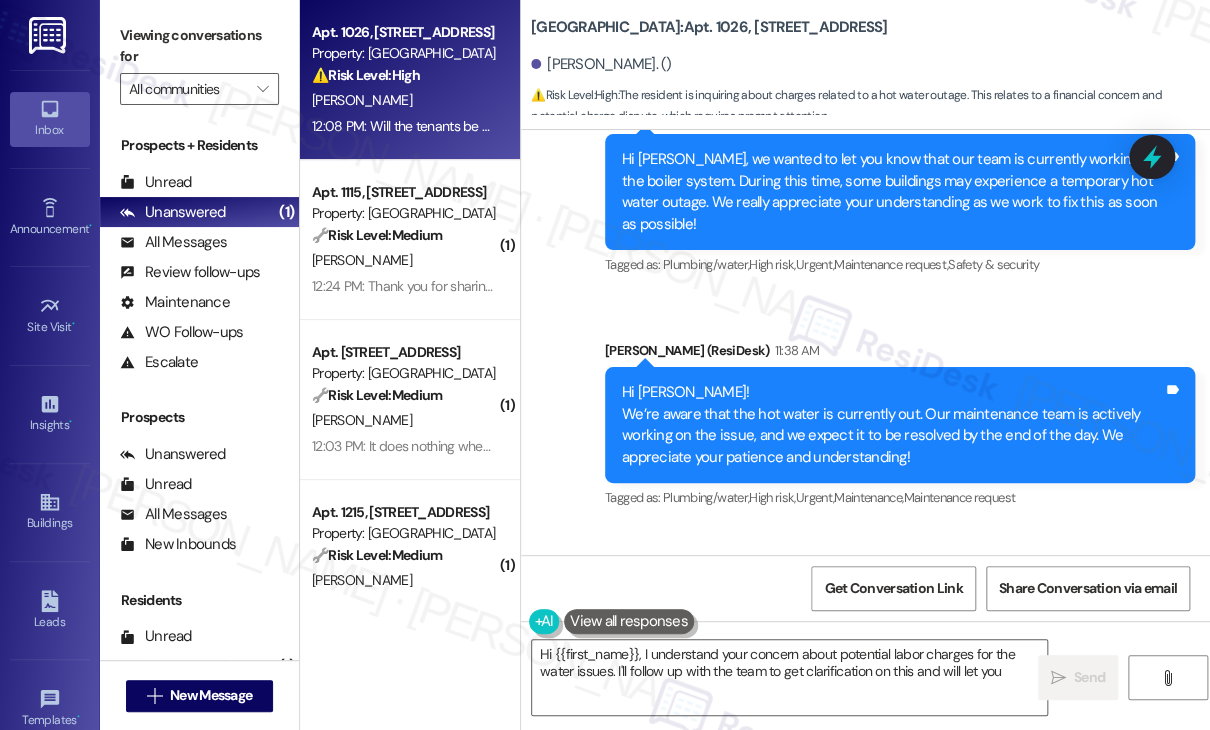 click on "Will the tenants be charged for the labor services for the water issues  Tags and notes" at bounding box center (798, 646) 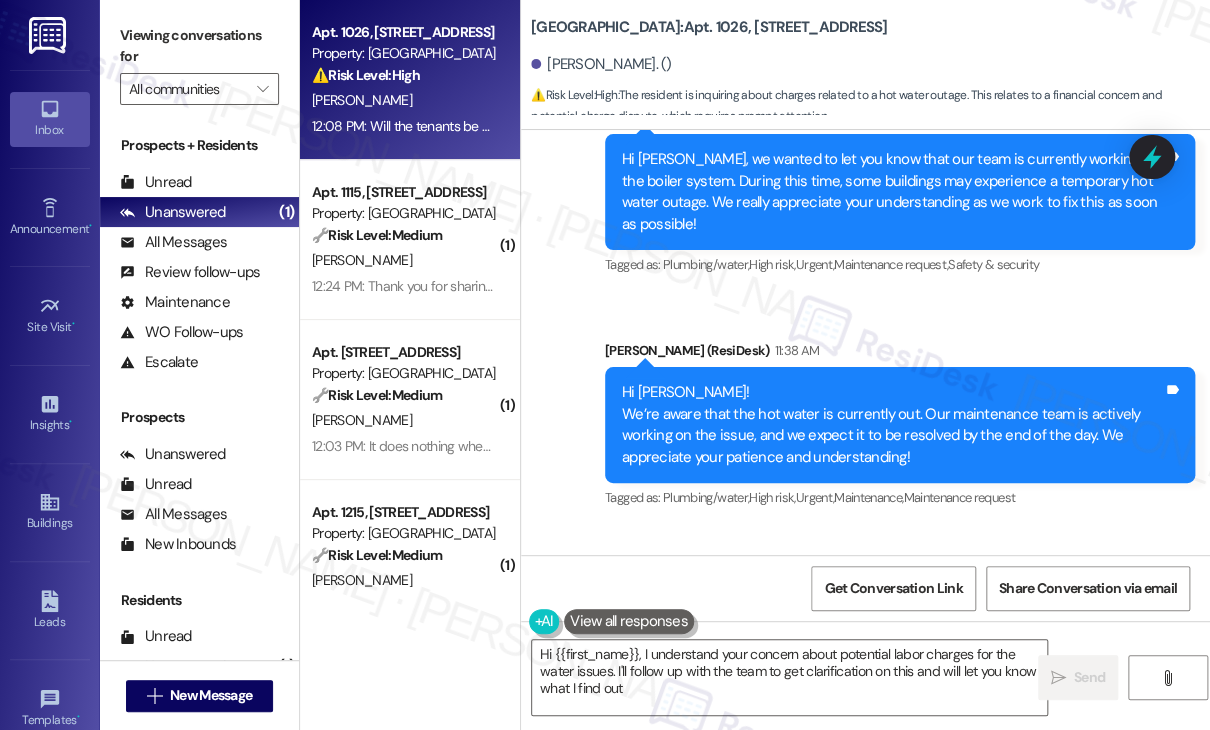 type on "Hi {{first_name}}, I understand your concern about potential labor charges for the water issues. I'll follow up with the team to get clarification on this and will let you know what I find out." 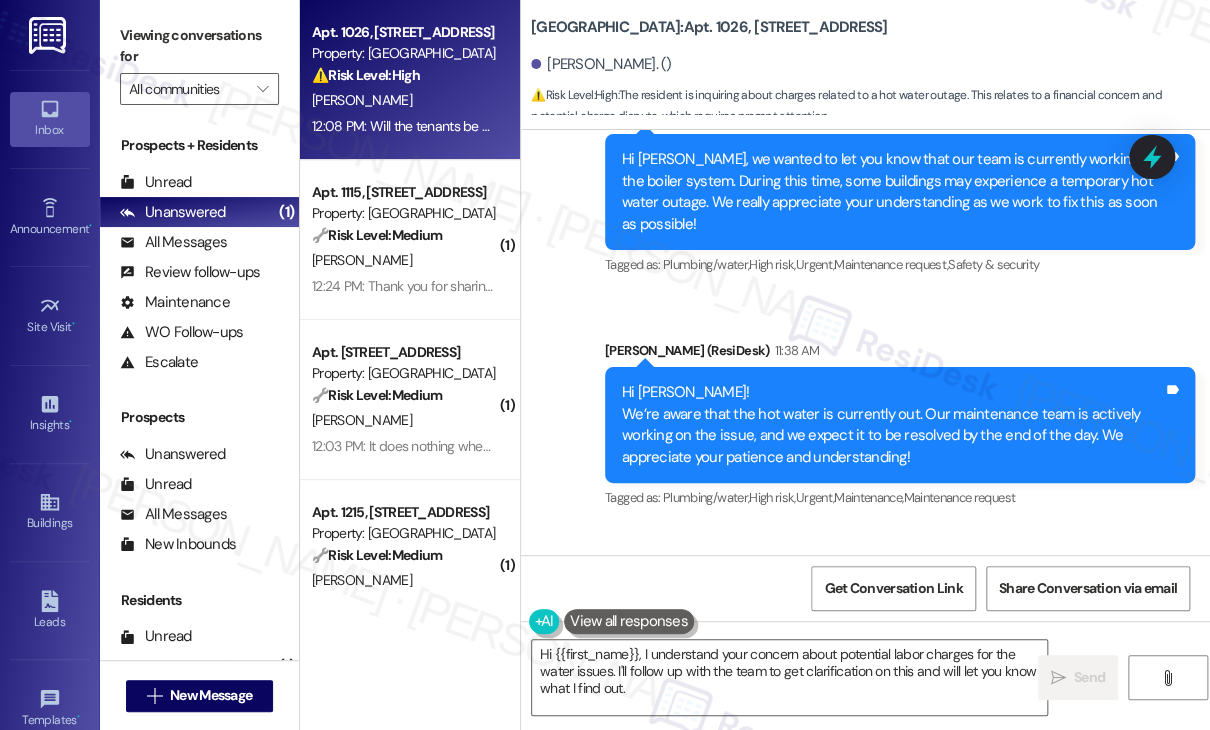 click on "Will the tenants be charged for the labor services for the water issues" at bounding box center [790, 646] 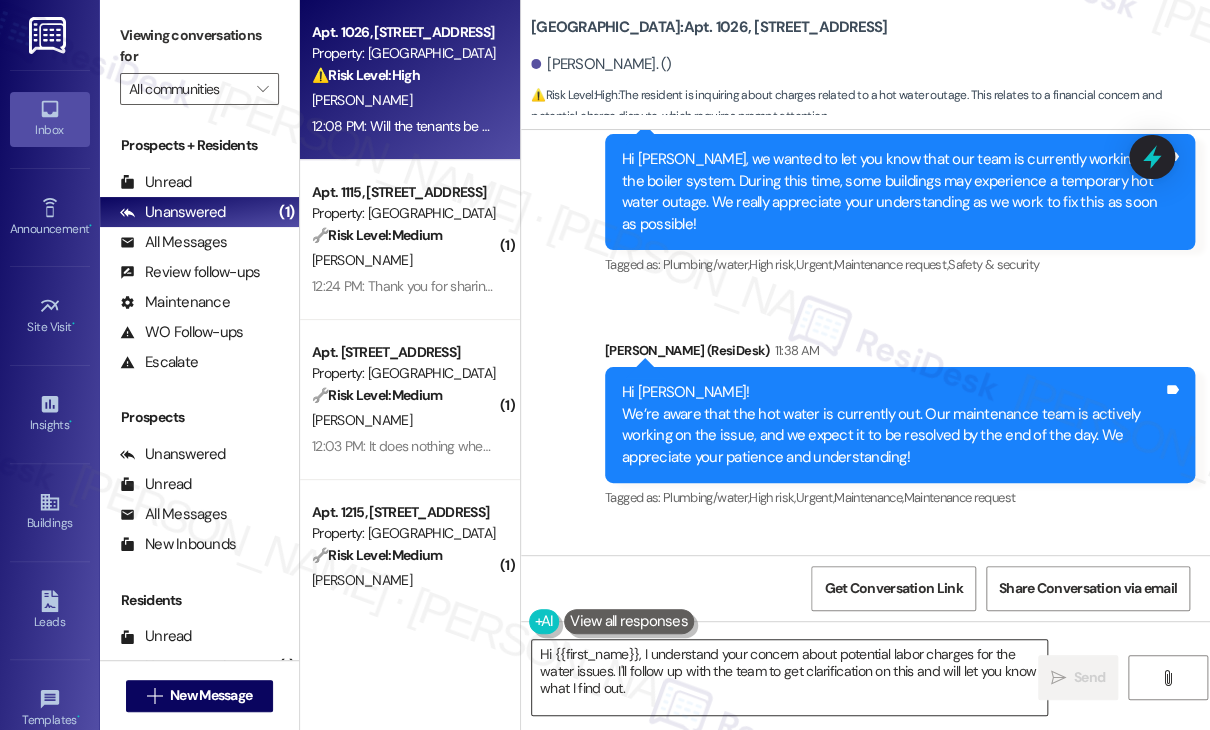 click on "Hi {{first_name}}, I understand your concern about potential labor charges for the water issues. I'll follow up with the team to get clarification on this and will let you know what I find out." at bounding box center [789, 677] 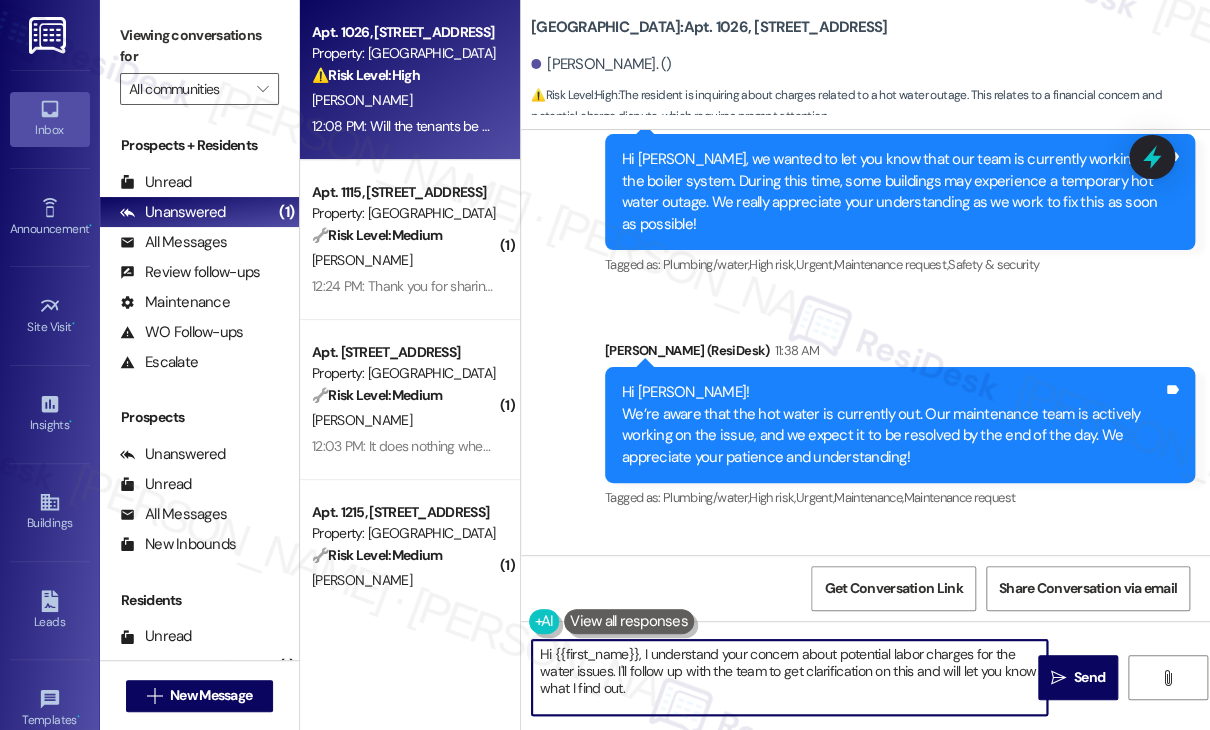click on "Hi {{first_name}}, I understand your concern about potential labor charges for the water issues. I'll follow up with the team to get clarification on this and will let you know what I find out." at bounding box center [789, 677] 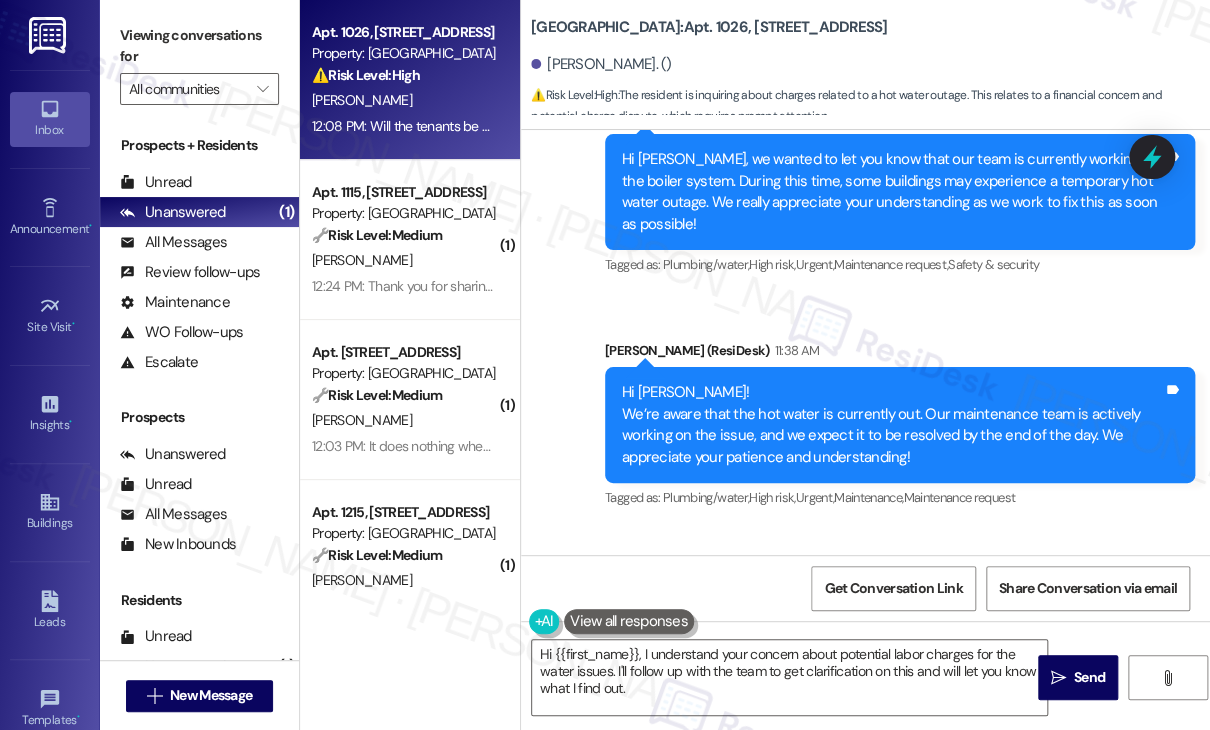click on "Will the tenants be charged for the labor services for the water issues  Tags and notes" at bounding box center [798, 646] 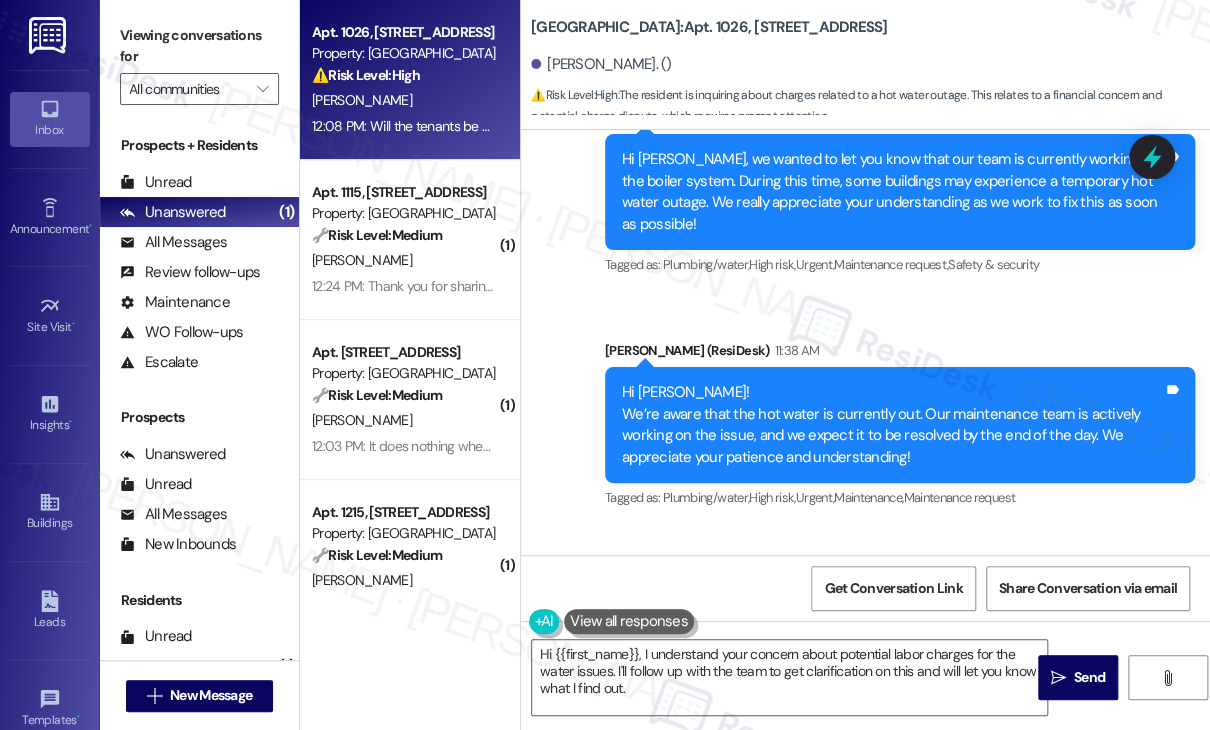click on "Hi [PERSON_NAME]!
We’re aware that the hot water is currently out. Our maintenance team is actively working on the issue, and we expect it to be resolved by the end of the day. We appreciate your patience and understanding!" at bounding box center [892, 425] 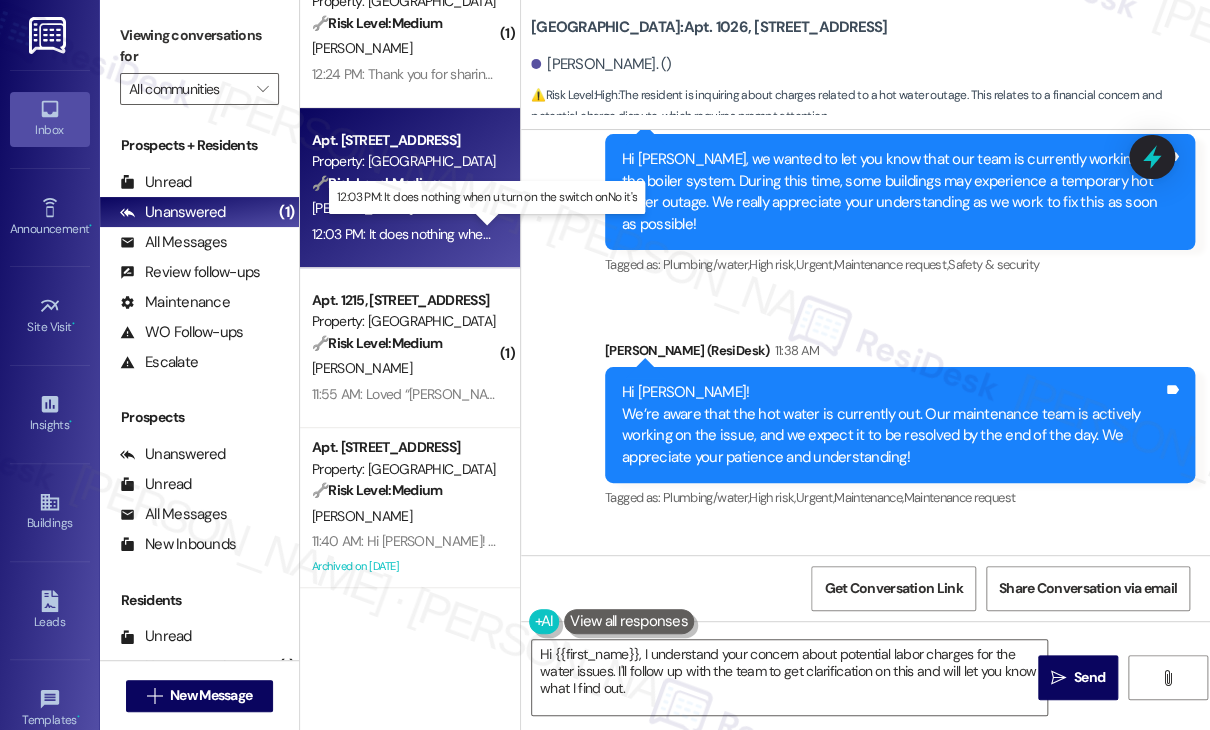click on "12:03 PM: It does nothing when u turn on the switch onNo it's  12:03 PM: It does nothing when u turn on the switch onNo it's" at bounding box center [486, 234] 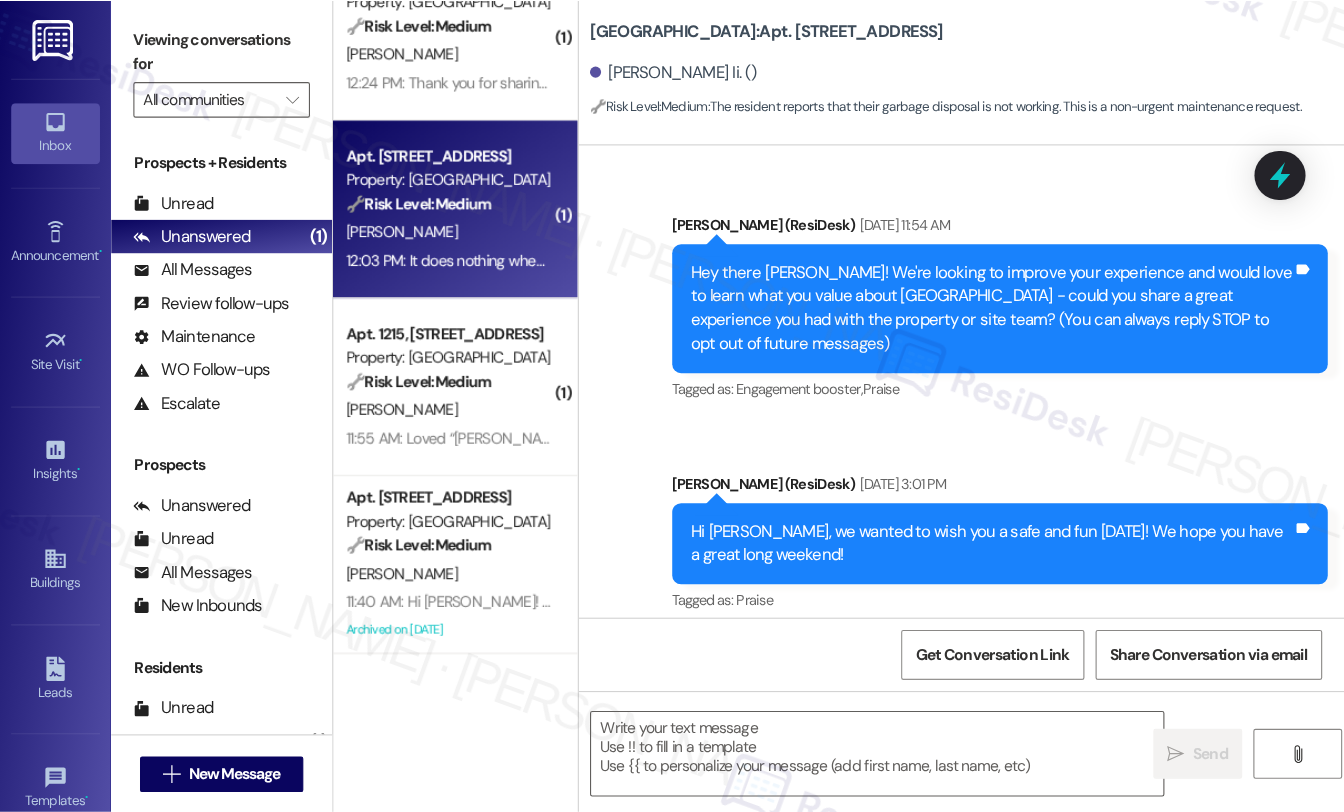 scroll, scrollTop: 17632, scrollLeft: 0, axis: vertical 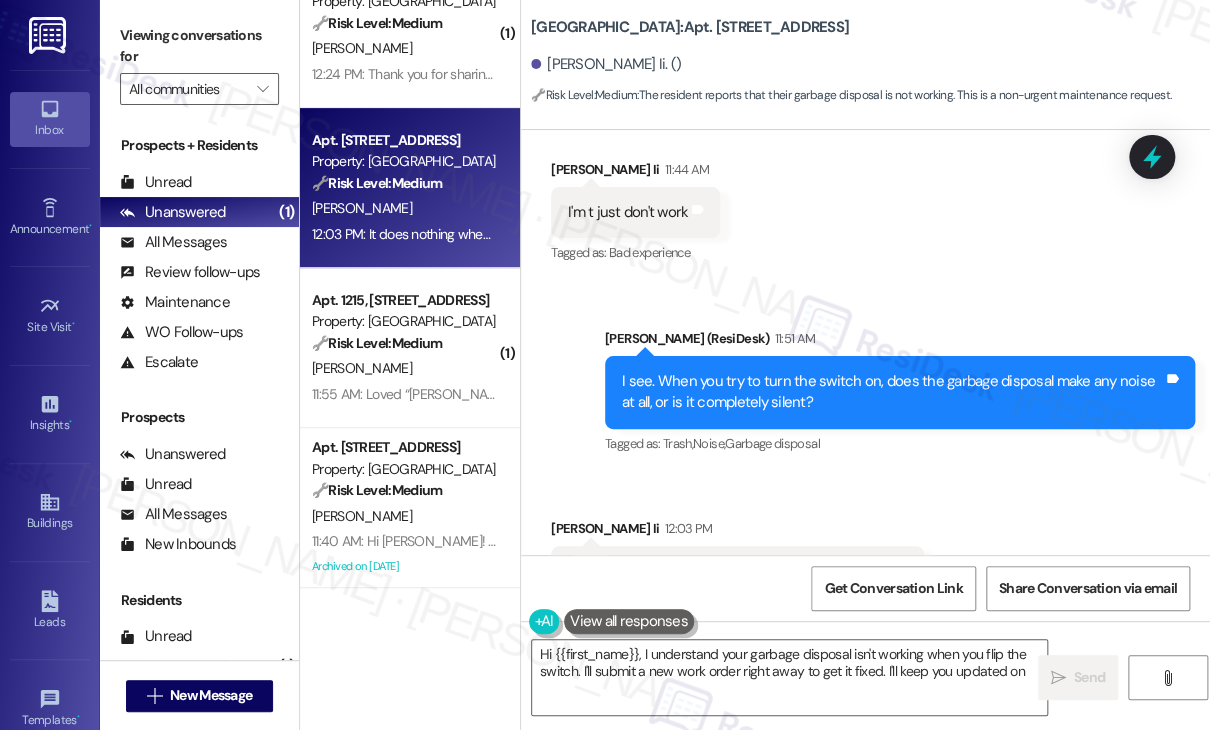 click on "It does nothing when u turn on the switch onNo it's" at bounding box center (730, 571) 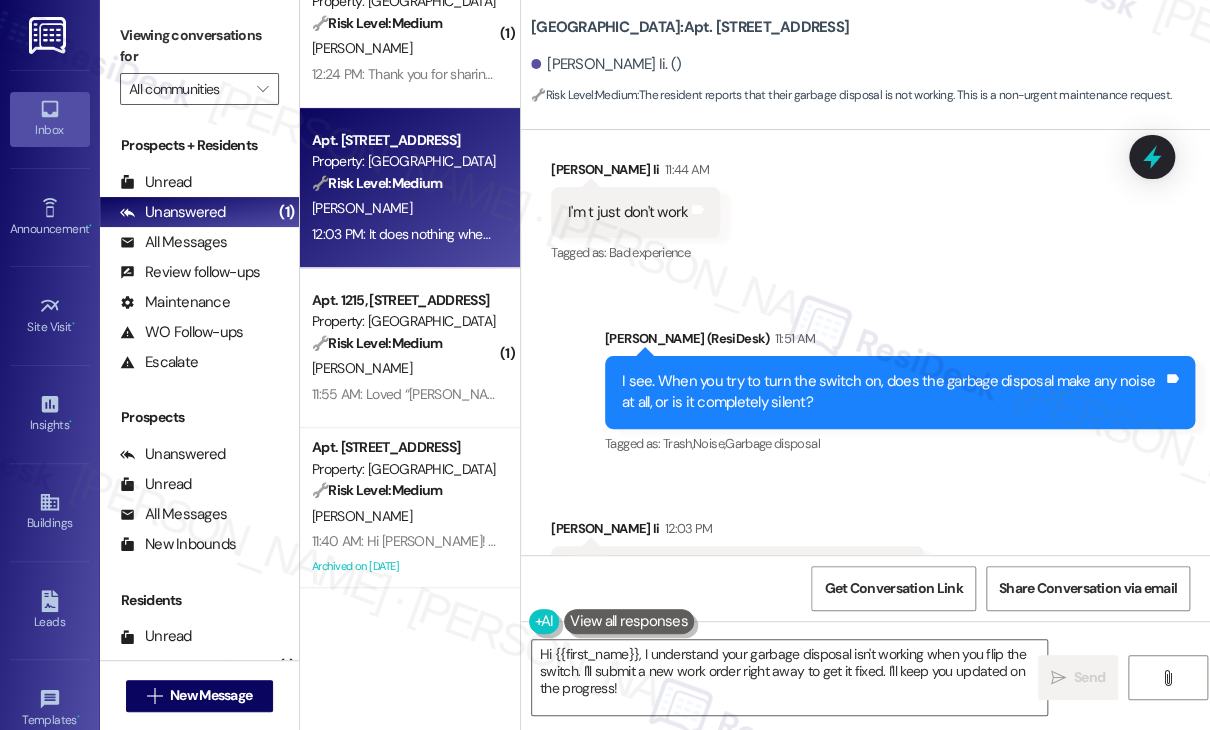 click on "It does nothing when u turn on the switch onNo it's" at bounding box center [730, 571] 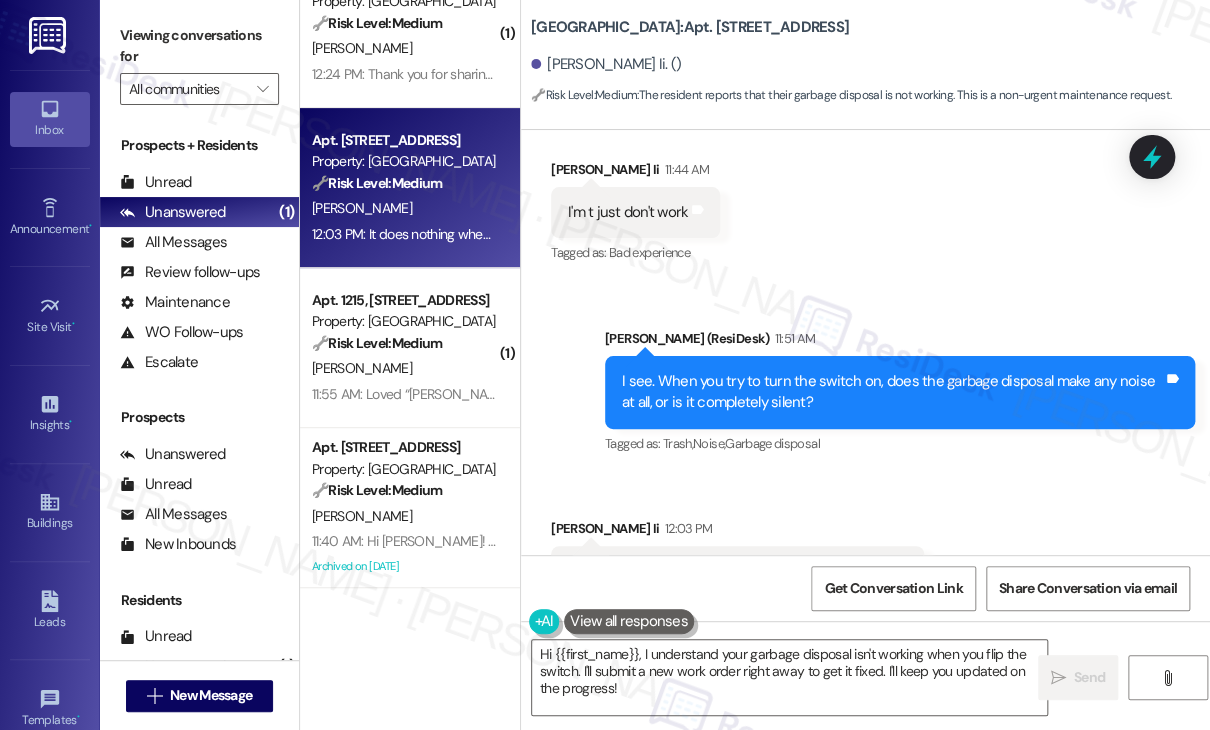 click on "It does nothing when u turn on the switch onNo it's" at bounding box center [730, 571] 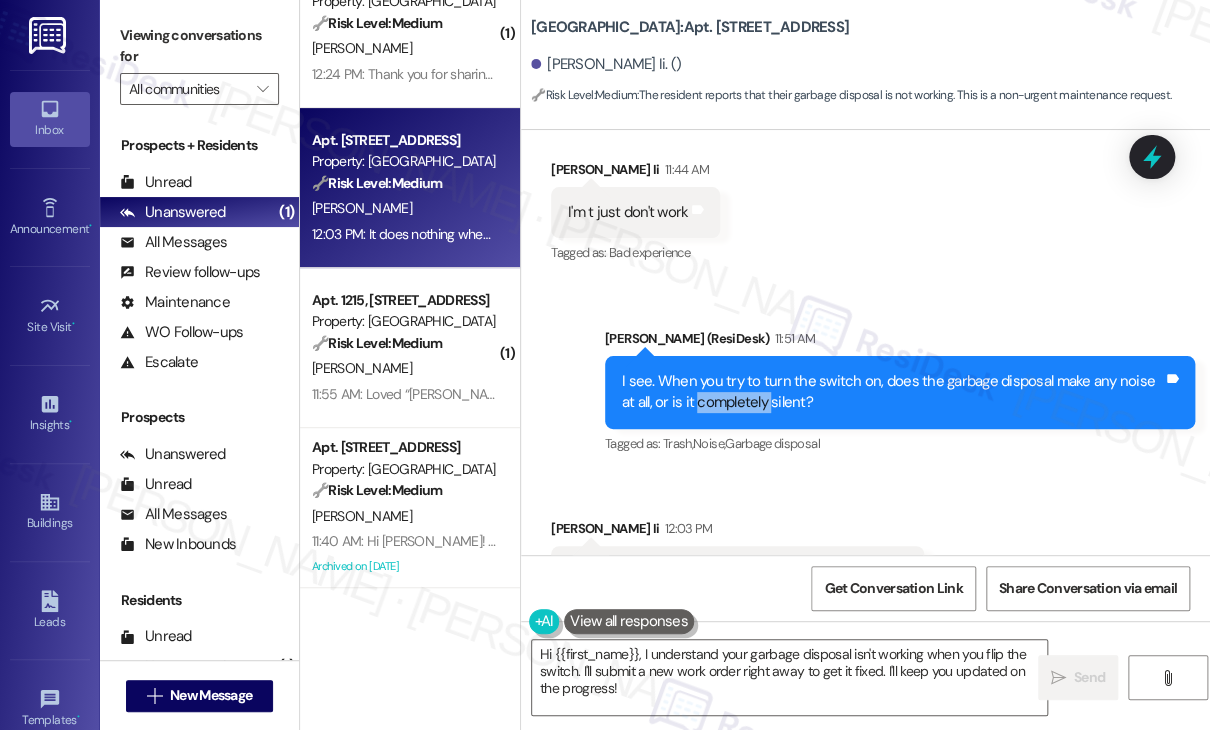 click on "I see. When you try to turn the switch on, does the garbage disposal make any noise at all, or is it completely silent?" at bounding box center [892, 392] 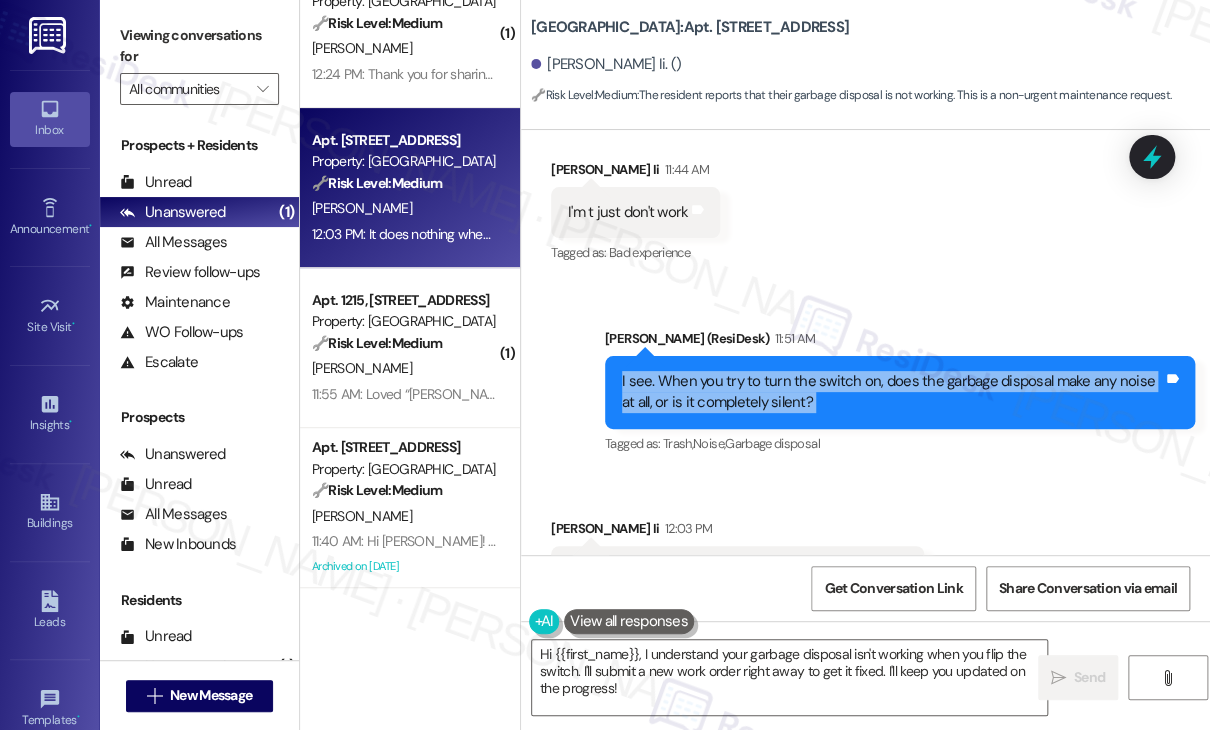 click on "I see. When you try to turn the switch on, does the garbage disposal make any noise at all, or is it completely silent?" at bounding box center (892, 392) 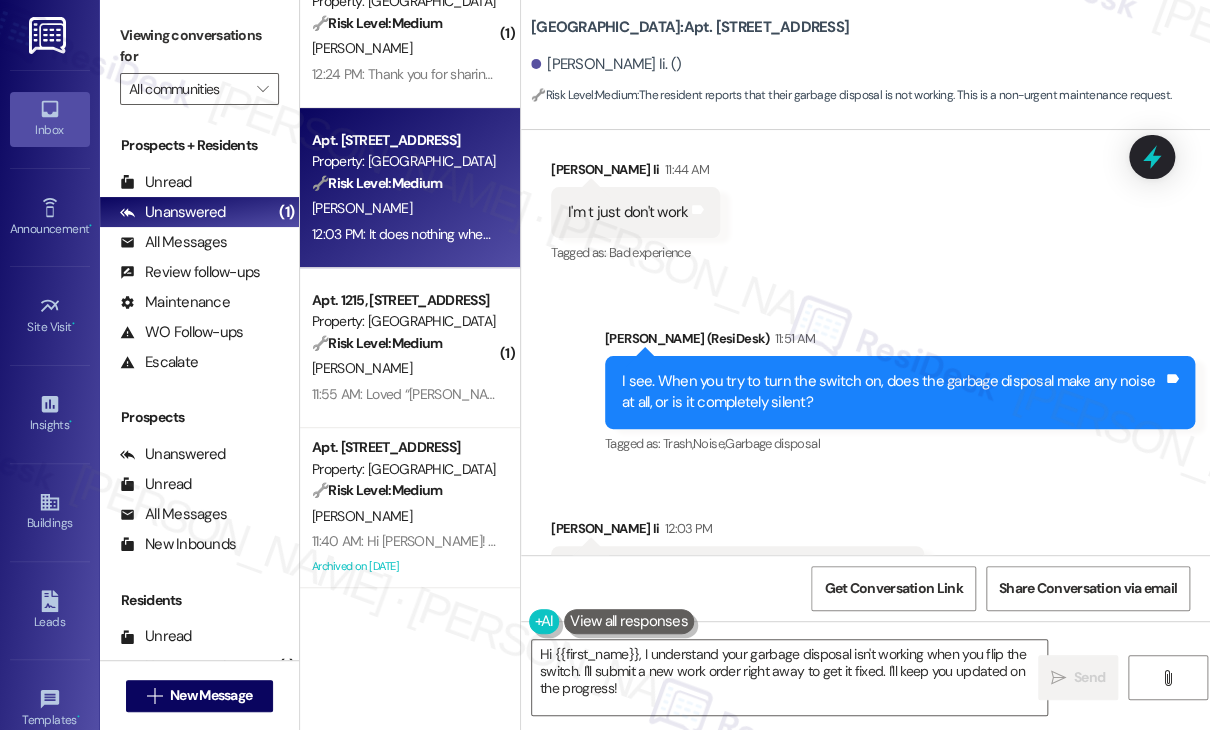 click on "[PERSON_NAME]   (ResiDesk) 11:51 AM" at bounding box center [900, 342] 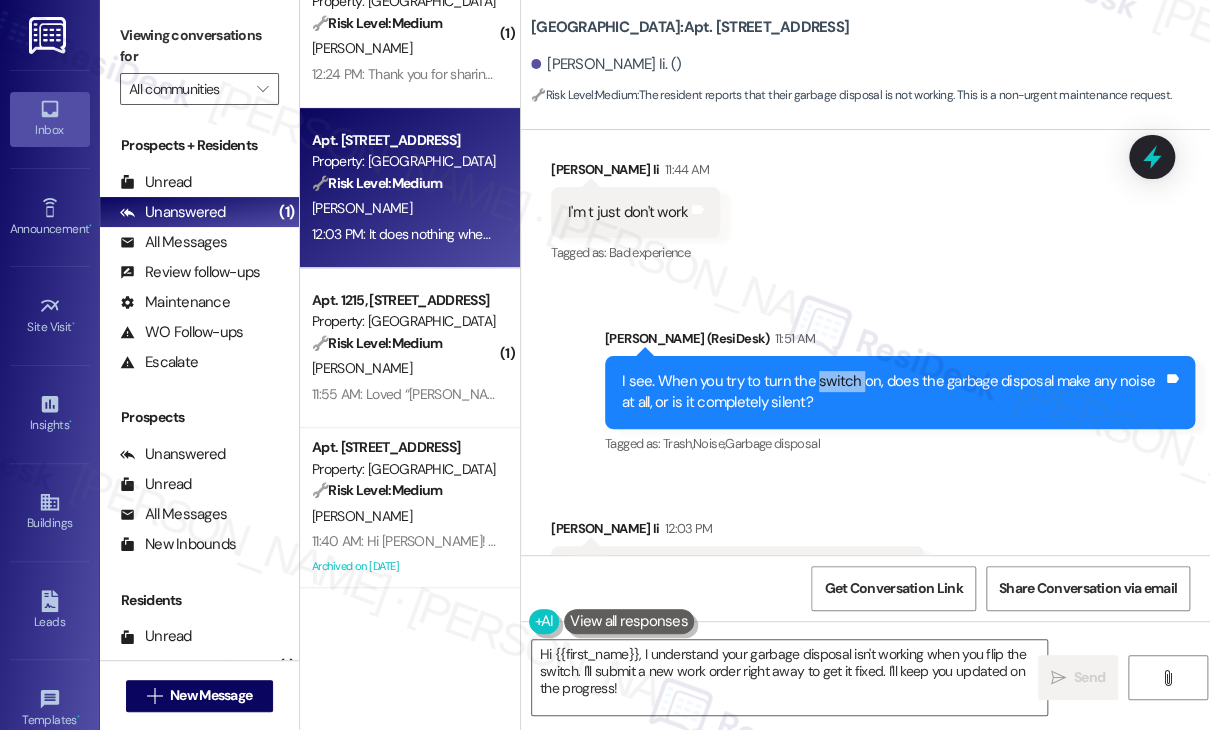 click on "I see. When you try to turn the switch on, does the garbage disposal make any noise at all, or is it completely silent?" at bounding box center [892, 392] 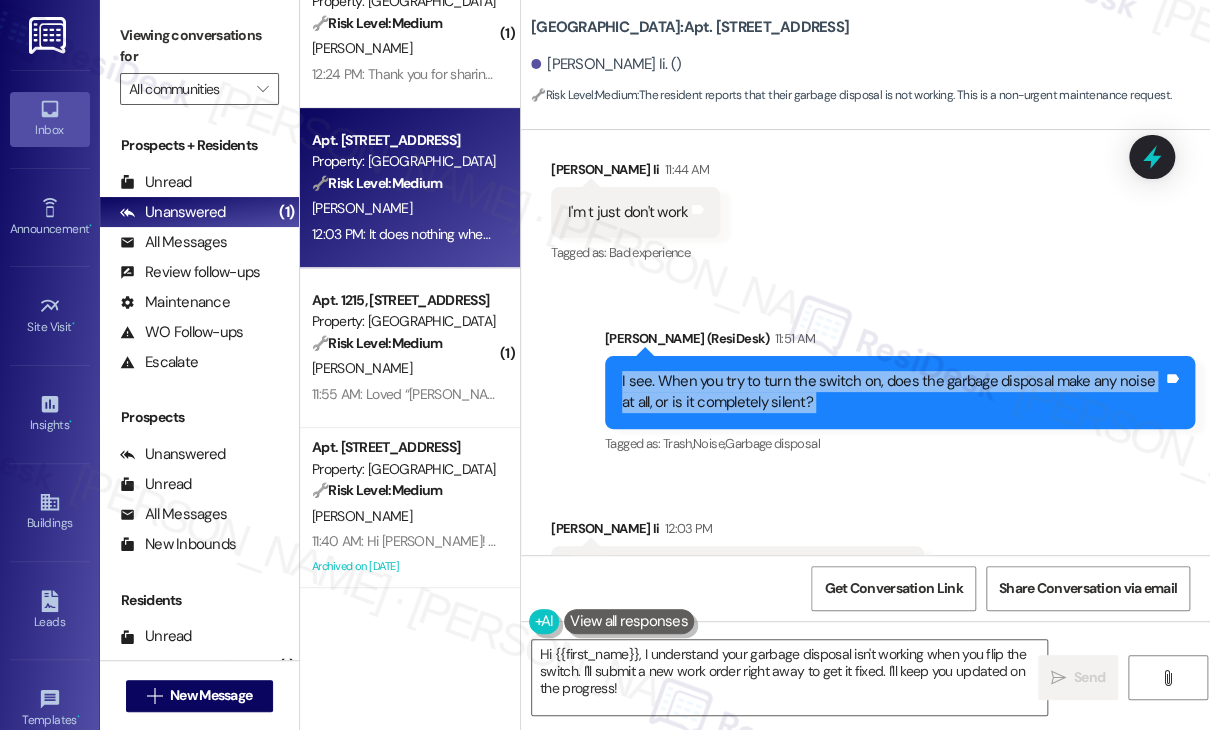click on "I see. When you try to turn the switch on, does the garbage disposal make any noise at all, or is it completely silent?" at bounding box center (892, 392) 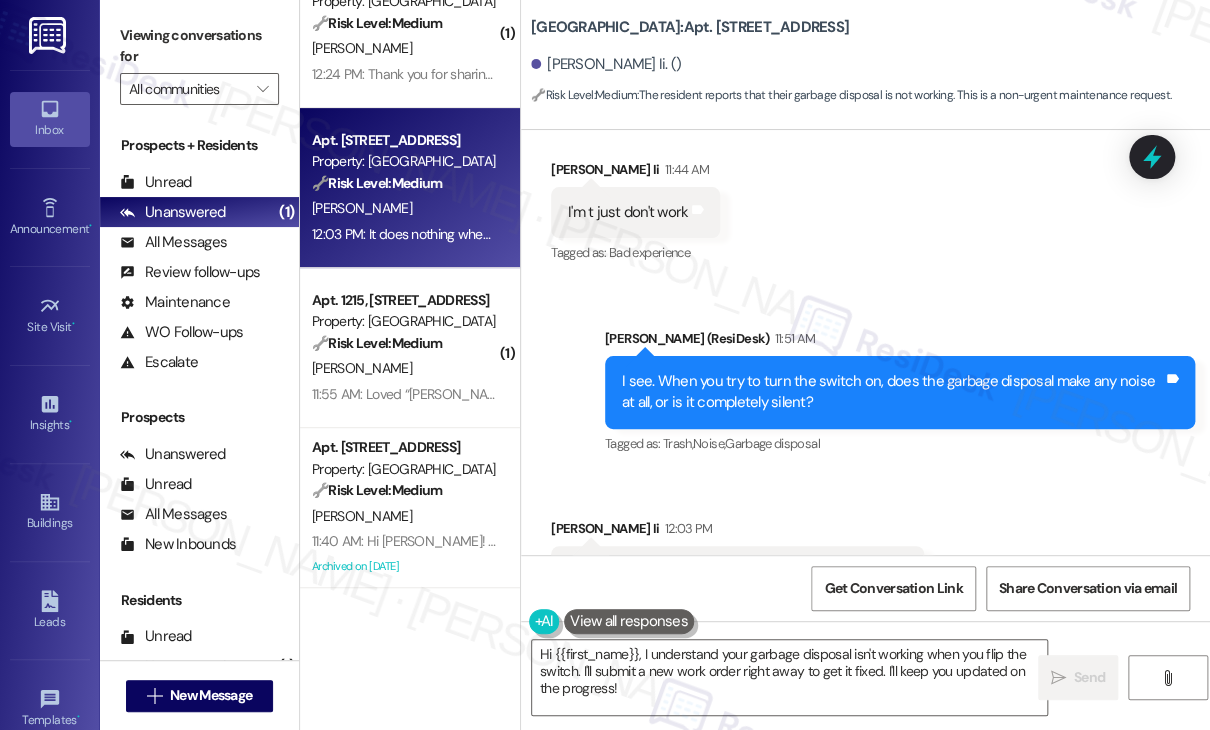 click on "Received via SMS [PERSON_NAME] Ii 11:44 AM I'm t just don't work  Tags and notes Tagged as:   Bad experience Click to highlight conversations about Bad experience" at bounding box center [865, 198] 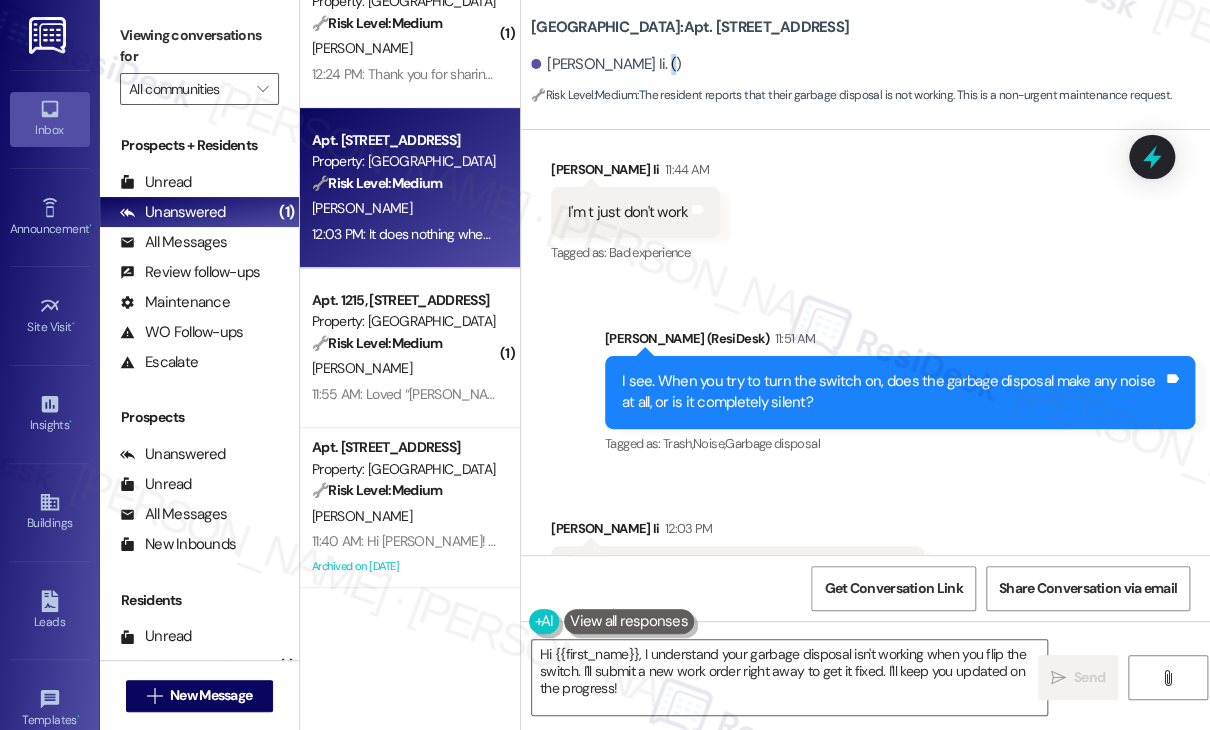 click on "[PERSON_NAME] Ii. ()" at bounding box center [606, 64] 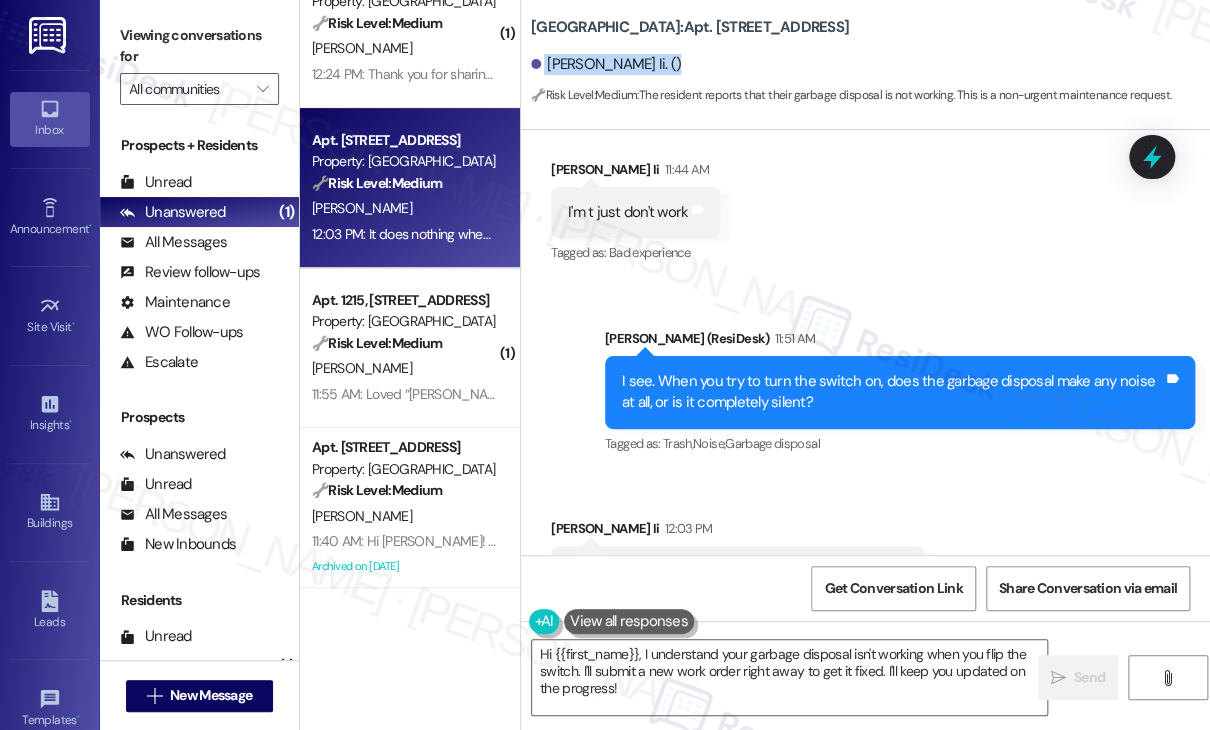click on "[PERSON_NAME] Ii. ()" at bounding box center [606, 64] 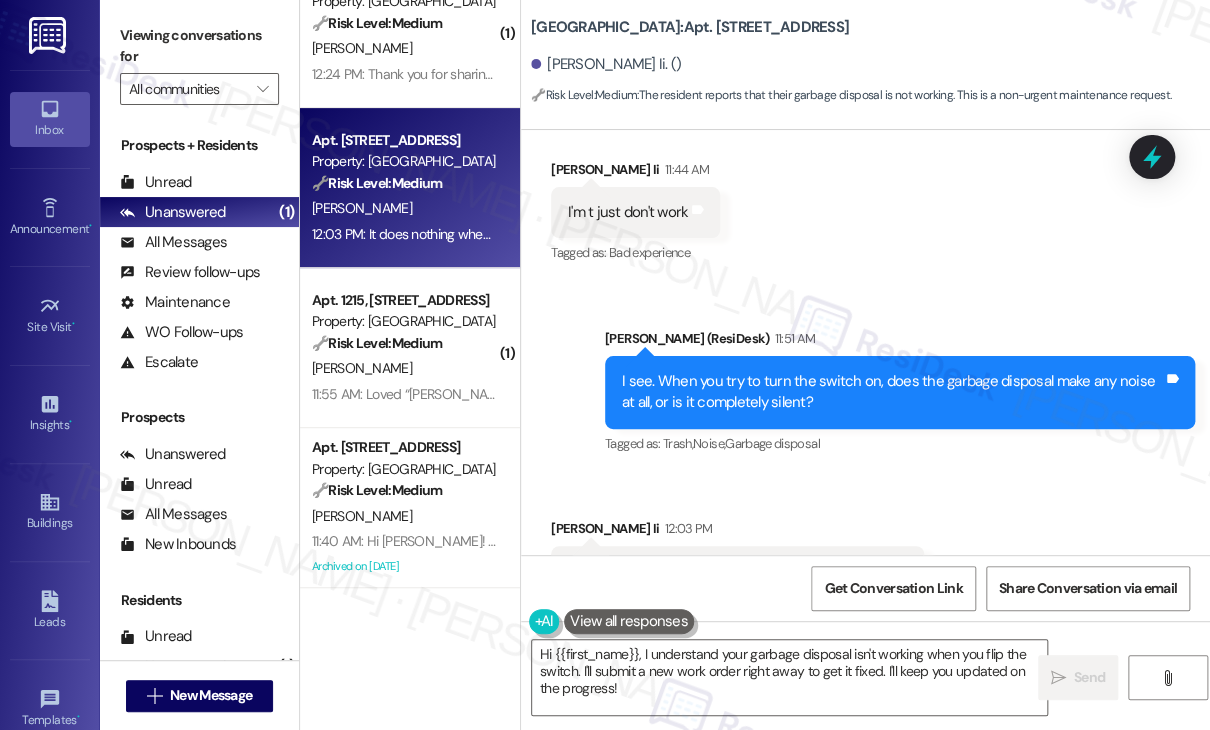 click on "It does nothing when u turn on the switch onNo it's" at bounding box center (730, 571) 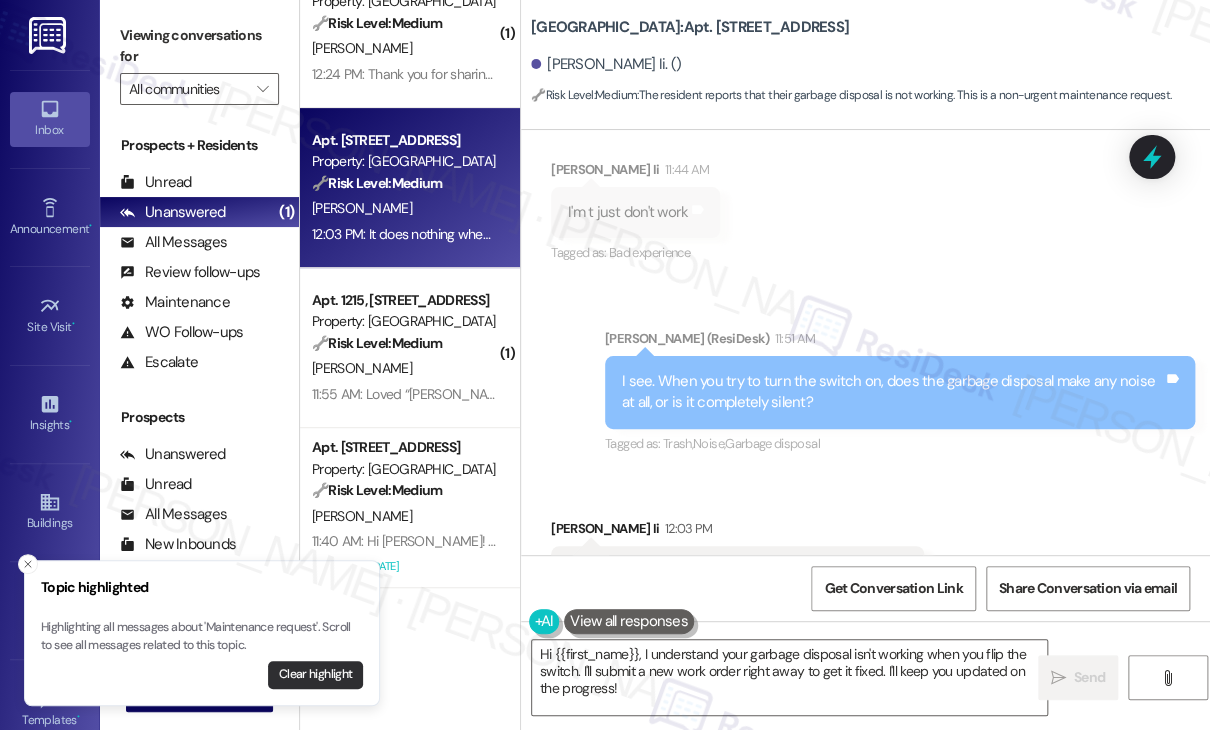 click on "Clear highlight" at bounding box center (315, 675) 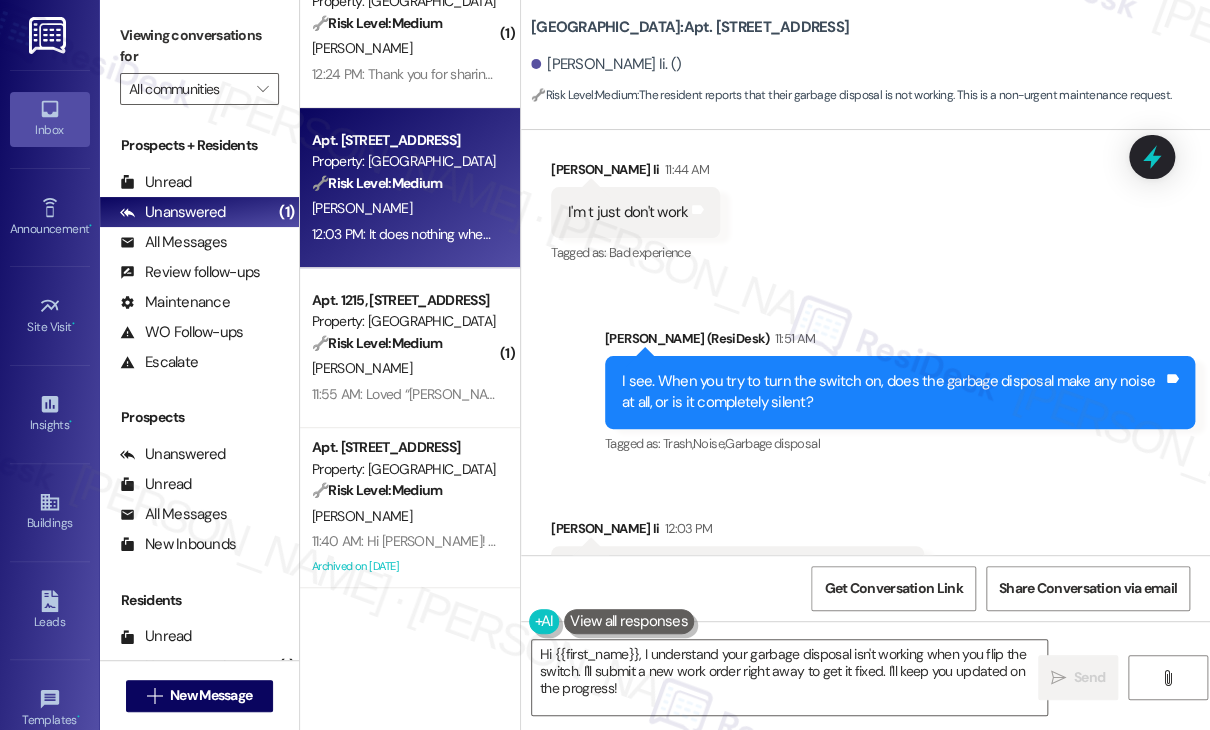 click on "Sent via SMS [PERSON_NAME]   (ResiDesk) 11:51 AM I see. When you try to turn the switch on, does the garbage disposal make any noise at all, or is it completely silent? Tags and notes Tagged as:   Trash ,  Click to highlight conversations about Trash Noise ,  Click to highlight conversations about Noise Garbage disposal Click to highlight conversations about Garbage disposal" at bounding box center [900, 393] 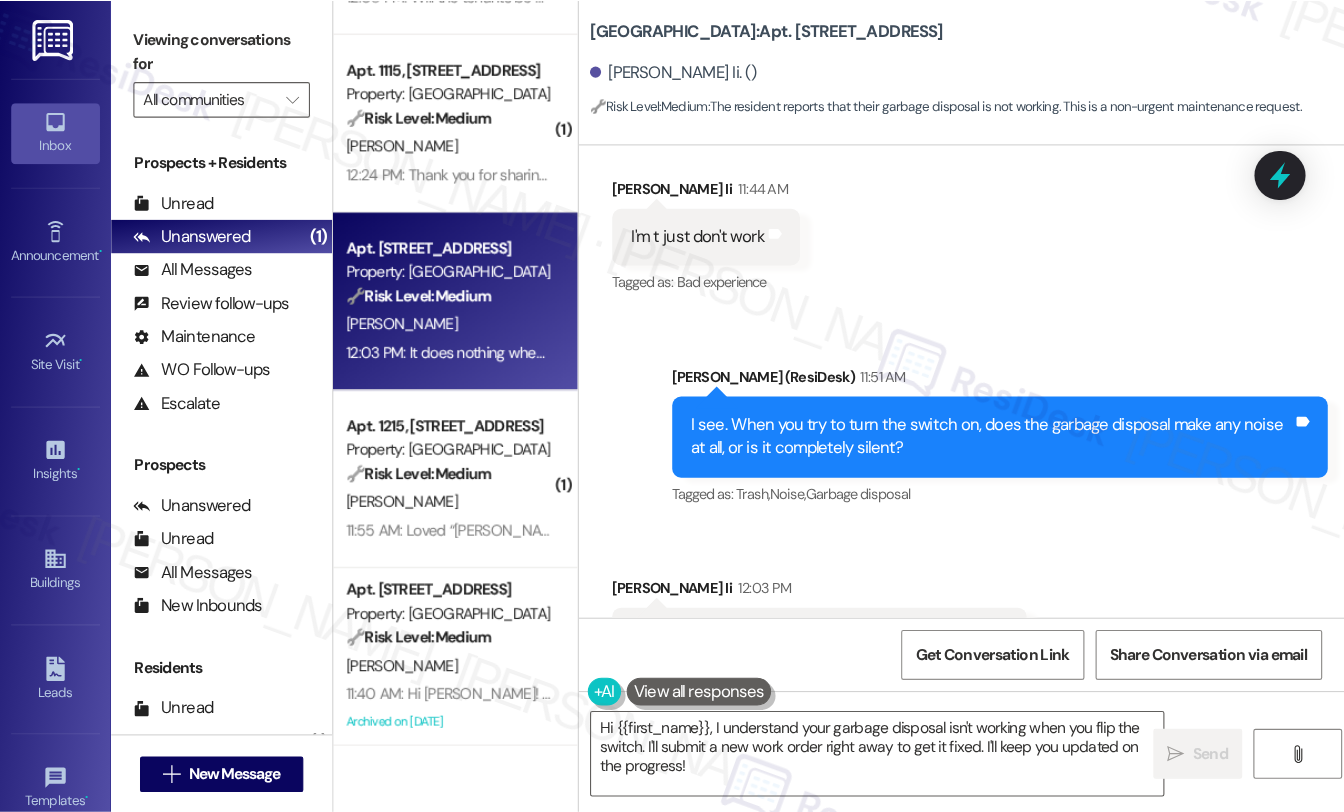 scroll, scrollTop: 129, scrollLeft: 0, axis: vertical 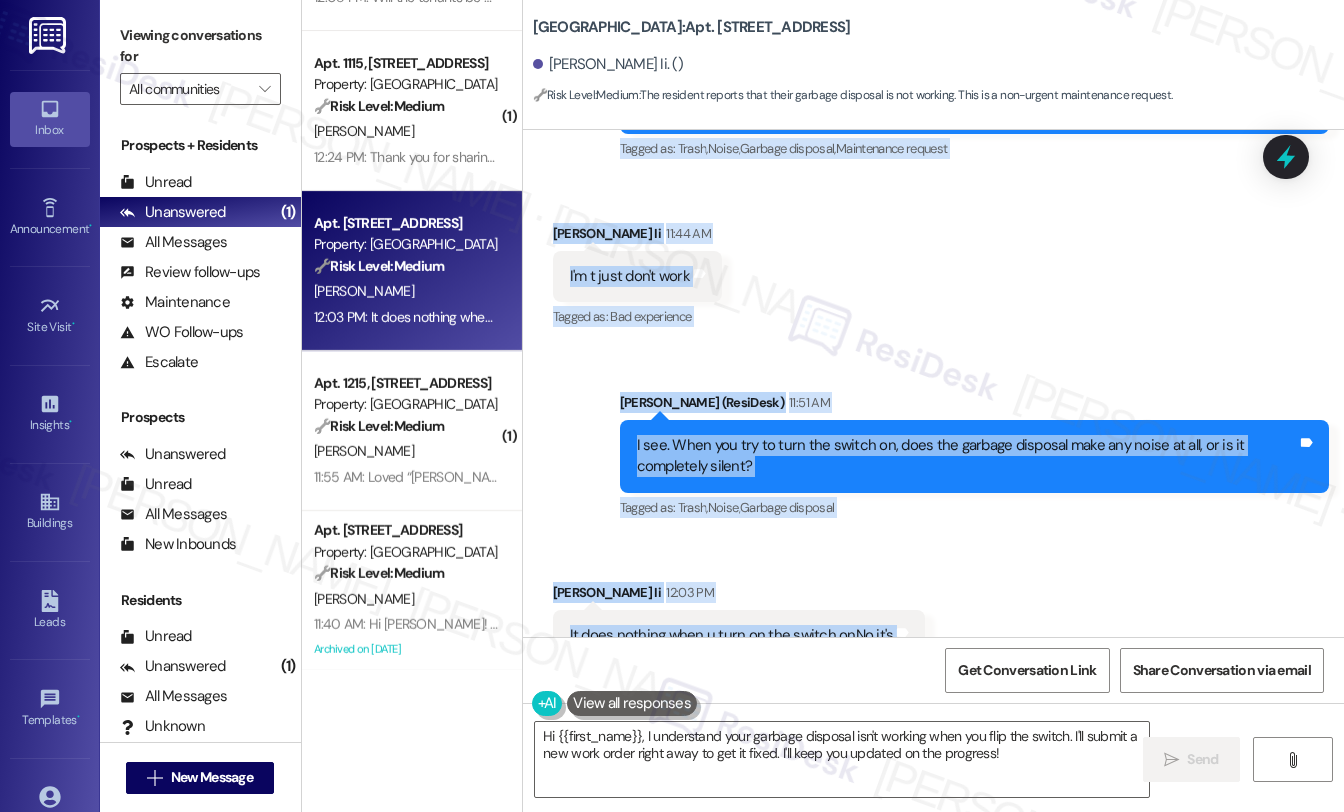 drag, startPoint x: 586, startPoint y: 189, endPoint x: 968, endPoint y: 574, distance: 542.35504 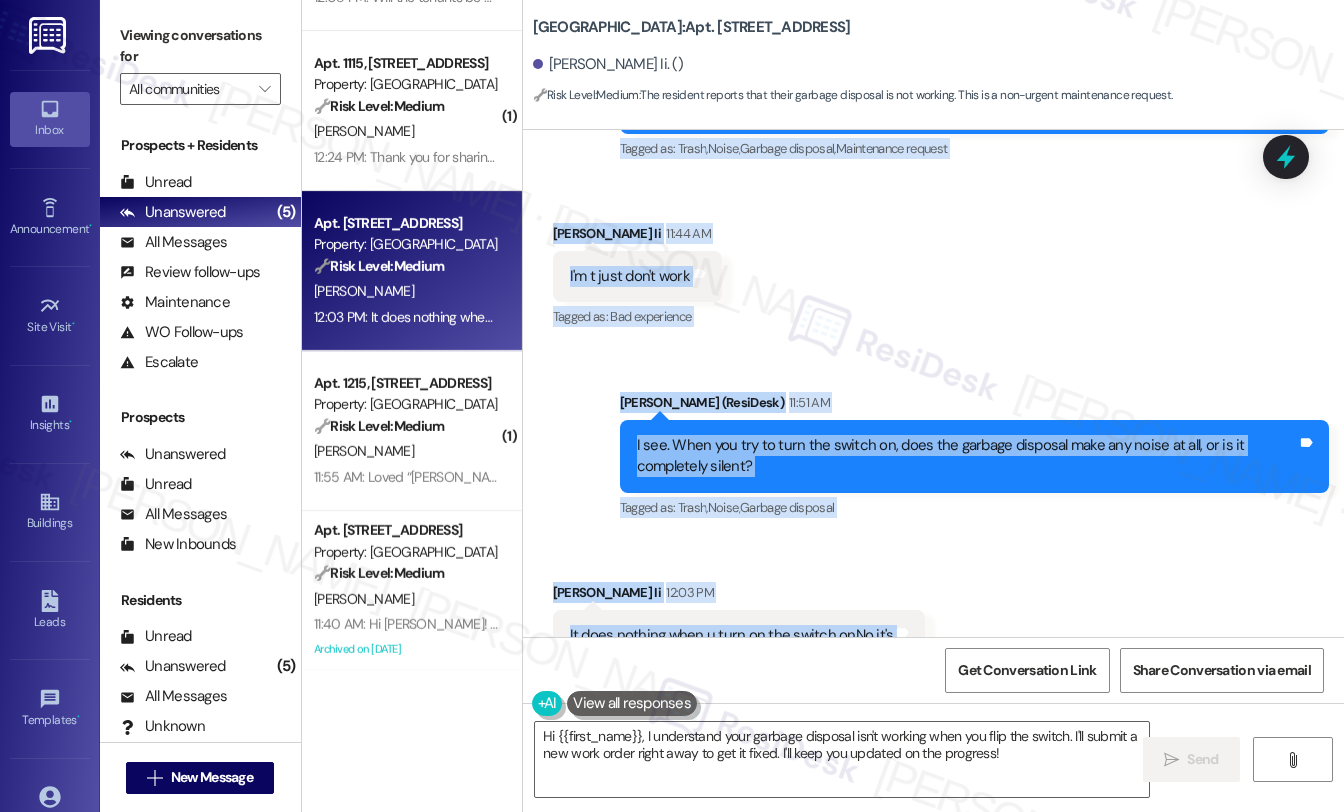 click on "Tagged as:   Trash ,  Click to highlight conversations about Trash Noise ,  Click to highlight conversations about Noise Garbage disposal Click to highlight conversations about Garbage disposal" at bounding box center [974, 507] 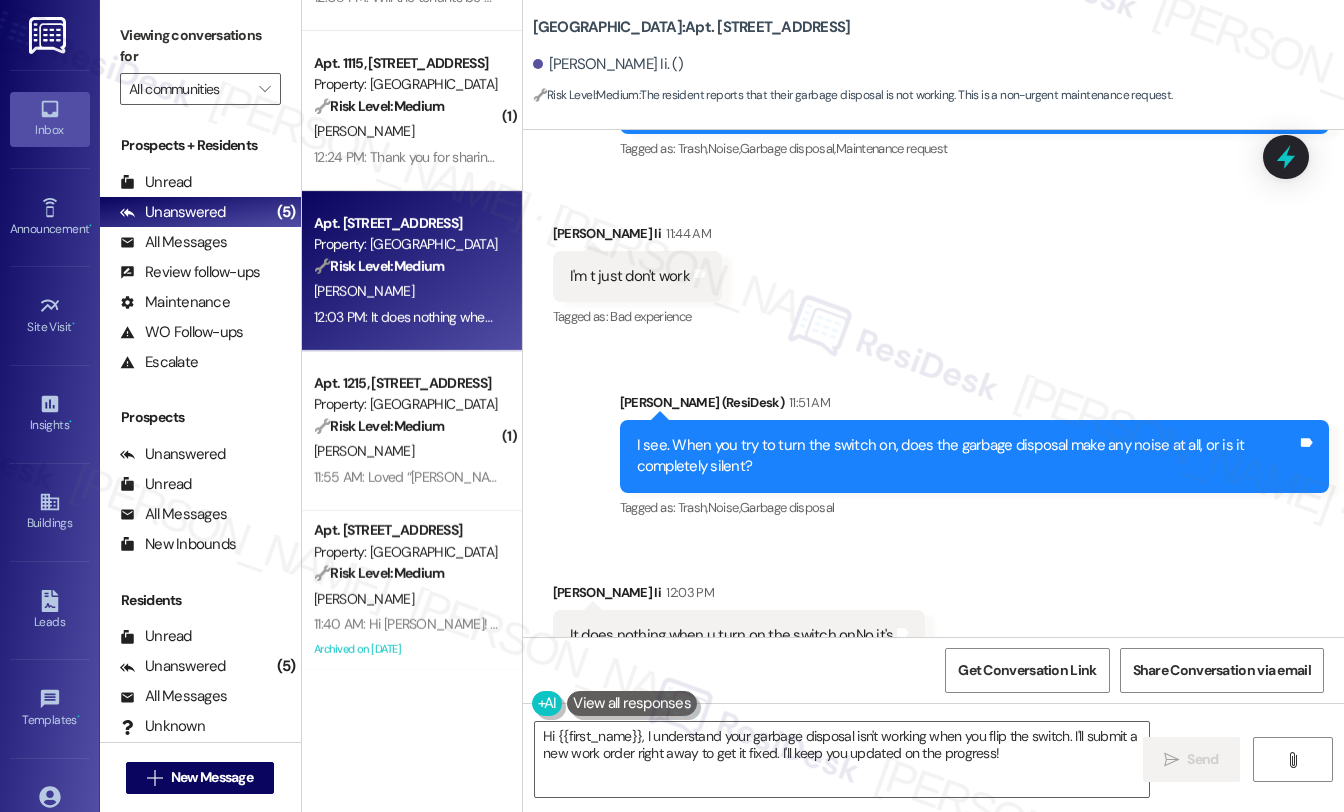 click on "Received via SMS [PERSON_NAME] Ii 11:44 AM I'm t just don't work  Tags and notes Tagged as:   Bad experience Click to highlight conversations about Bad experience" at bounding box center [933, 262] 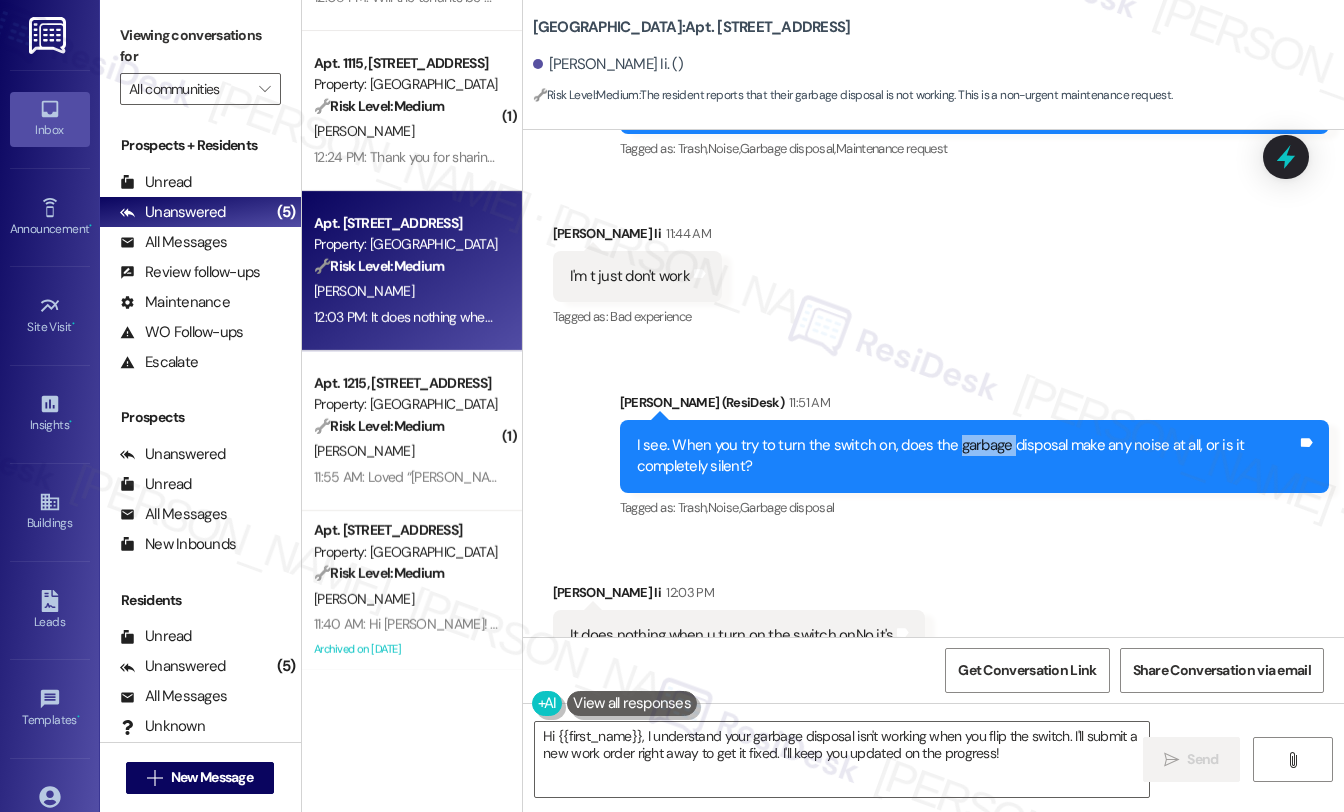 click on "I see. When you try to turn the switch on, does the garbage disposal make any noise at all, or is it completely silent?" at bounding box center [967, 456] 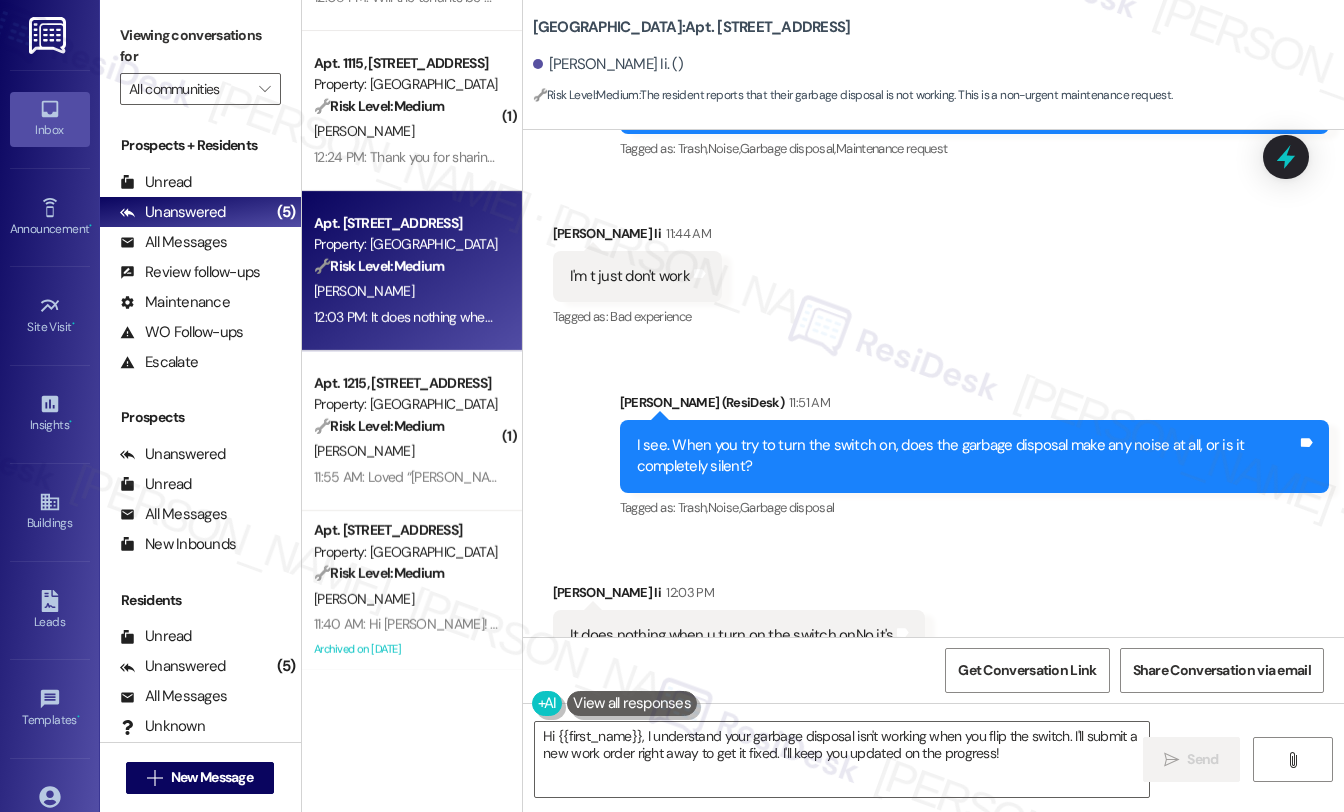 click on "Received via SMS [PERSON_NAME] Ii 12:03 PM It does nothing when u turn on the switch onNo it's  Tags and notes Tagged as:   Maintenance request Click to highlight conversations about Maintenance request" at bounding box center [933, 621] 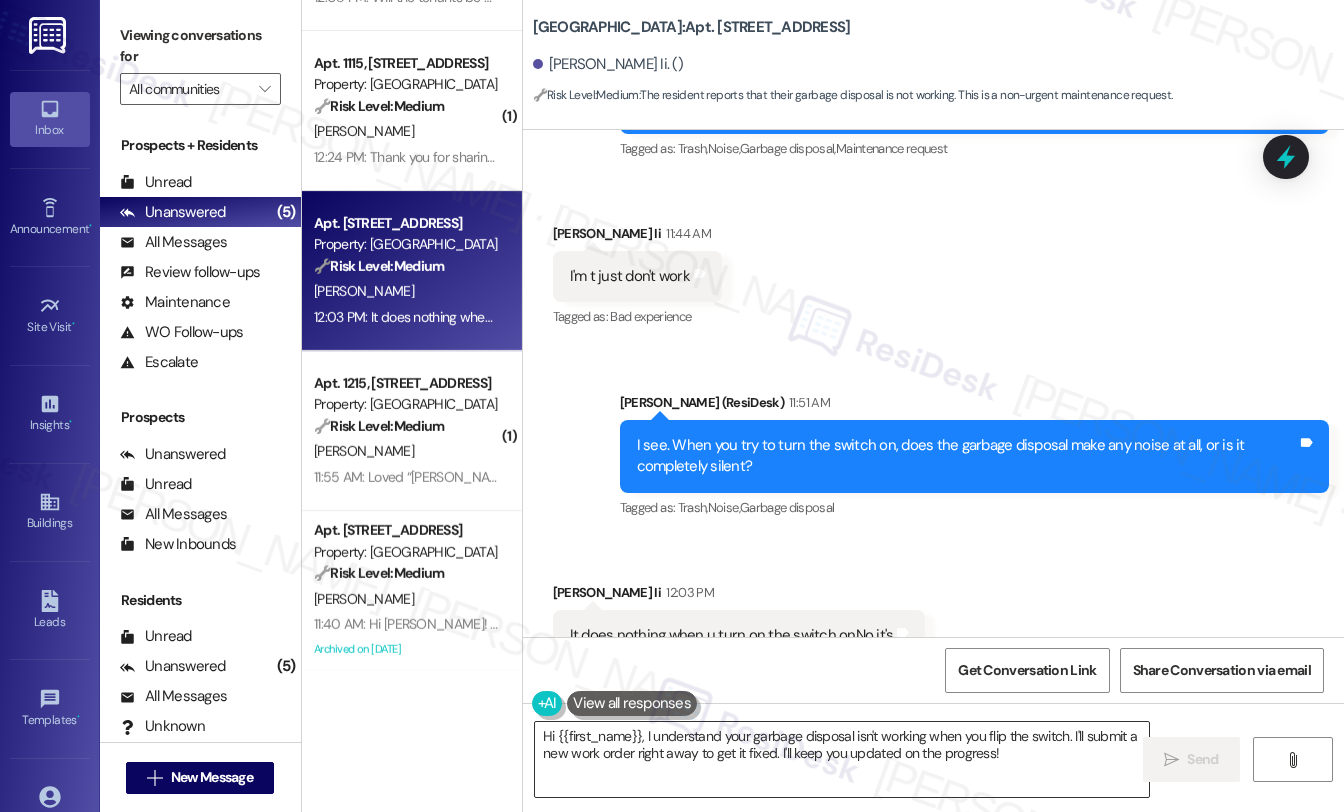 click on "Hi {{first_name}}, I understand your garbage disposal isn't working when you flip the switch. I'll submit a new work order right away to get it fixed. I'll keep you updated on the progress!" at bounding box center (842, 759) 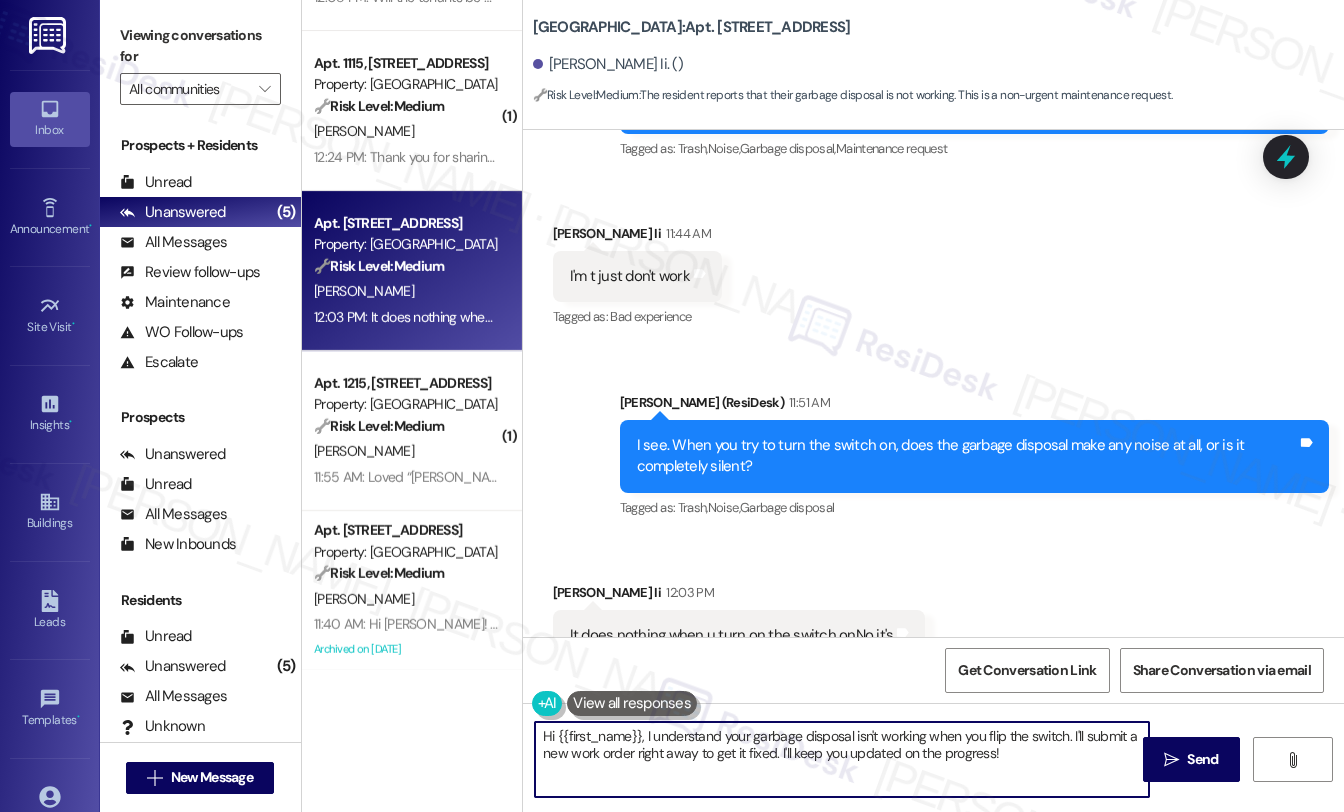 click on "Hi {{first_name}}, I understand your garbage disposal isn't working when you flip the switch. I'll submit a new work order right away to get it fixed. I'll keep you updated on the progress!" at bounding box center (842, 759) 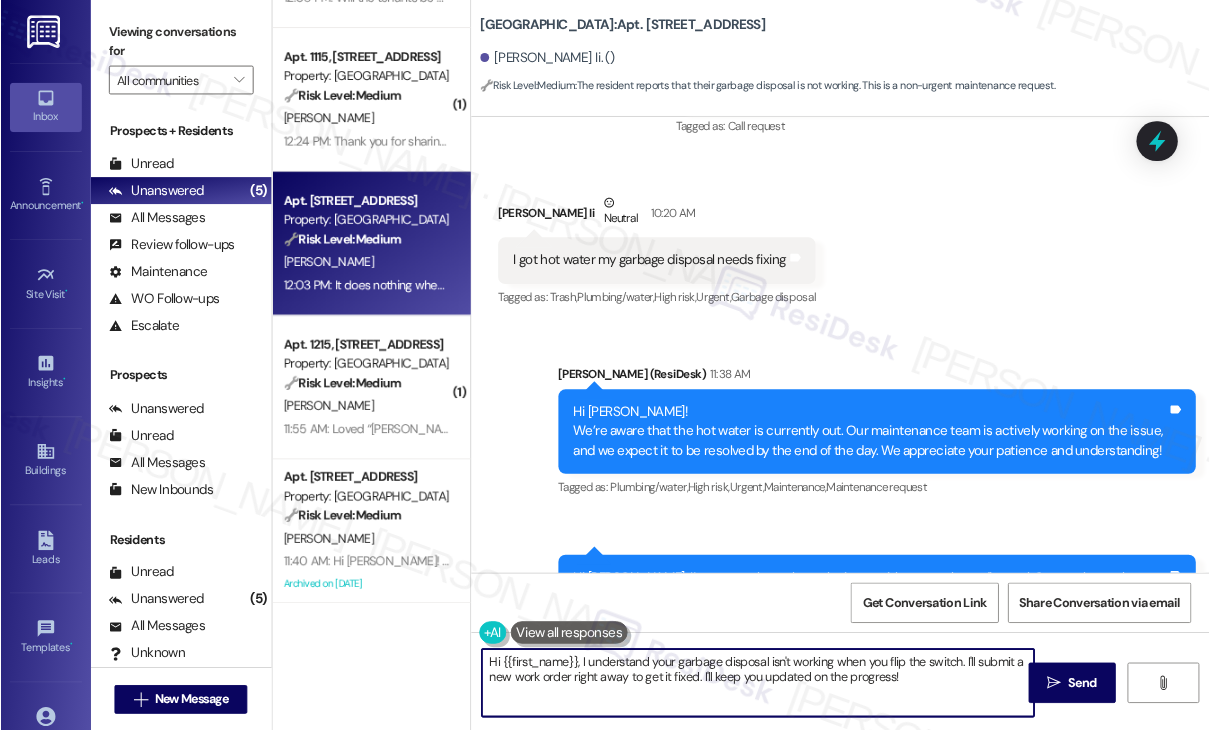 scroll, scrollTop: 16904, scrollLeft: 0, axis: vertical 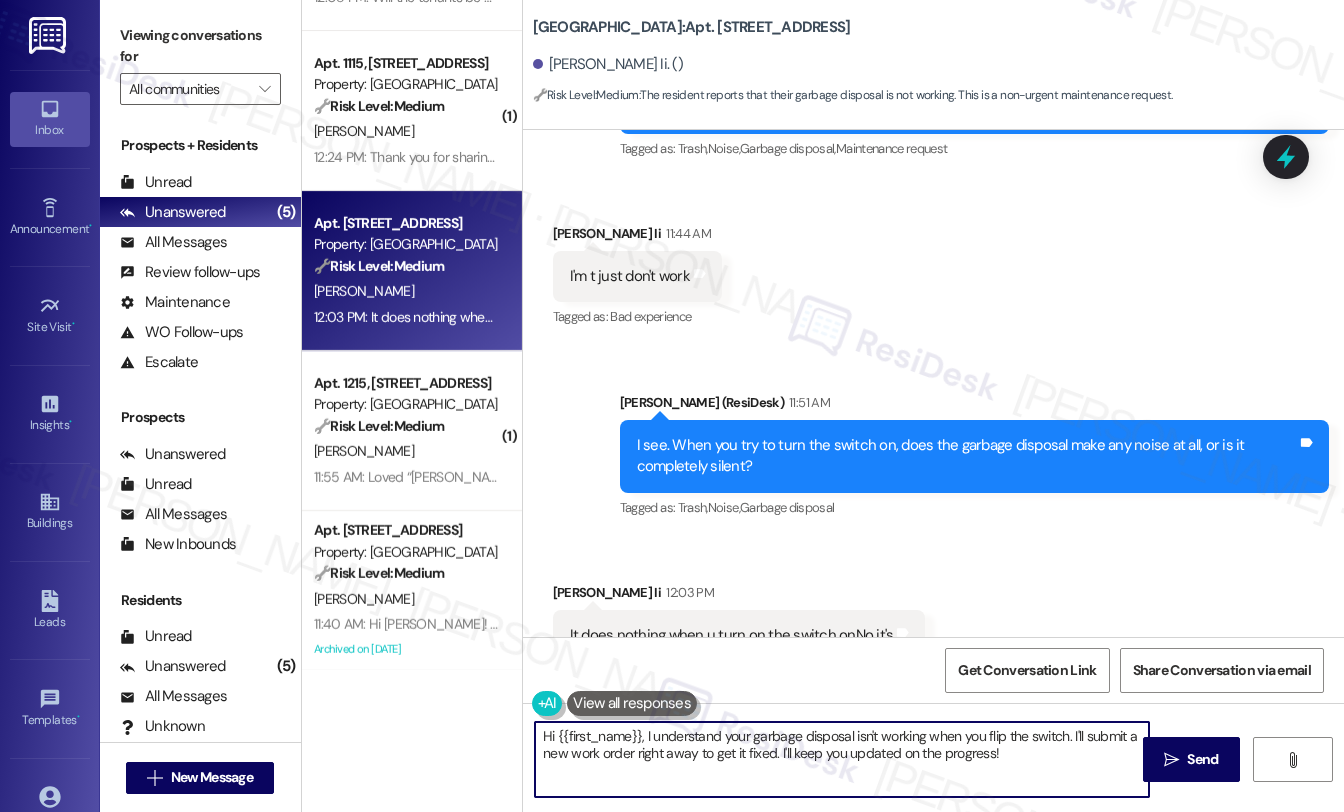 paste on "have you noticed any backups or bad odors coming from the sink?" 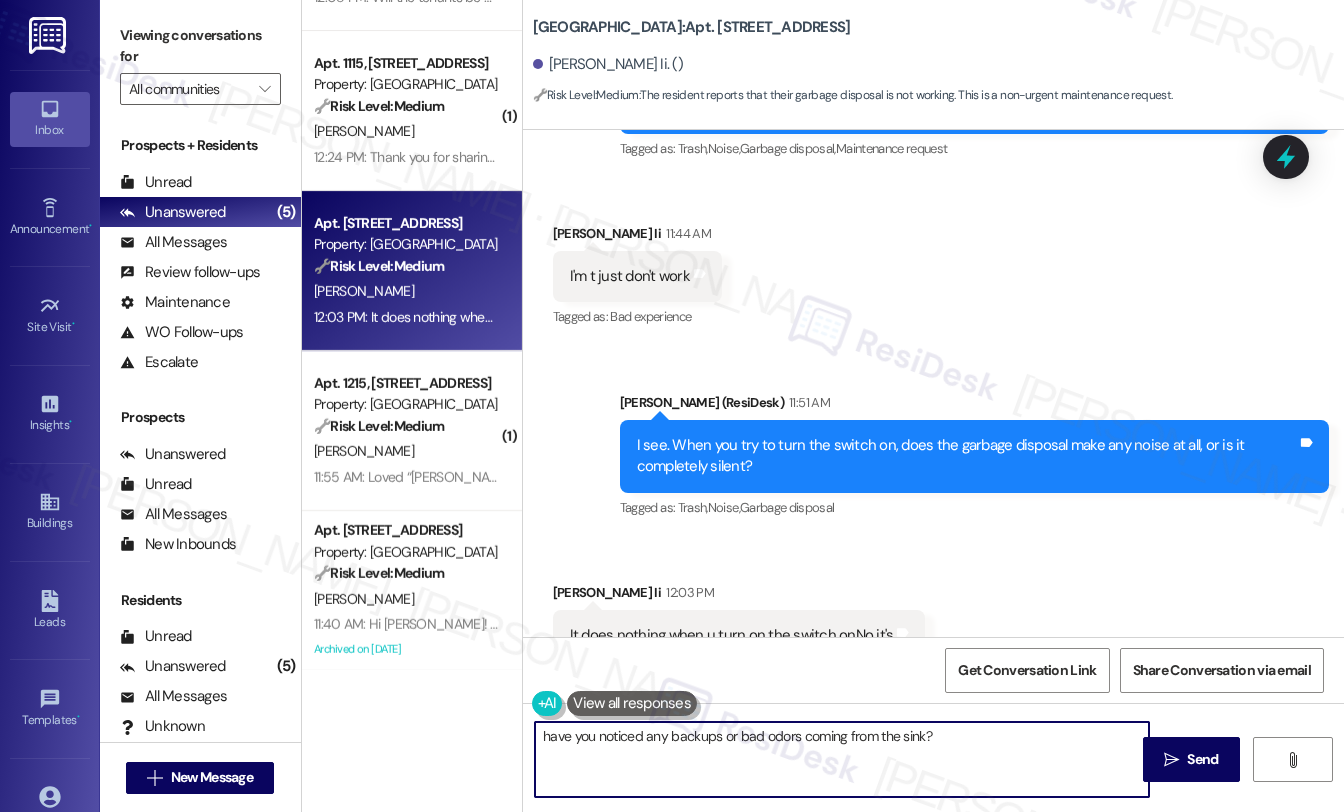 drag, startPoint x: 545, startPoint y: 738, endPoint x: 529, endPoint y: 737, distance: 16.03122 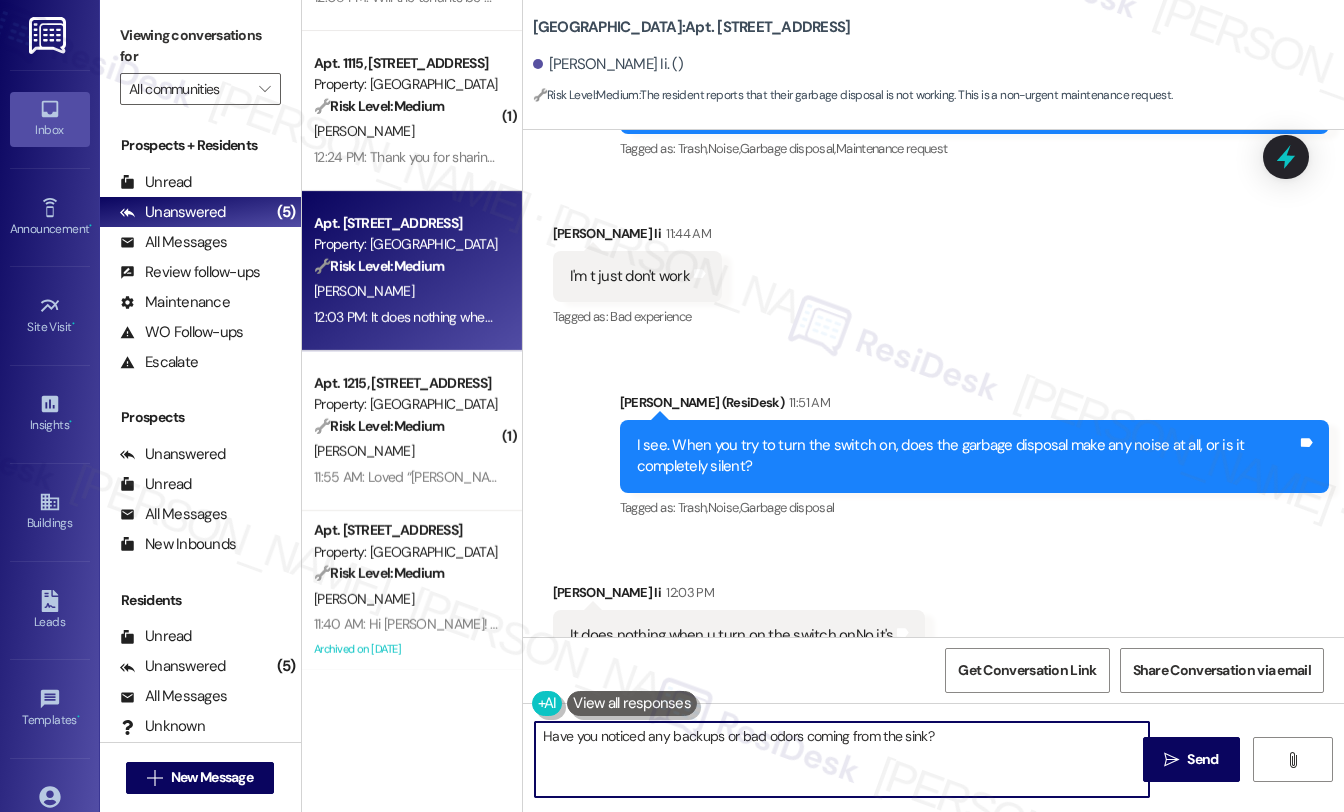 click on "Have you noticed any backups or bad odors coming from the sink?" at bounding box center (842, 759) 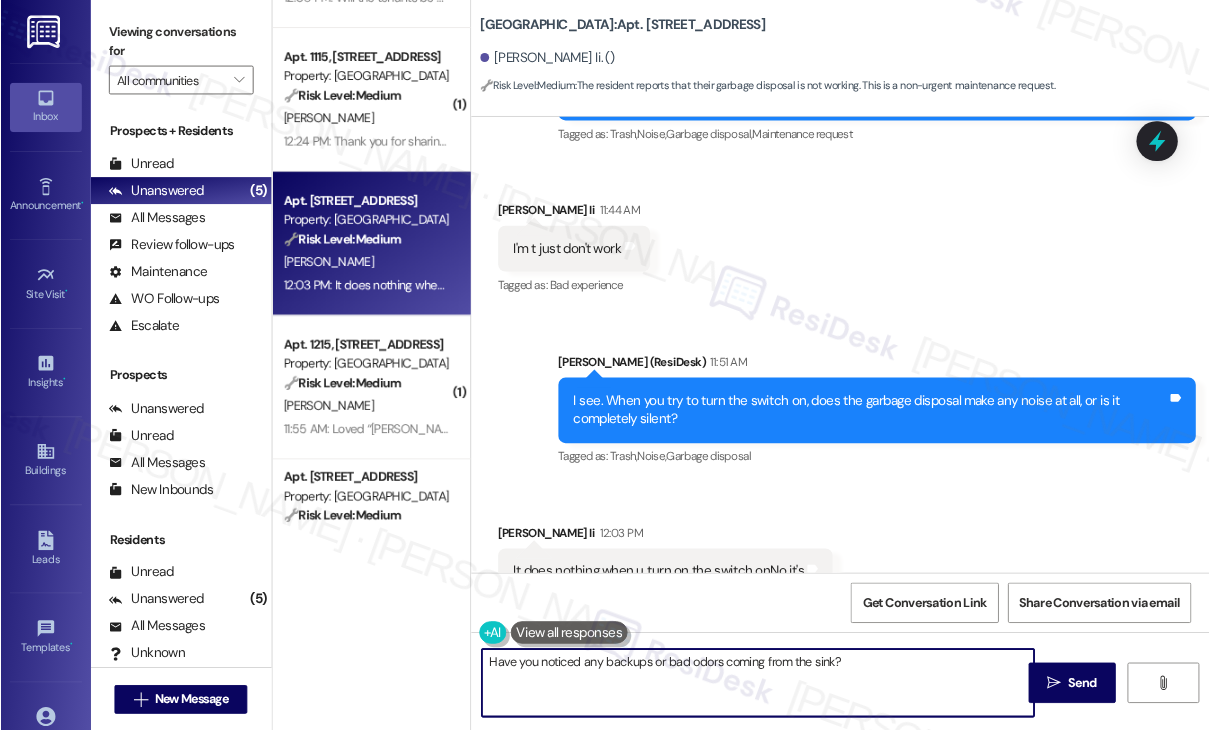 scroll, scrollTop: 129, scrollLeft: 0, axis: vertical 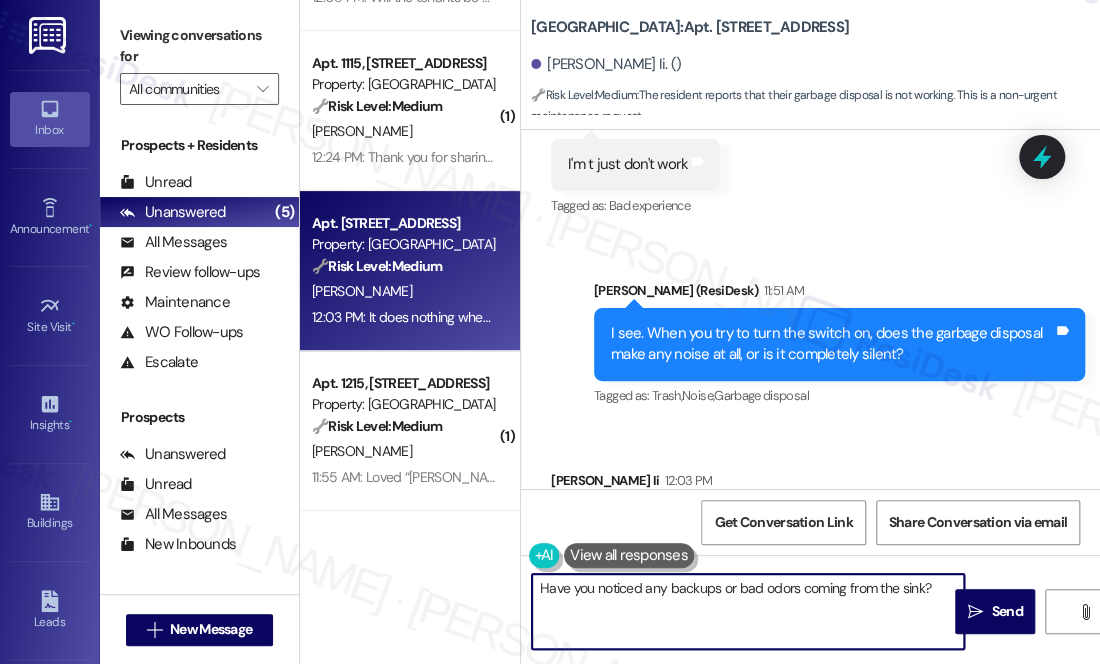 click on "Have you noticed any backups or bad odors coming from the sink?" at bounding box center (748, 611) 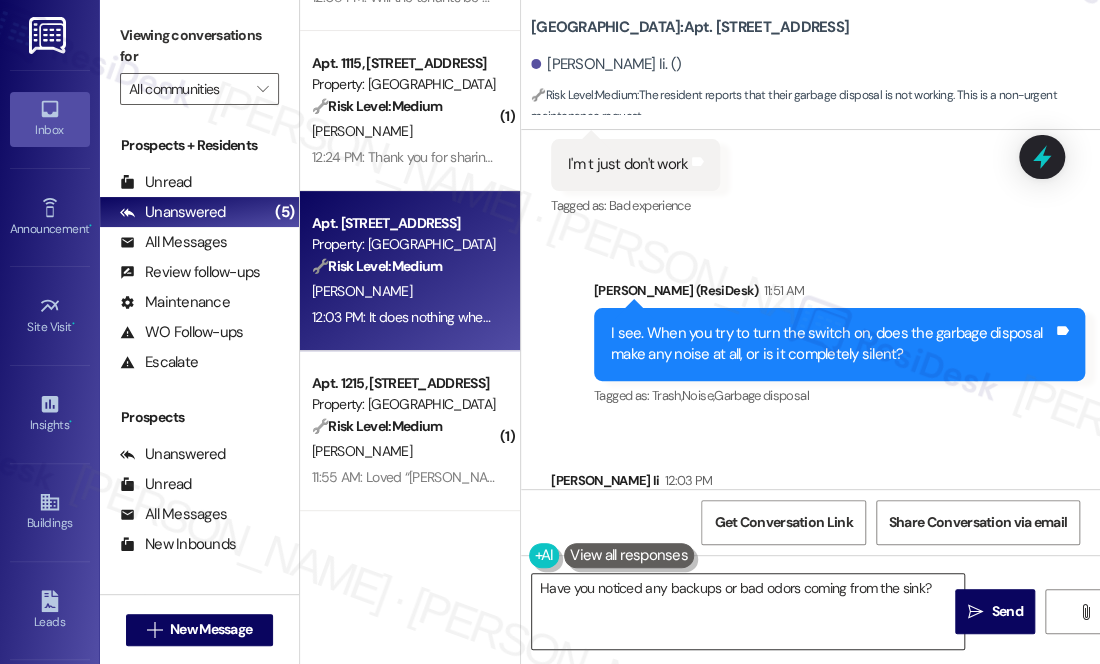 click on "Have you noticed any backups or bad odors coming from the sink?" at bounding box center [748, 611] 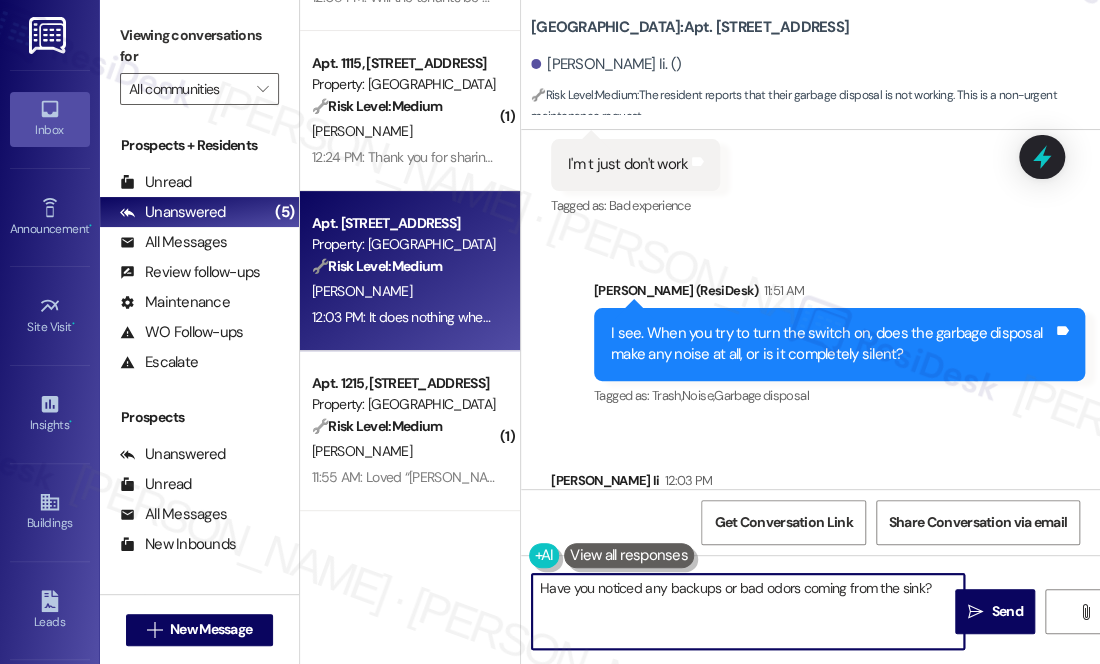 click on "I see. When you try to turn the switch on, does the garbage disposal make any noise at all, or is it completely silent?" at bounding box center (832, 344) 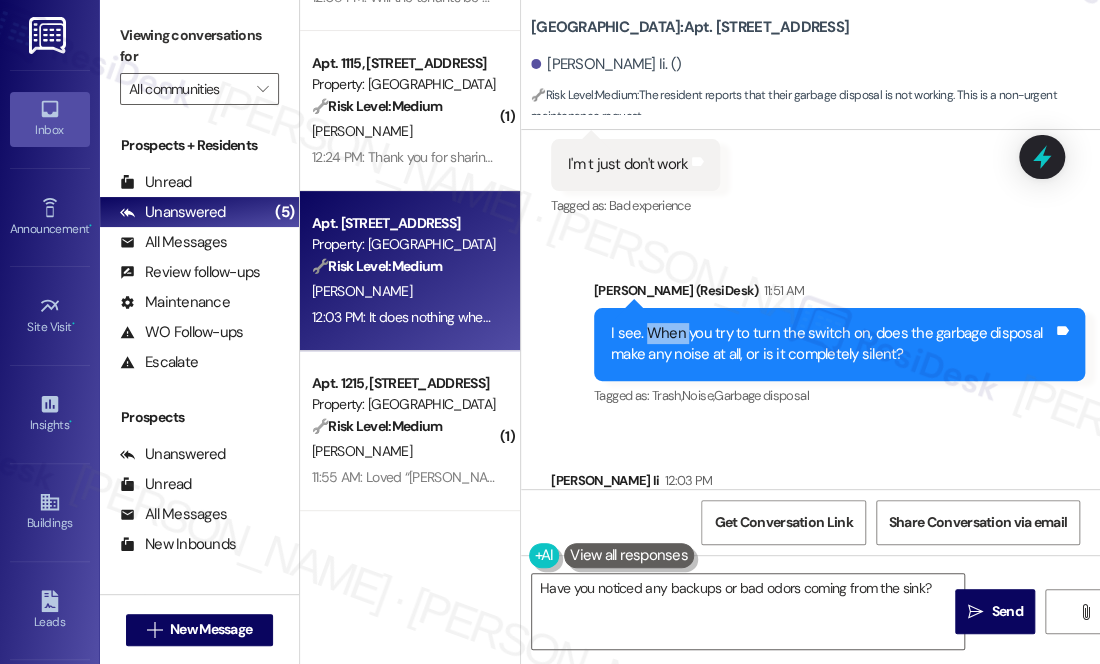 click on "I see. When you try to turn the switch on, does the garbage disposal make any noise at all, or is it completely silent?" at bounding box center (832, 344) 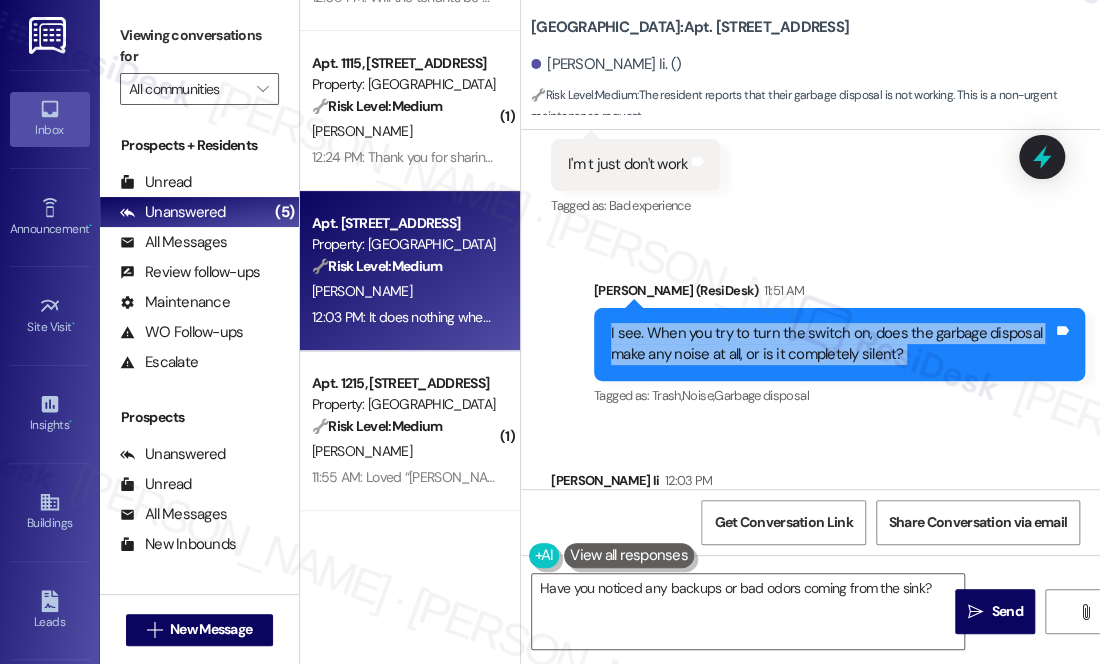 click on "I see. When you try to turn the switch on, does the garbage disposal make any noise at all, or is it completely silent?" at bounding box center [832, 344] 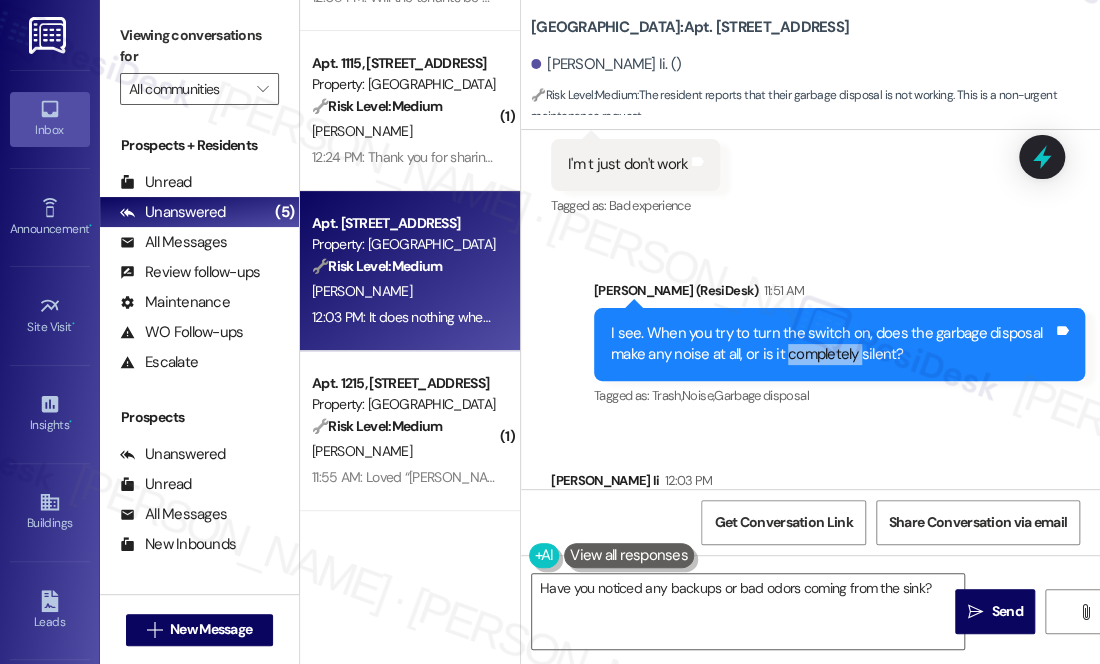 click on "I see. When you try to turn the switch on, does the garbage disposal make any noise at all, or is it completely silent?" at bounding box center [832, 344] 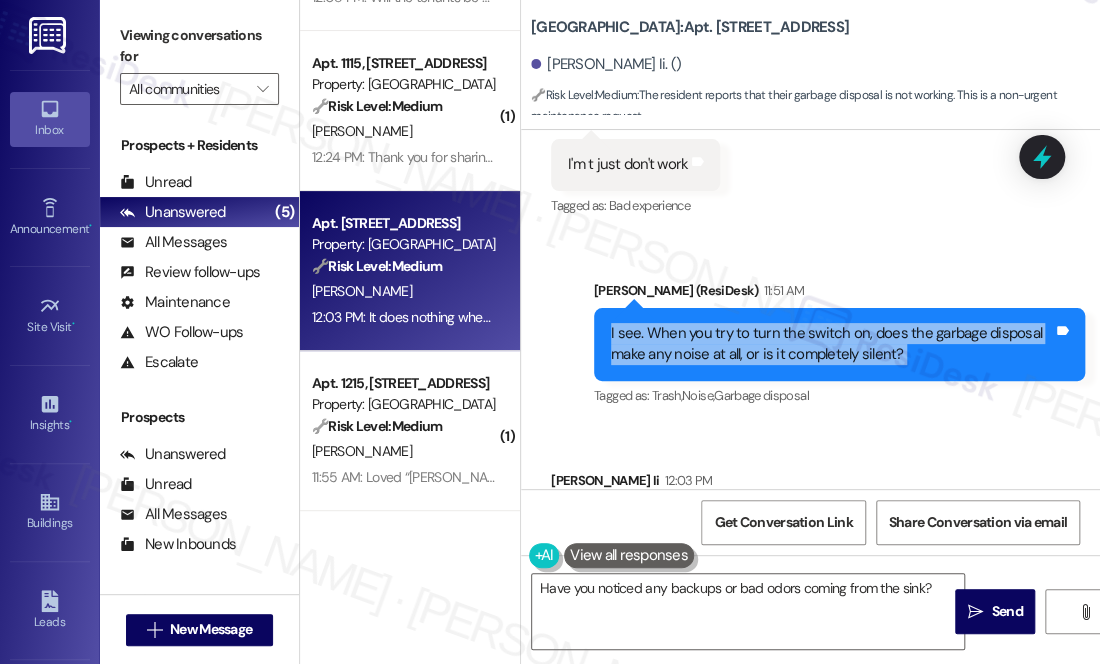 click on "I see. When you try to turn the switch on, does the garbage disposal make any noise at all, or is it completely silent?" at bounding box center [832, 344] 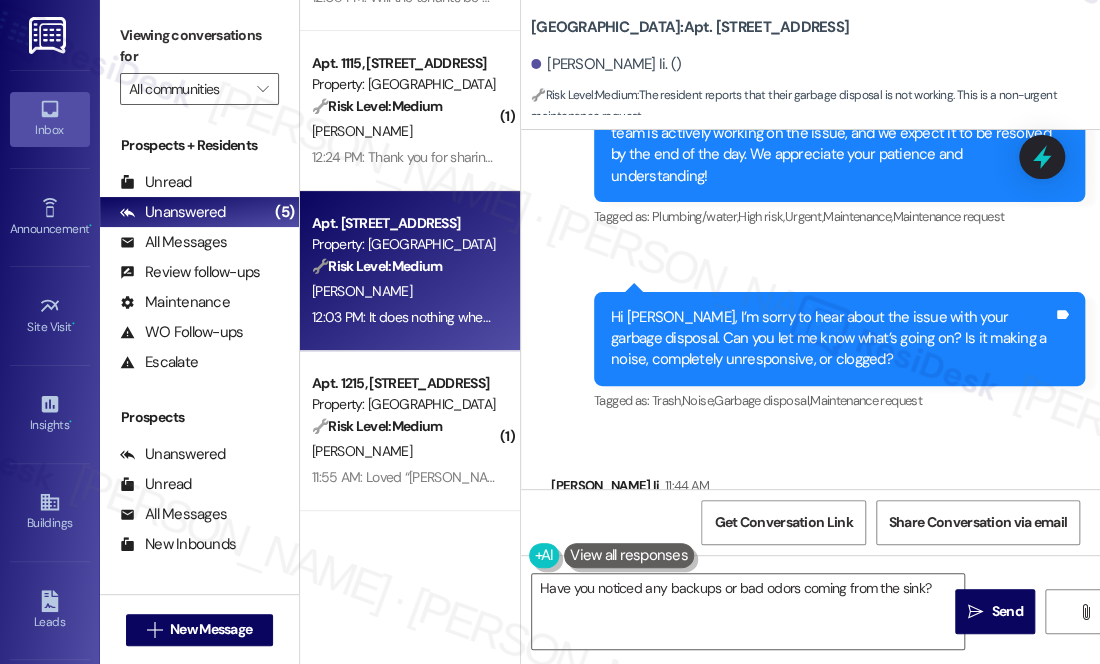 scroll, scrollTop: 18301, scrollLeft: 0, axis: vertical 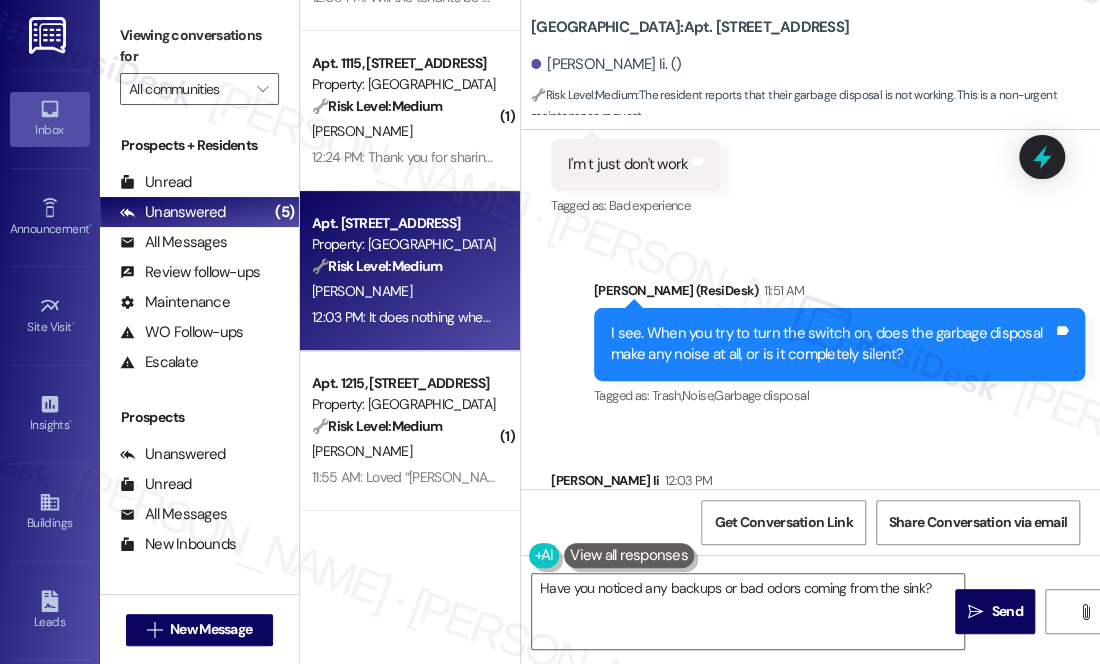 click on "It does nothing when u turn on the switch onNo it's" at bounding box center (730, 523) 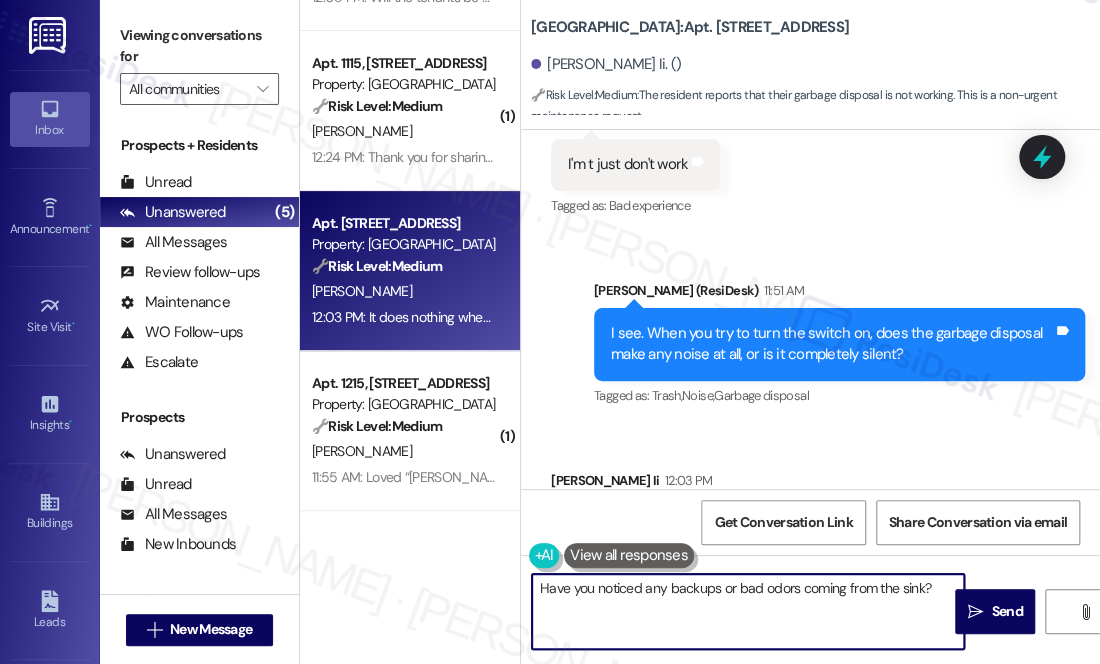 click on "Have you noticed any backups or bad odors coming from the sink?" at bounding box center [748, 611] 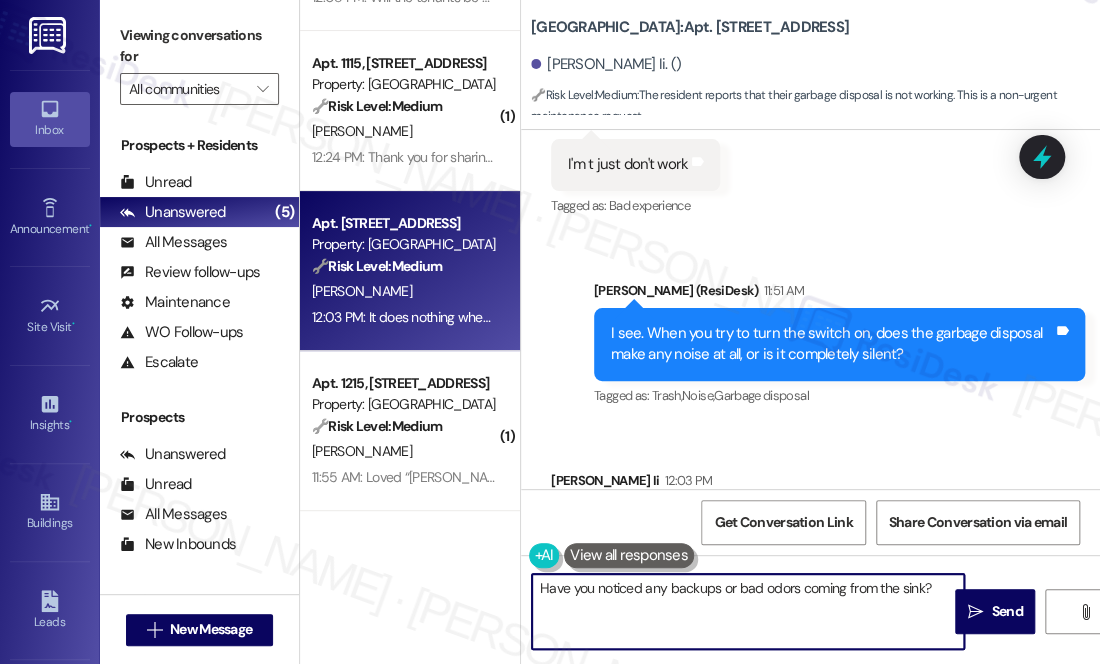 click on "Have you noticed any backups or bad odors coming from the sink?" at bounding box center [748, 611] 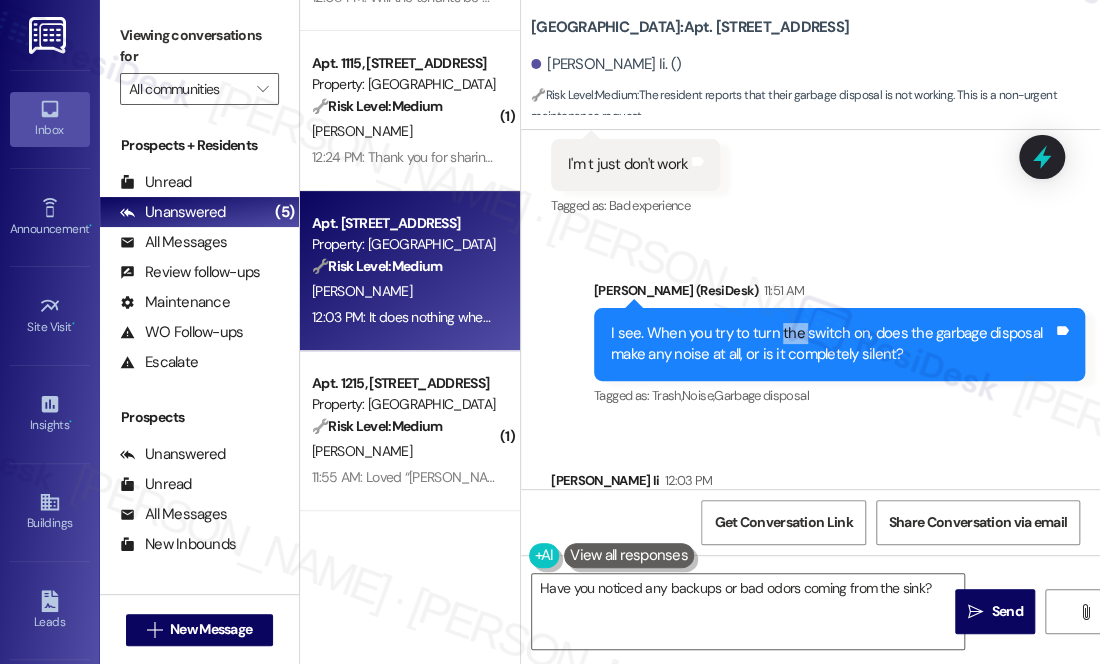 click on "I see. When you try to turn the switch on, does the garbage disposal make any noise at all, or is it completely silent?" at bounding box center [832, 344] 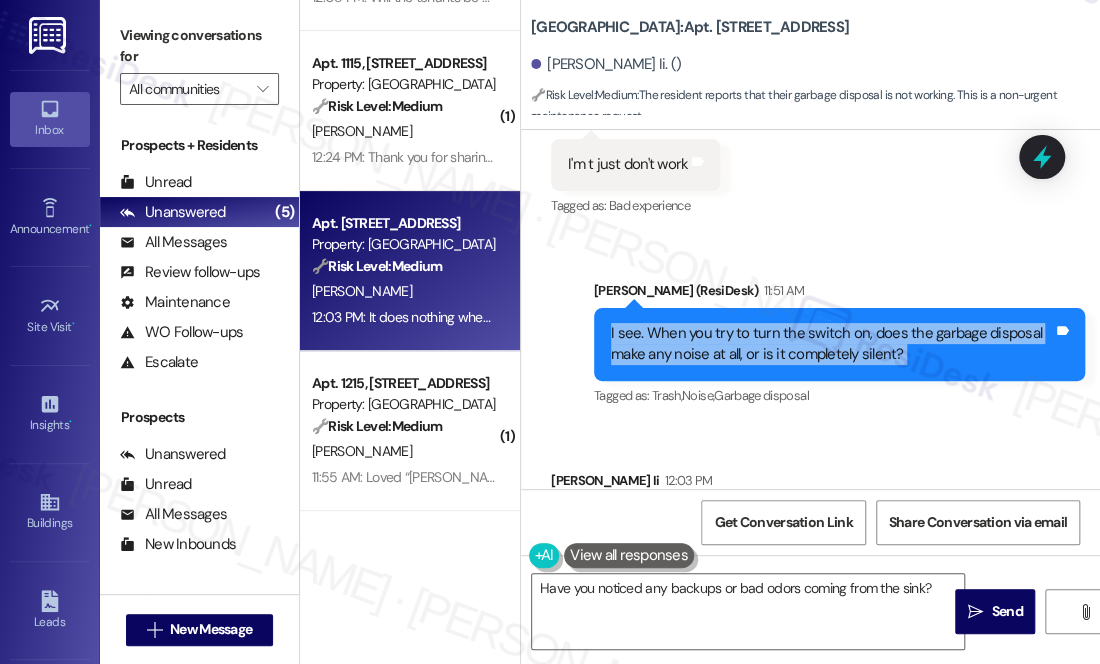 click on "I see. When you try to turn the switch on, does the garbage disposal make any noise at all, or is it completely silent?" at bounding box center [832, 344] 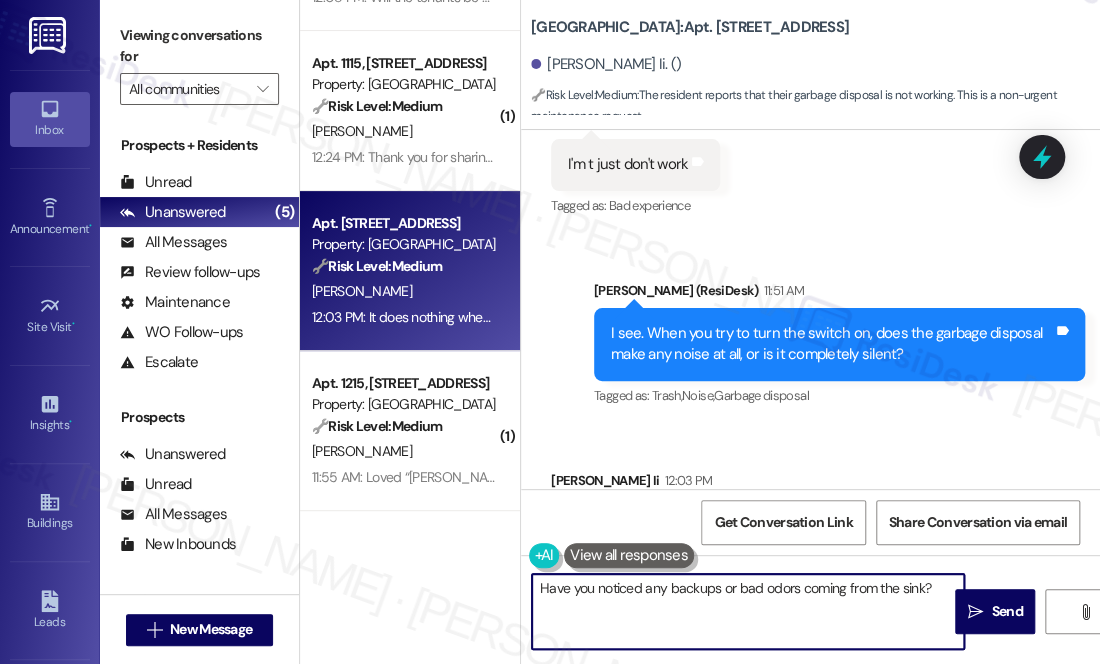 click on "Have you noticed any backups or bad odors coming from the sink?" at bounding box center [748, 611] 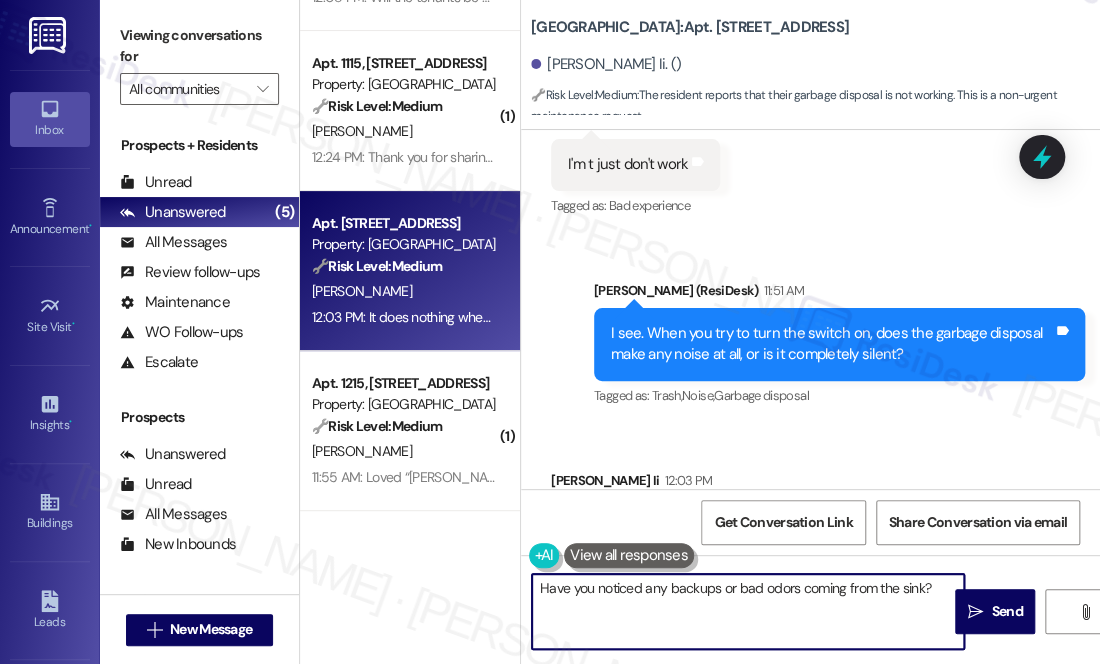 drag, startPoint x: 663, startPoint y: 588, endPoint x: 530, endPoint y: 593, distance: 133.09395 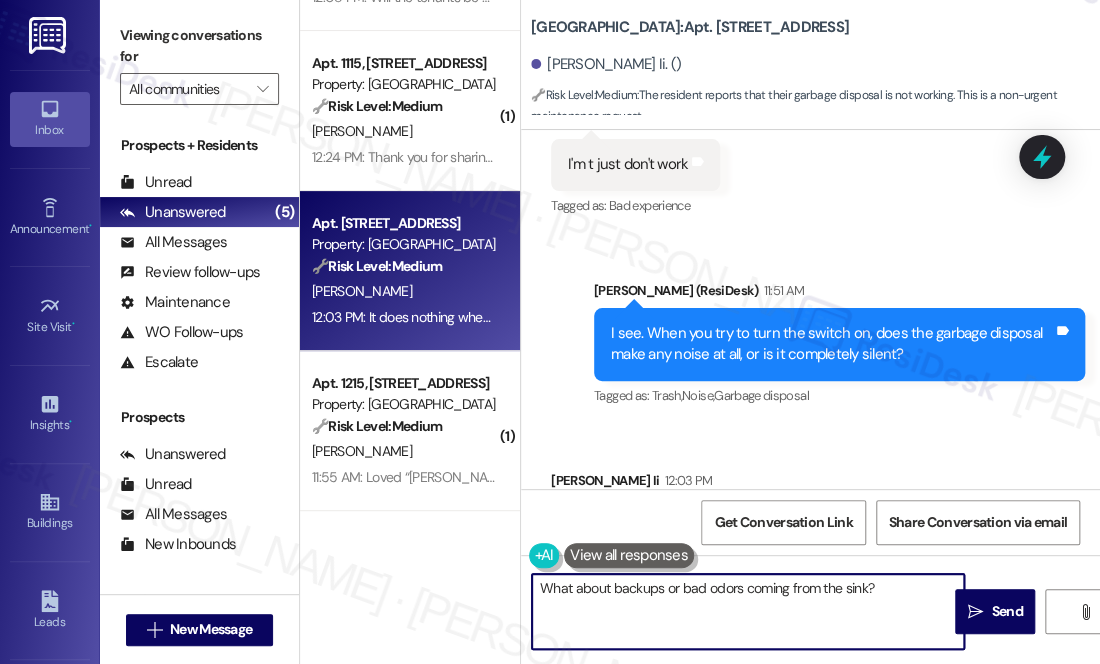 click on "What about backups or bad odors coming from the sink?" at bounding box center (748, 611) 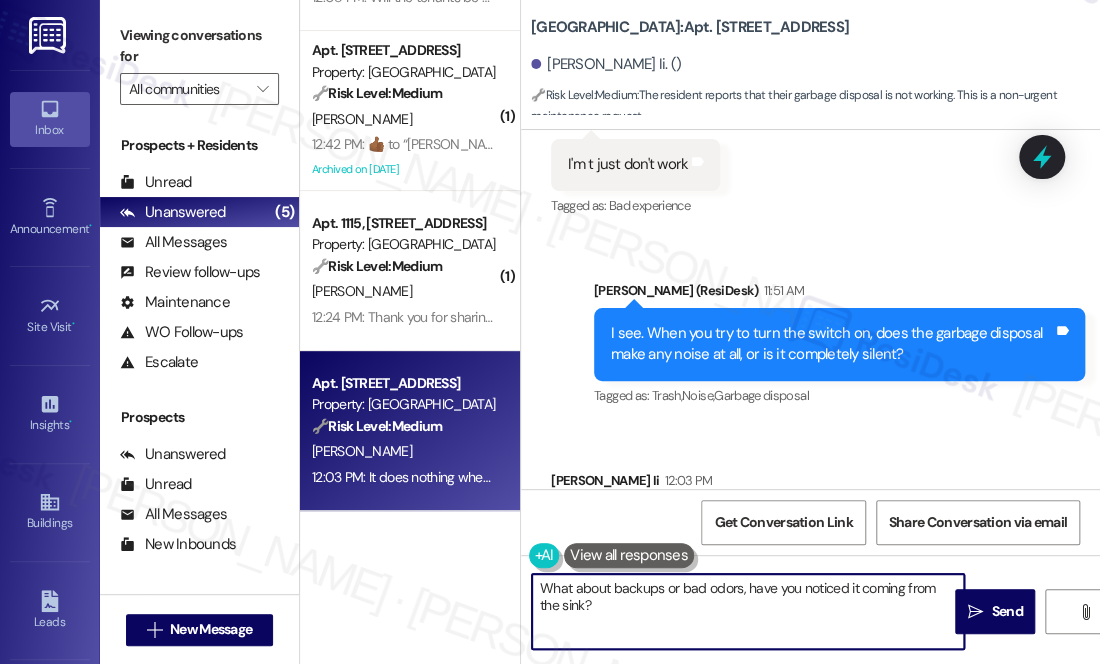 click on "What about backups or bad odors, have you noticed it coming from the sink?" at bounding box center (748, 611) 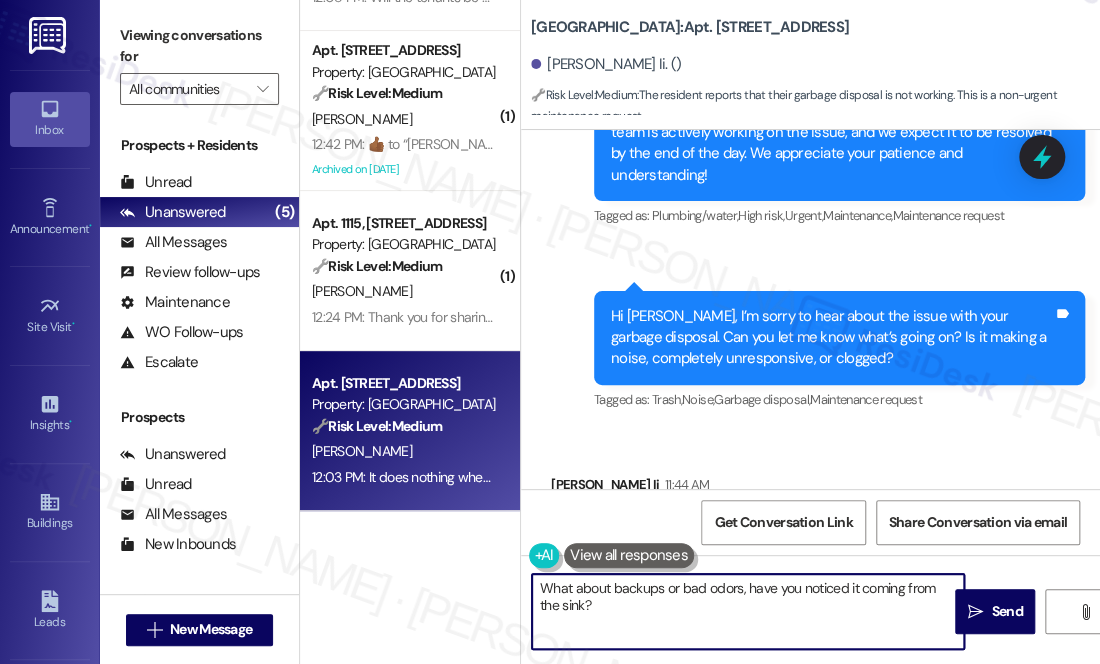 scroll, scrollTop: 17937, scrollLeft: 0, axis: vertical 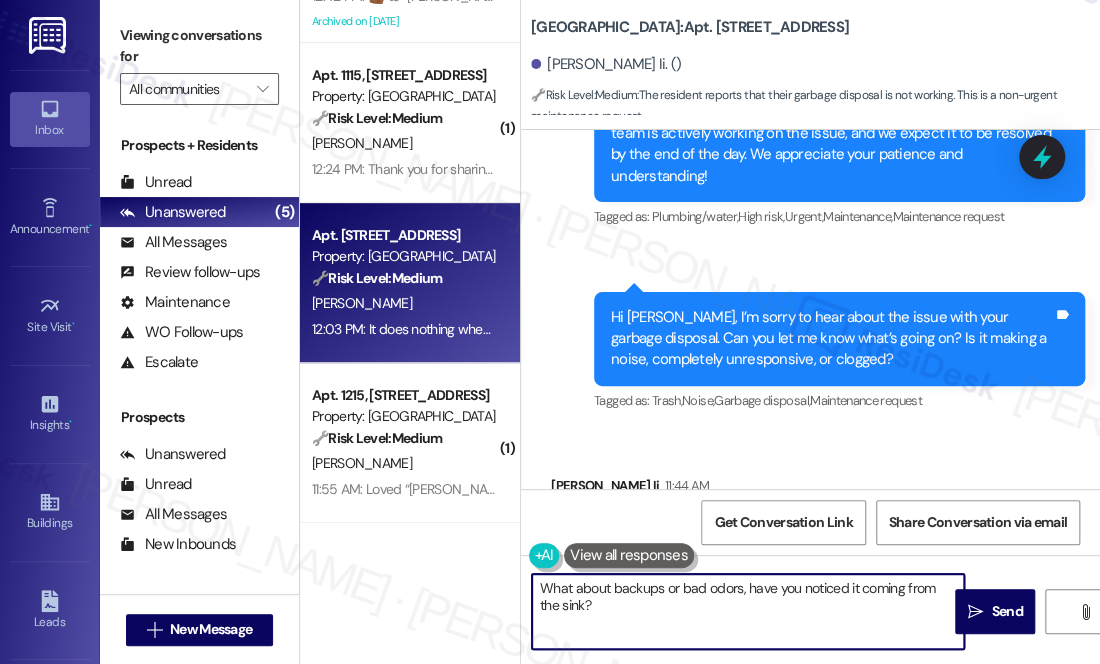 click on "What about backups or bad odors, have you noticed it coming from the sink?" at bounding box center (748, 611) 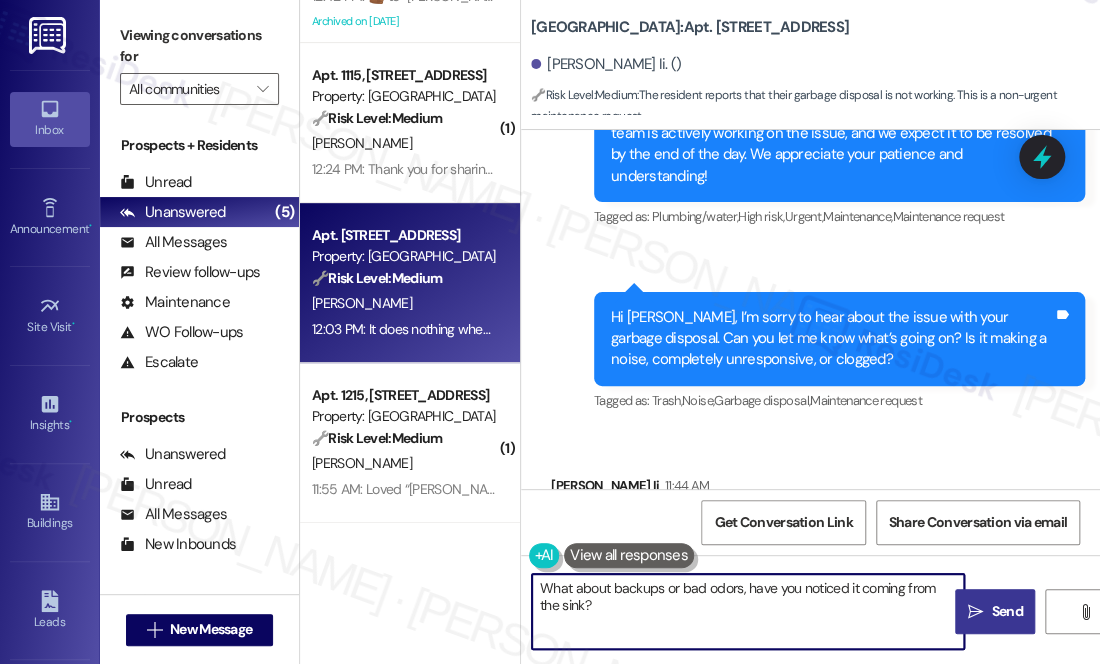 type on "What about backups or bad odors, have you noticed it coming from the sink?" 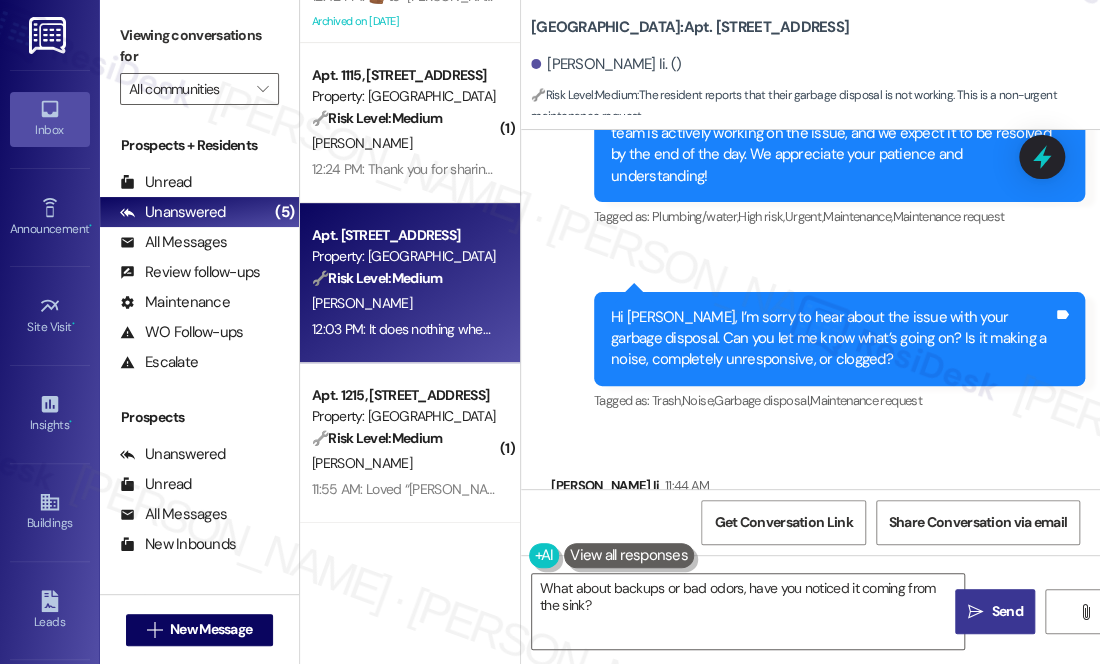 click on "" at bounding box center (975, 612) 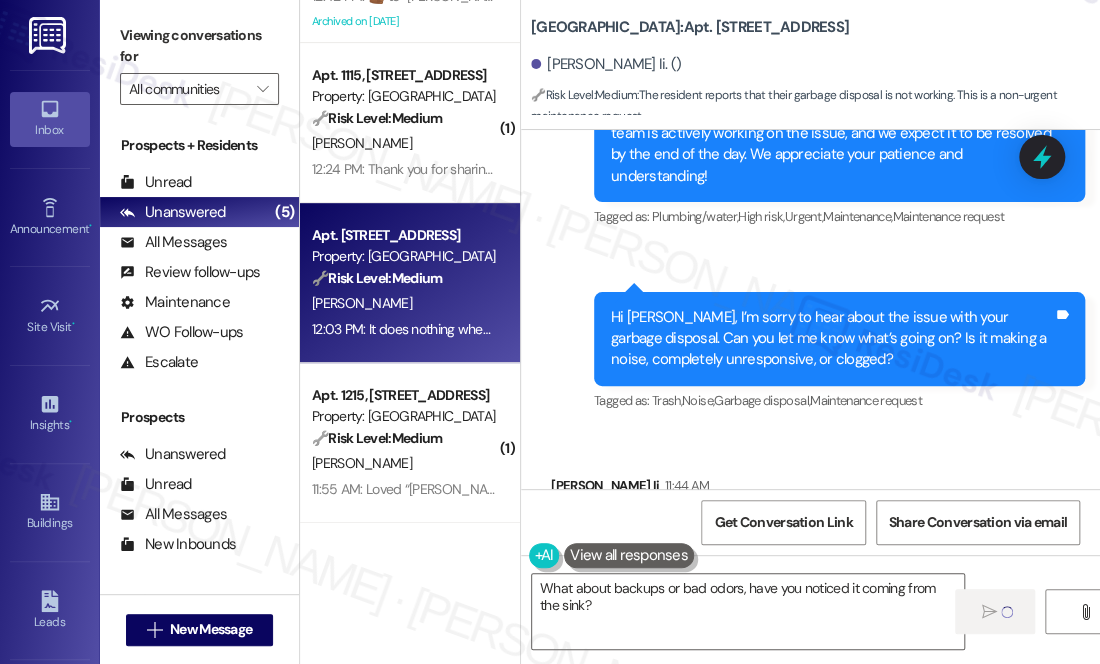 type 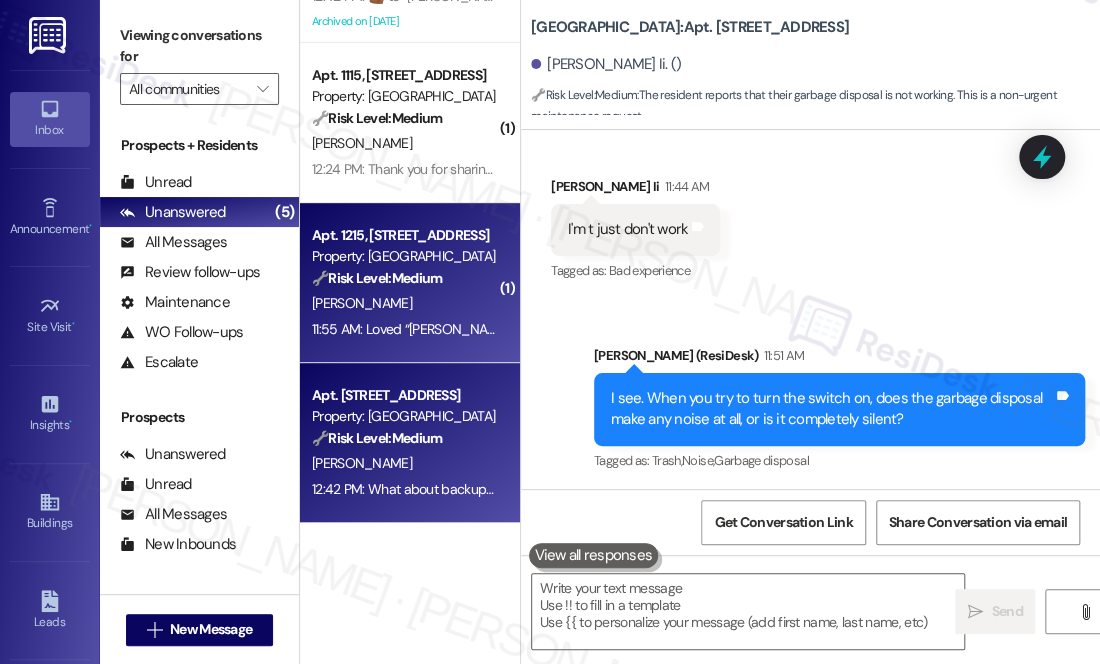 scroll, scrollTop: 17916, scrollLeft: 0, axis: vertical 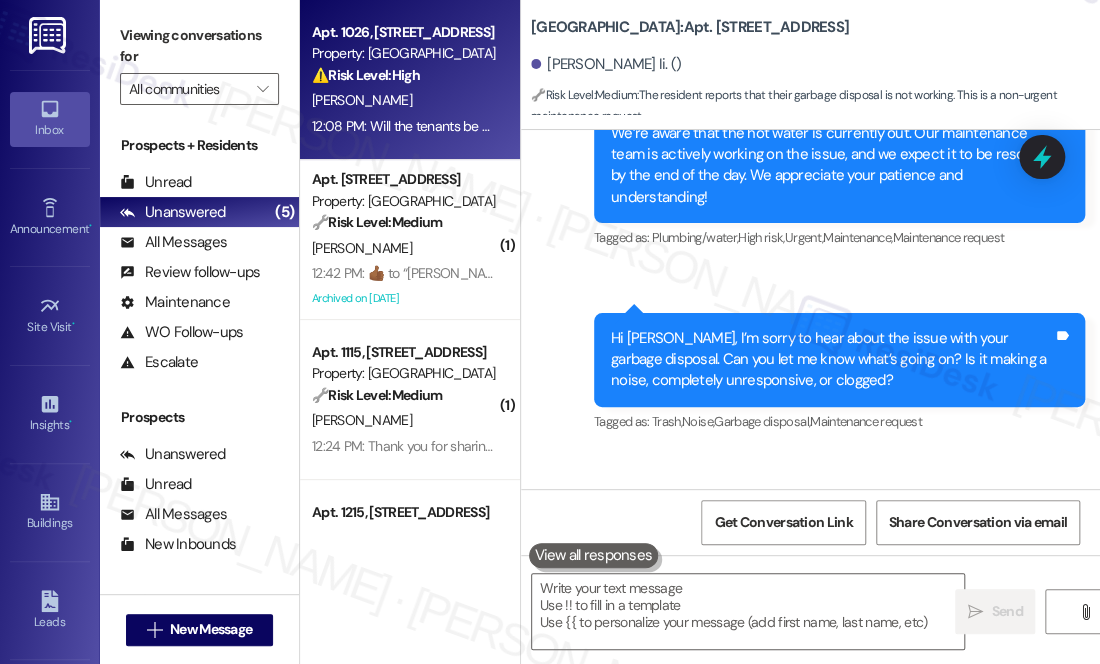 click on "⚠️  Risk Level:  High The resident is inquiring about charges related to a hot water outage. This relates to a financial concern and potential charge dispute, which requires prompt attention." at bounding box center (404, 75) 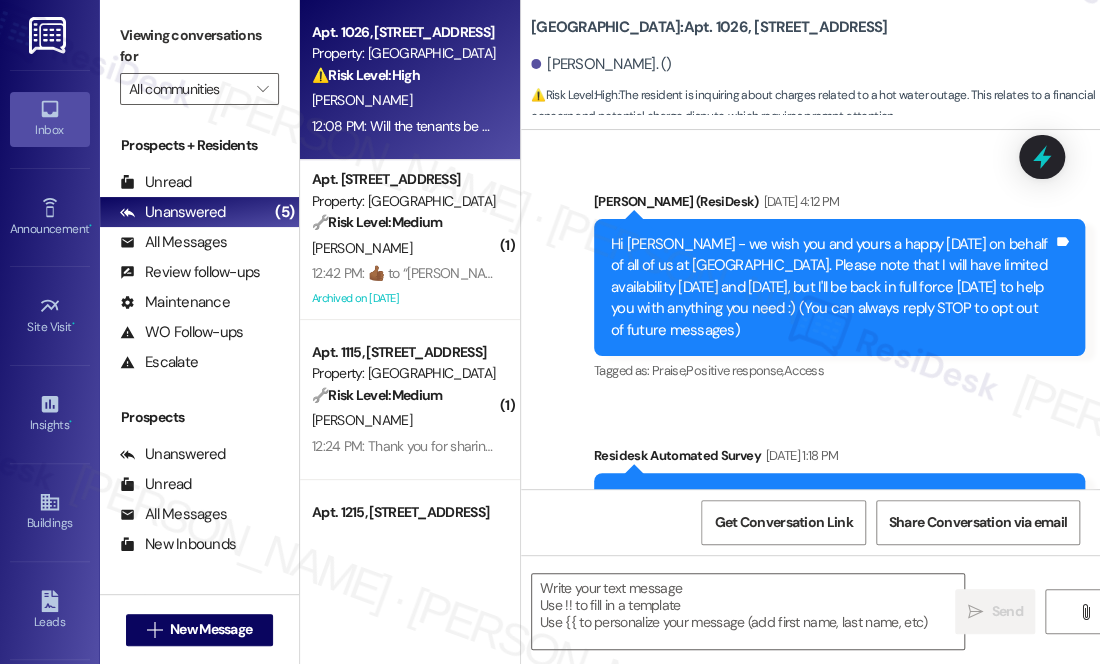 scroll, scrollTop: 40186, scrollLeft: 0, axis: vertical 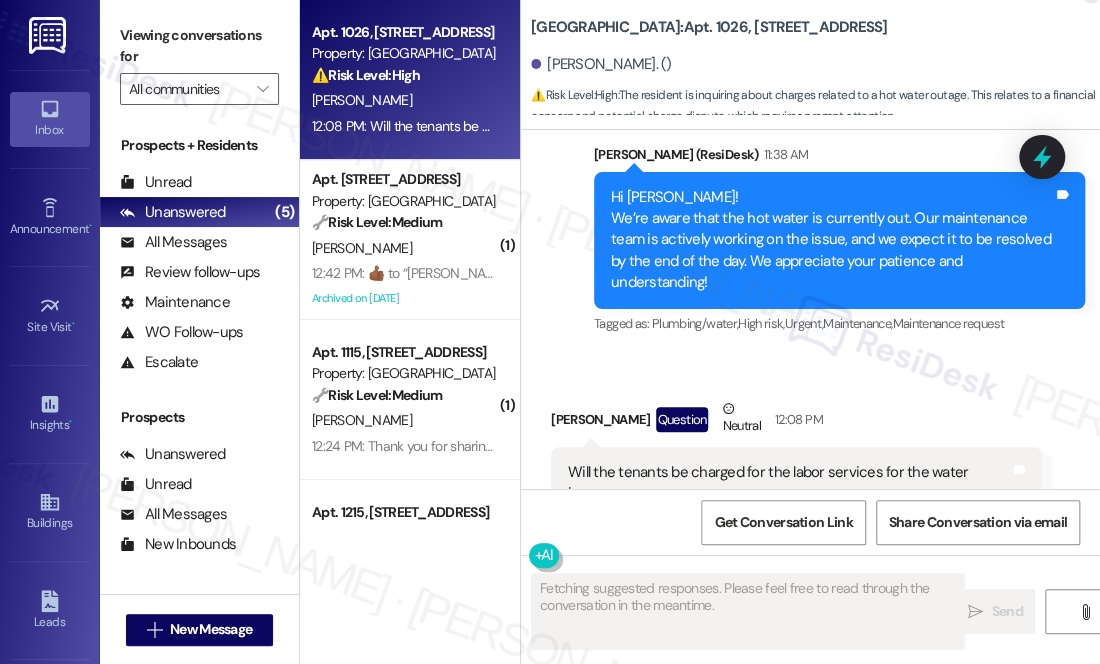 click on "Will the tenants be charged for the labor services for the water issues" at bounding box center (789, 483) 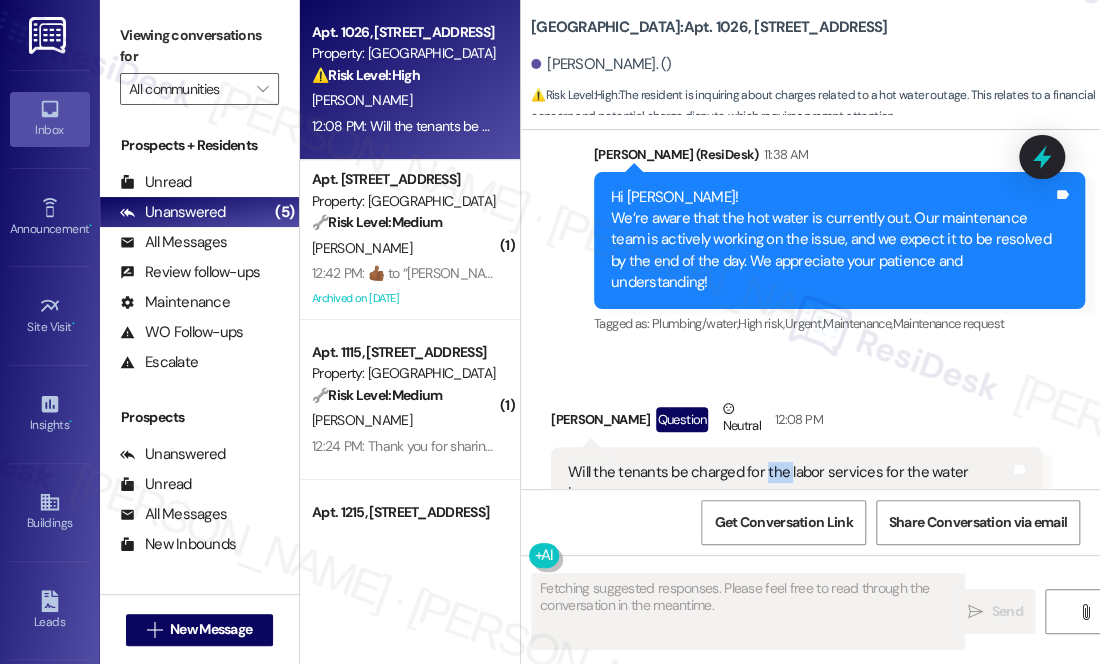 click on "Will the tenants be charged for the labor services for the water issues" at bounding box center (789, 483) 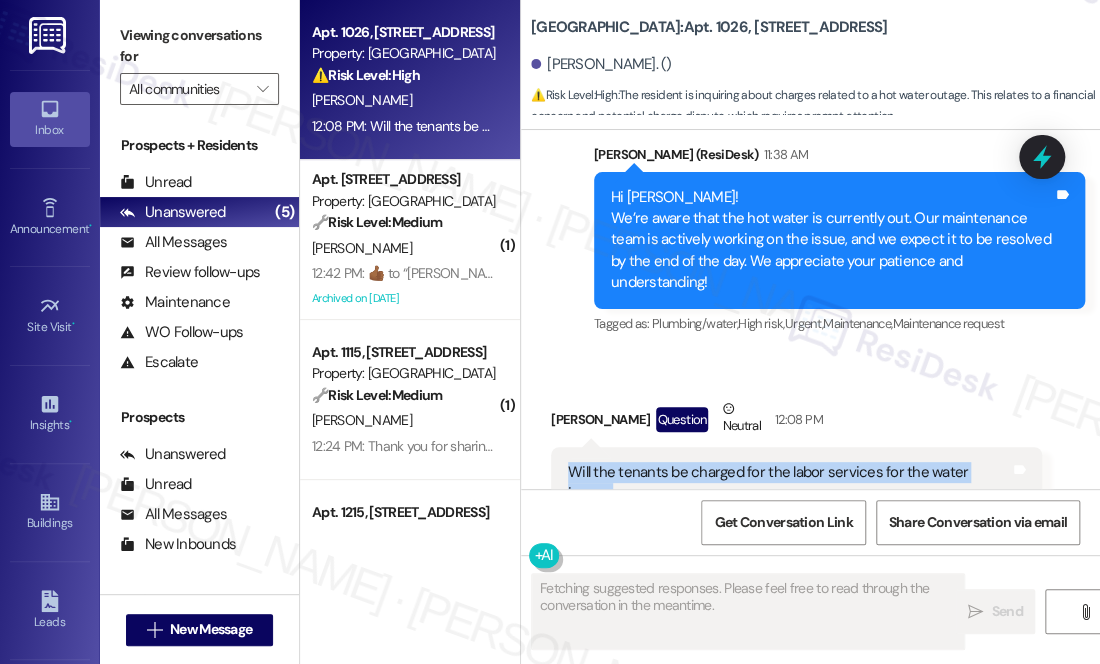 click on "Will the tenants be charged for the labor services for the water issues" at bounding box center (789, 483) 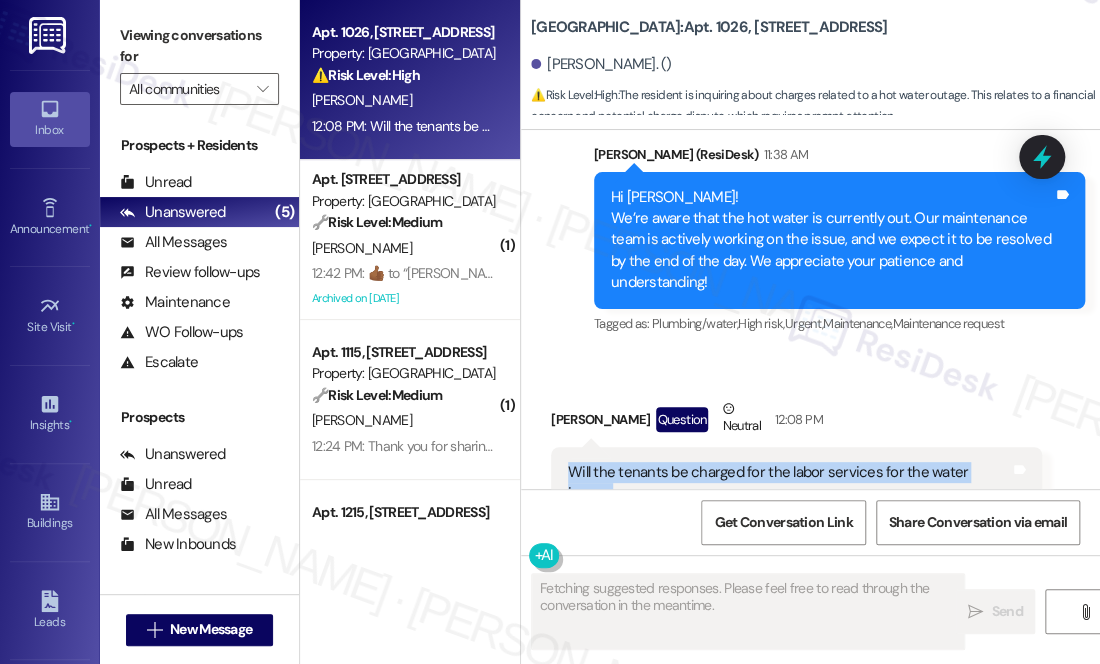 copy on "Will the tenants be charged for the labor services for the water issues  Tags and notes" 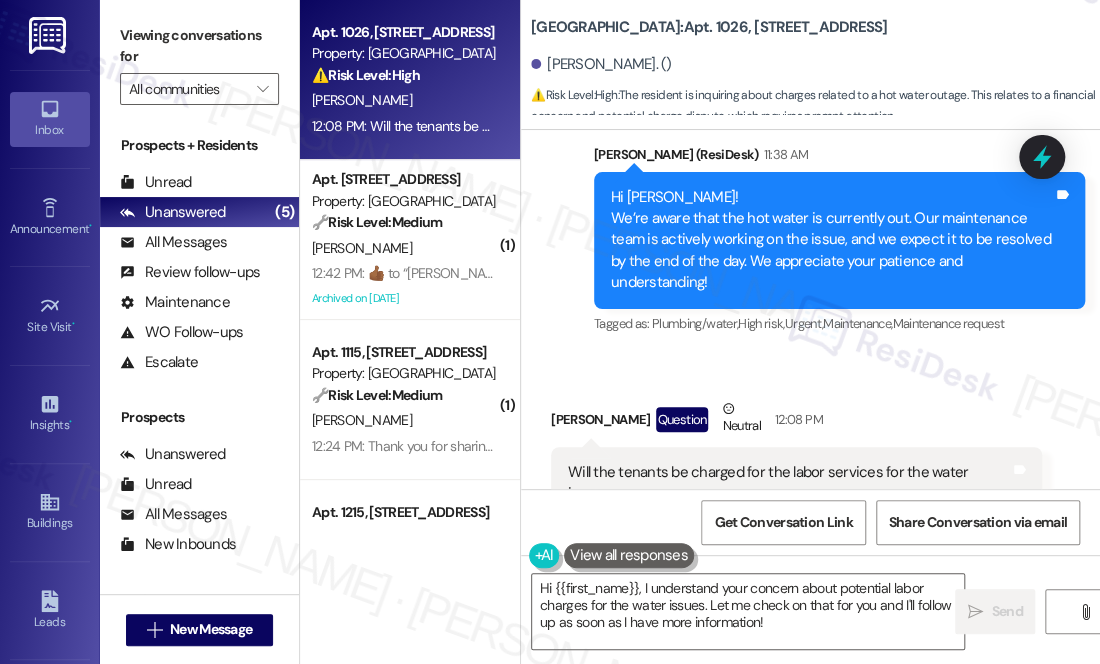 click on "Received via SMS [PERSON_NAME] Question   Neutral 12:08 PM Will the tenants be charged for the labor services for the water issues  Tags and notes Tagged as:   Plumbing/water ,  Click to highlight conversations about Plumbing/water High risk ,  Click to highlight conversations about High risk Additional charges ,  Click to highlight conversations about Additional charges Water [PERSON_NAME] to highlight conversations about Water bill" at bounding box center (796, 473) 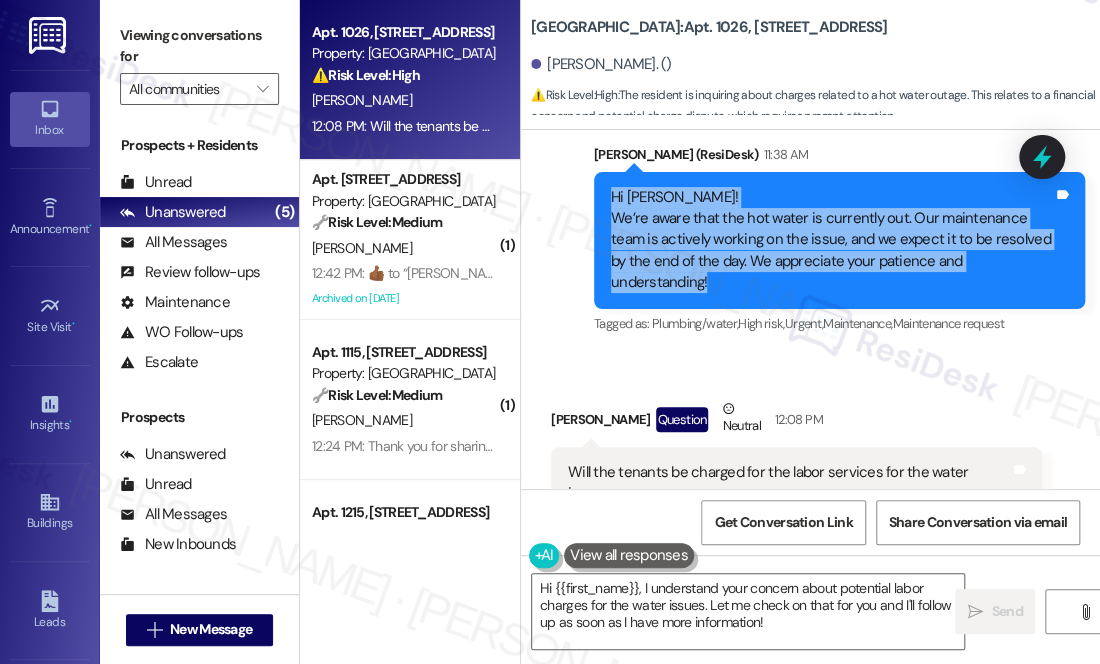 drag, startPoint x: 763, startPoint y: 230, endPoint x: 557, endPoint y: 152, distance: 220.27255 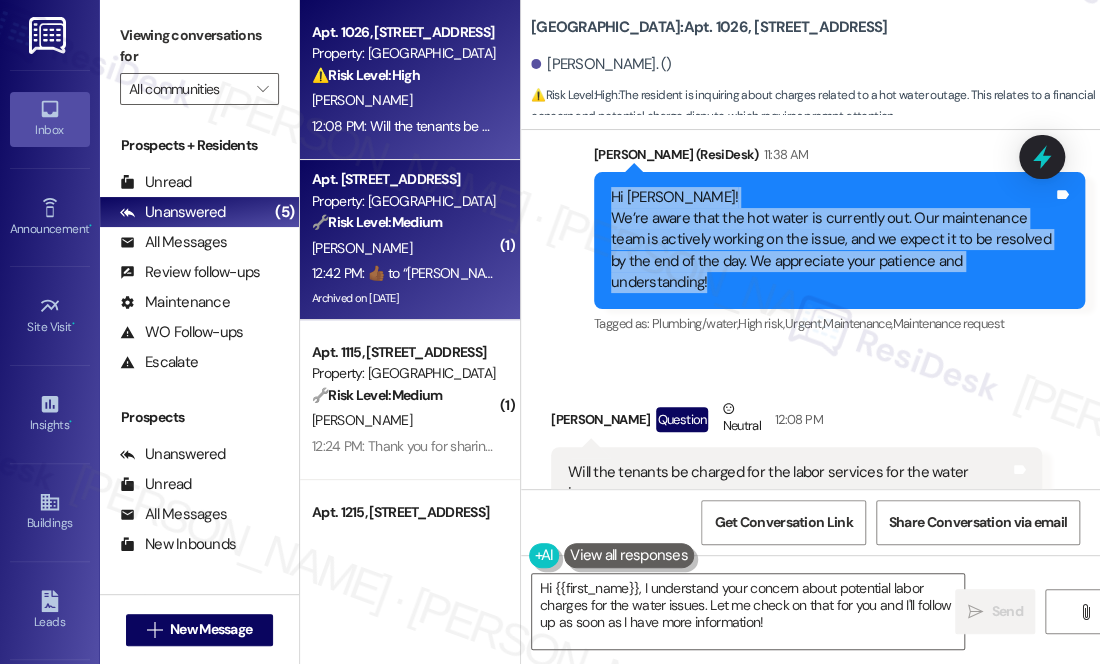 copy on "Hi [PERSON_NAME]!
We’re aware that the hot water is currently out. Our maintenance team is actively working on the issue, and we expect it to be resolved by the end of the day. We appreciate your patience and understanding!" 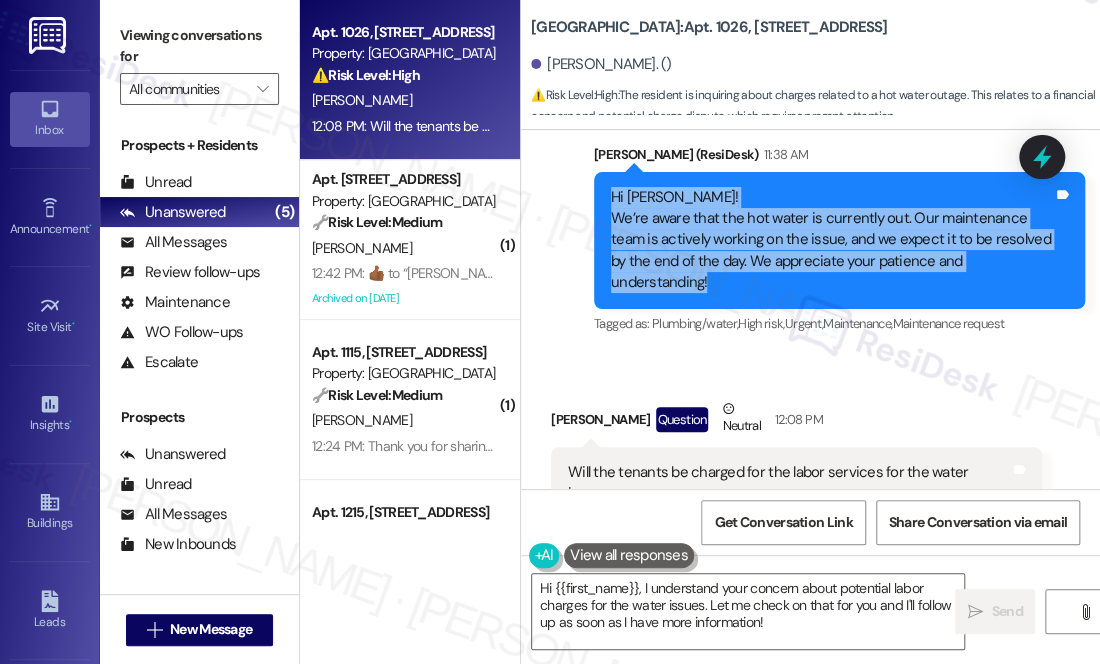 click on "Hi [PERSON_NAME]!
We’re aware that the hot water is currently out. Our maintenance team is actively working on the issue, and we expect it to be resolved by the end of the day. We appreciate your patience and understanding!" at bounding box center (832, 240) 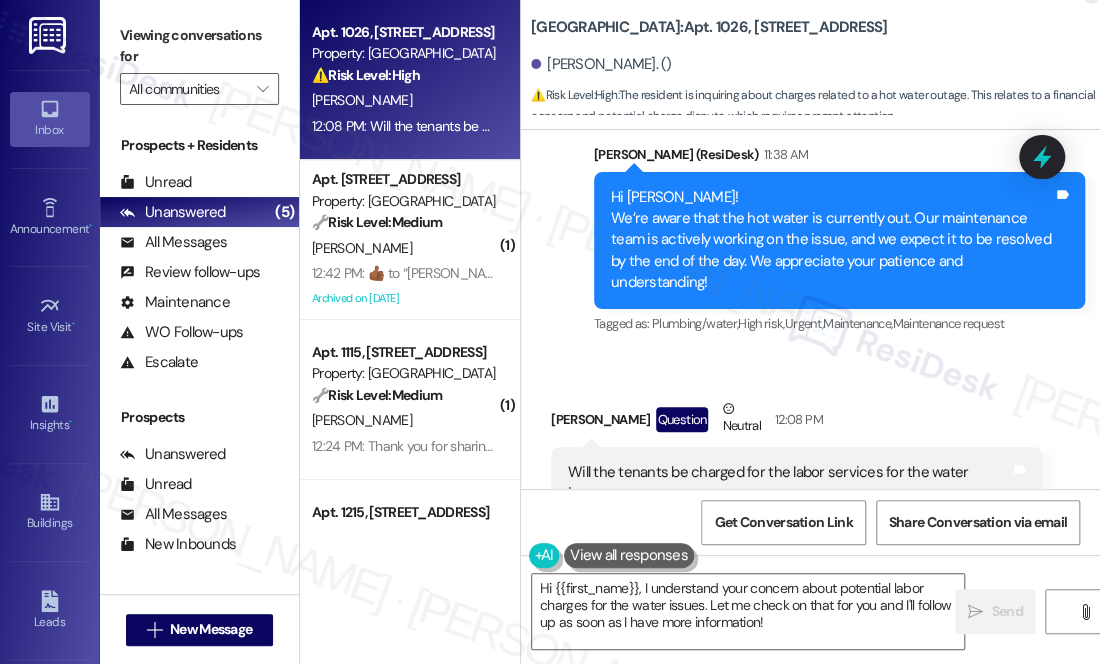 click on "Hi [PERSON_NAME]!
We’re aware that the hot water is currently out. Our maintenance team is actively working on the issue, and we expect it to be resolved by the end of the day. We appreciate your patience and understanding!" at bounding box center [832, 240] 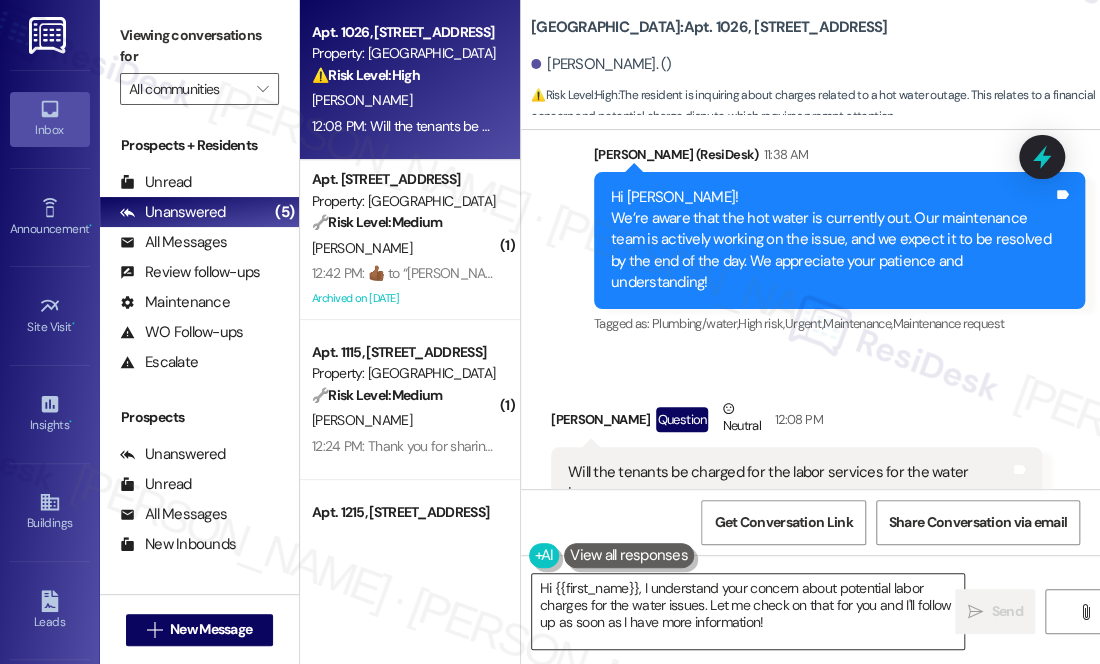 click on "Hi {{first_name}}, I understand your concern about potential labor charges for the water issues. Let me check on that for you and I'll follow up as soon as I have more information!" at bounding box center (748, 611) 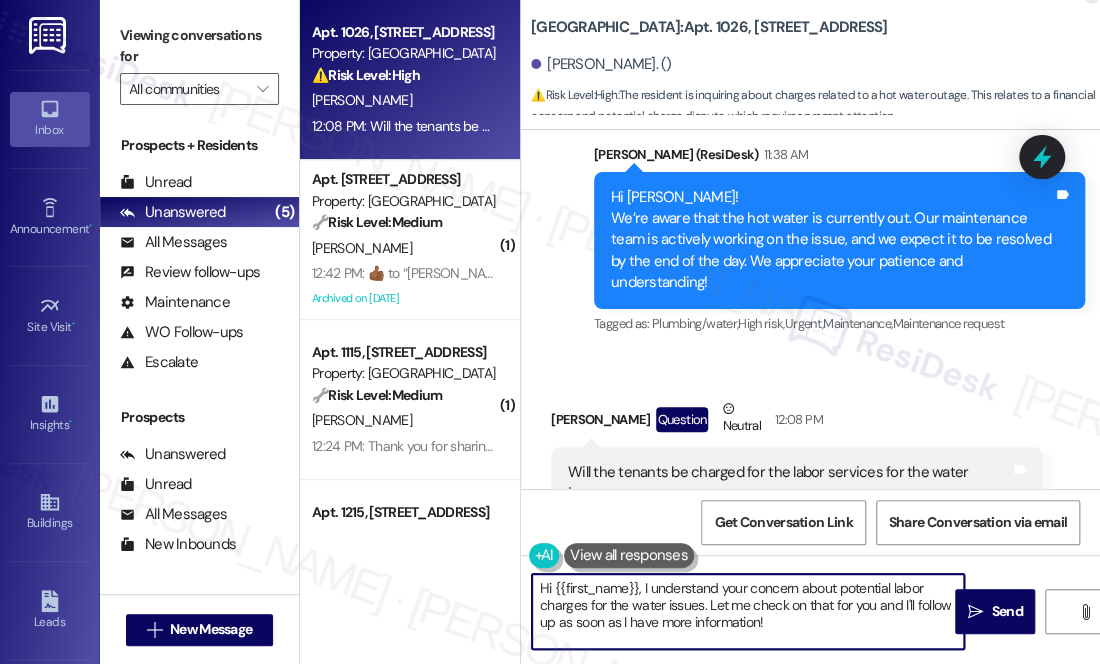 drag, startPoint x: 834, startPoint y: 642, endPoint x: 706, endPoint y: 607, distance: 132.69891 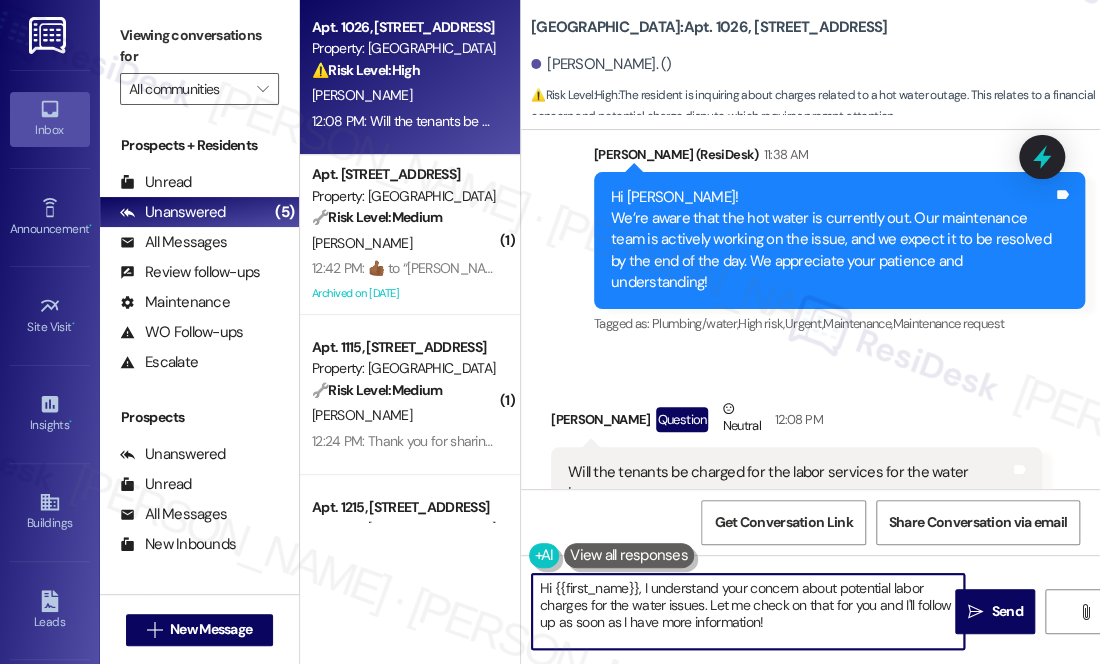 scroll, scrollTop: 0, scrollLeft: 0, axis: both 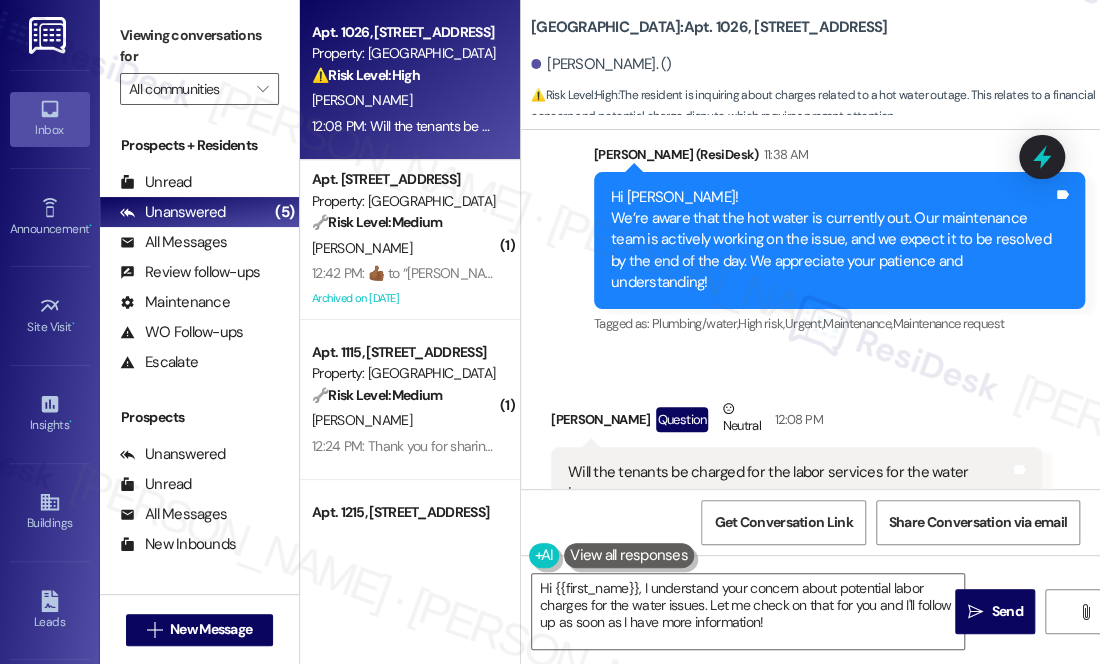 click on "Will the tenants be charged for the labor services for the water issues" at bounding box center [789, 483] 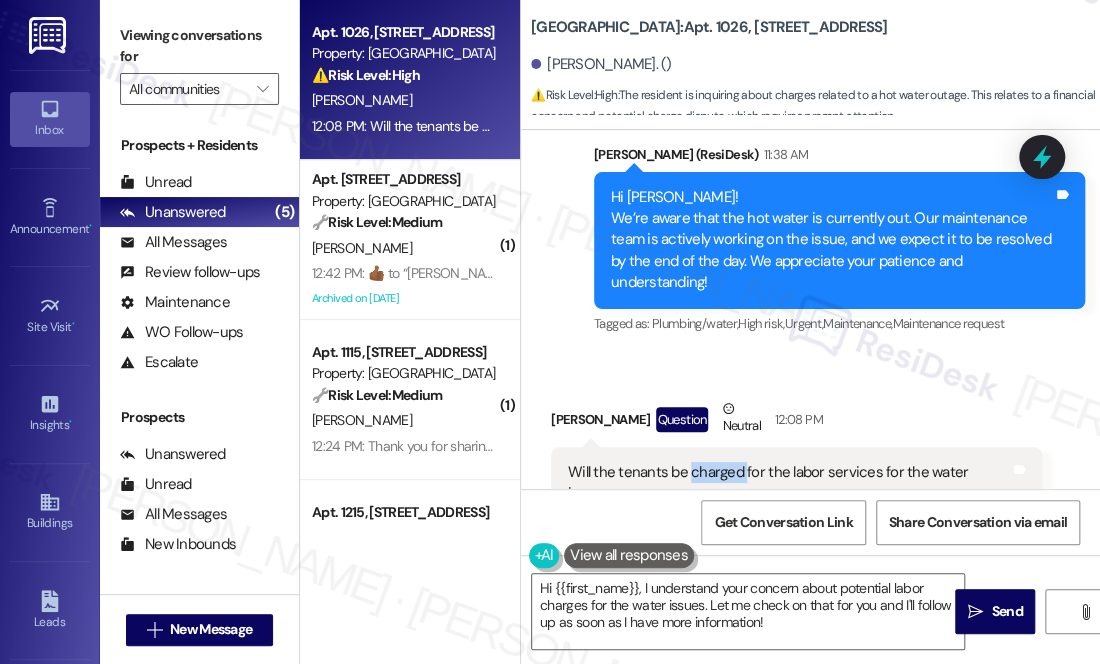 click on "Will the tenants be charged for the labor services for the water issues" at bounding box center (789, 483) 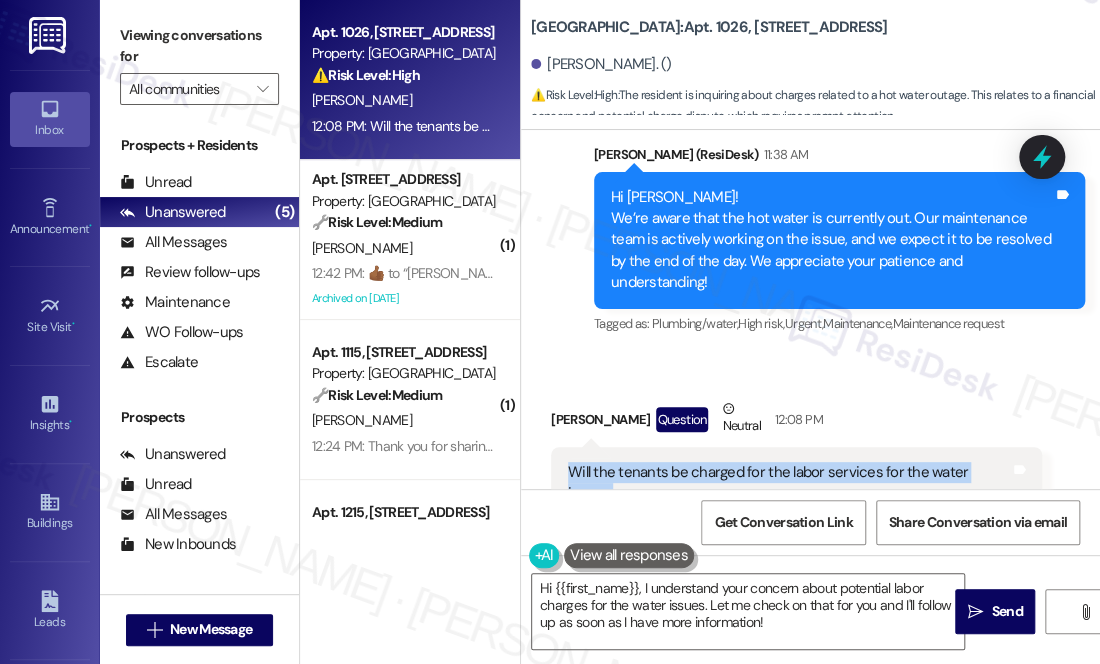 click on "Will the tenants be charged for the labor services for the water issues" at bounding box center (789, 483) 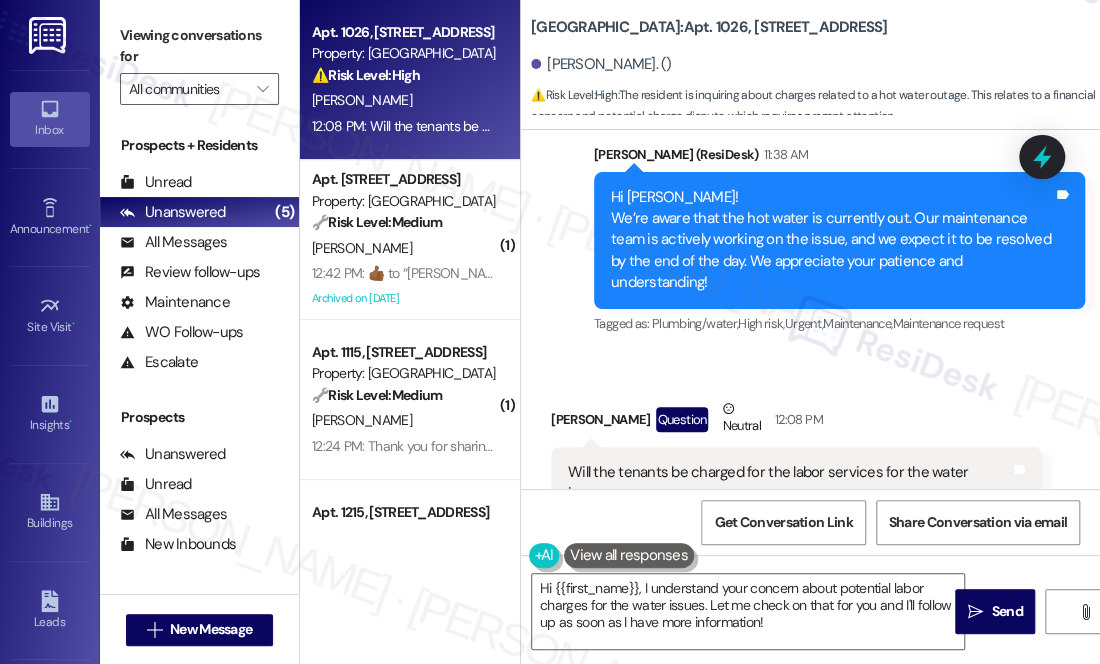click on "Tagged as:   Plumbing/water ,  Click to highlight conversations about Plumbing/water High risk ,  Click to highlight conversations about High risk Urgent ,  Click to highlight conversations about Urgent Maintenance ,  Click to highlight conversations about Maintenance Maintenance request Click to highlight conversations about Maintenance request" at bounding box center [839, 323] 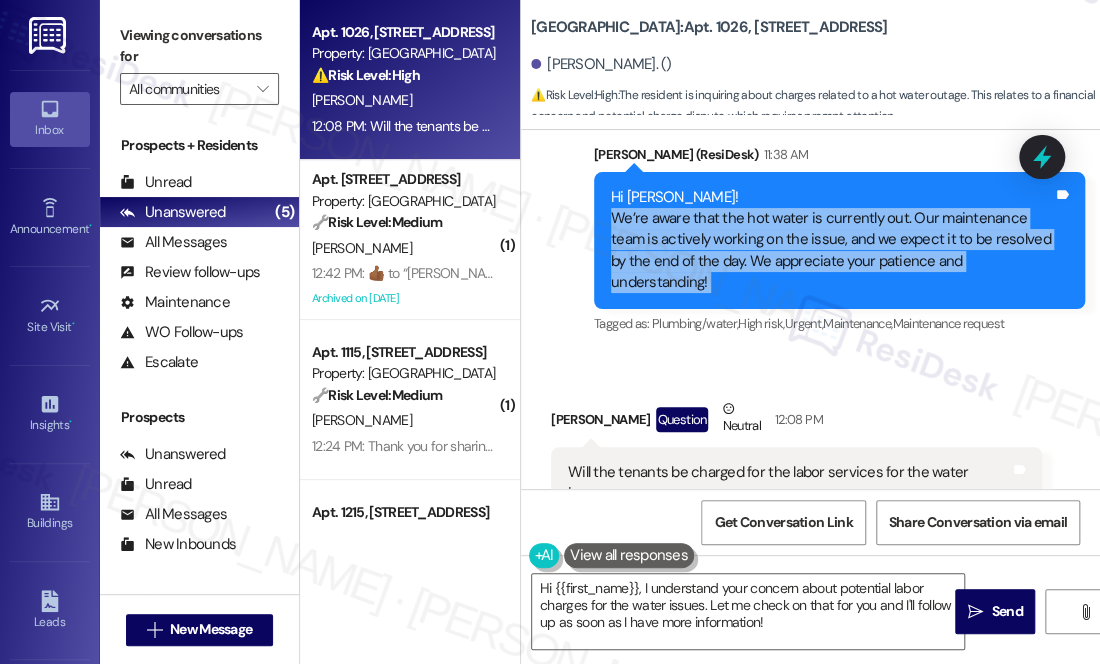 click on "Hi [PERSON_NAME]!
We’re aware that the hot water is currently out. Our maintenance team is actively working on the issue, and we expect it to be resolved by the end of the day. We appreciate your patience and understanding!" at bounding box center [832, 240] 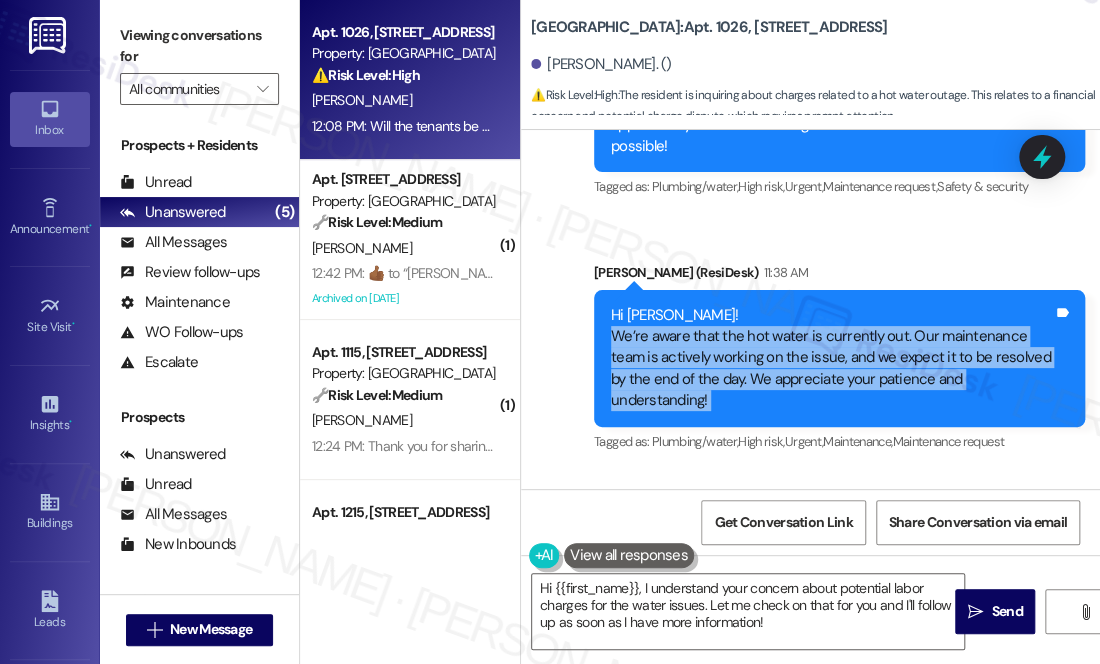 scroll, scrollTop: 40005, scrollLeft: 0, axis: vertical 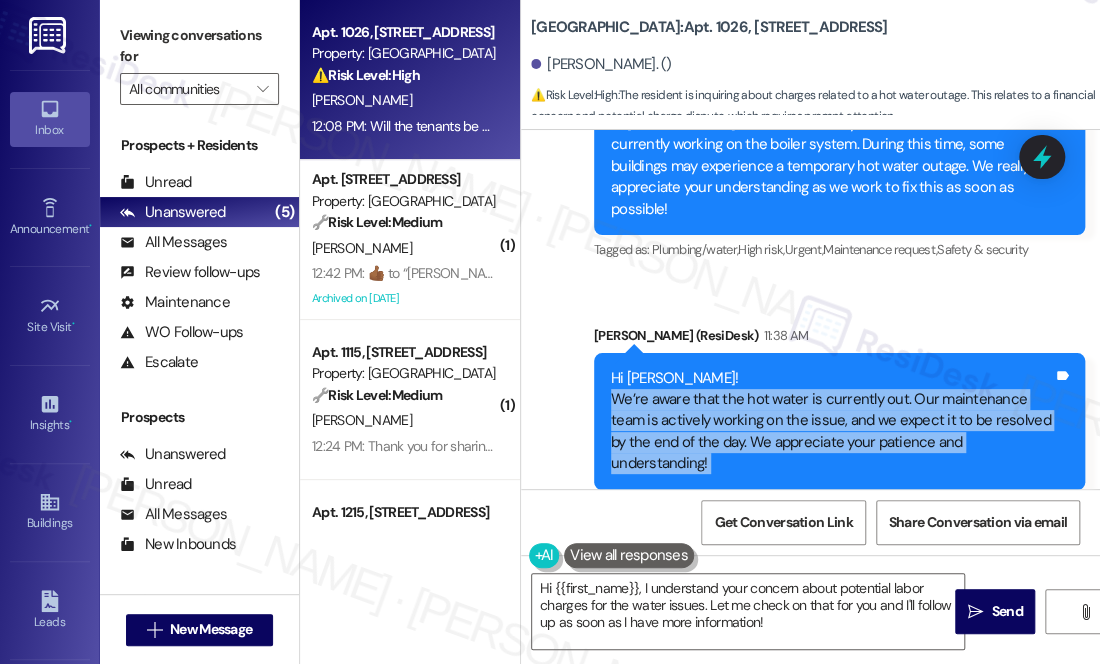 click on "Hi [PERSON_NAME]!
We’re aware that the hot water is currently out. Our maintenance team is actively working on the issue, and we expect it to be resolved by the end of the day. We appreciate your patience and understanding!" at bounding box center (832, 421) 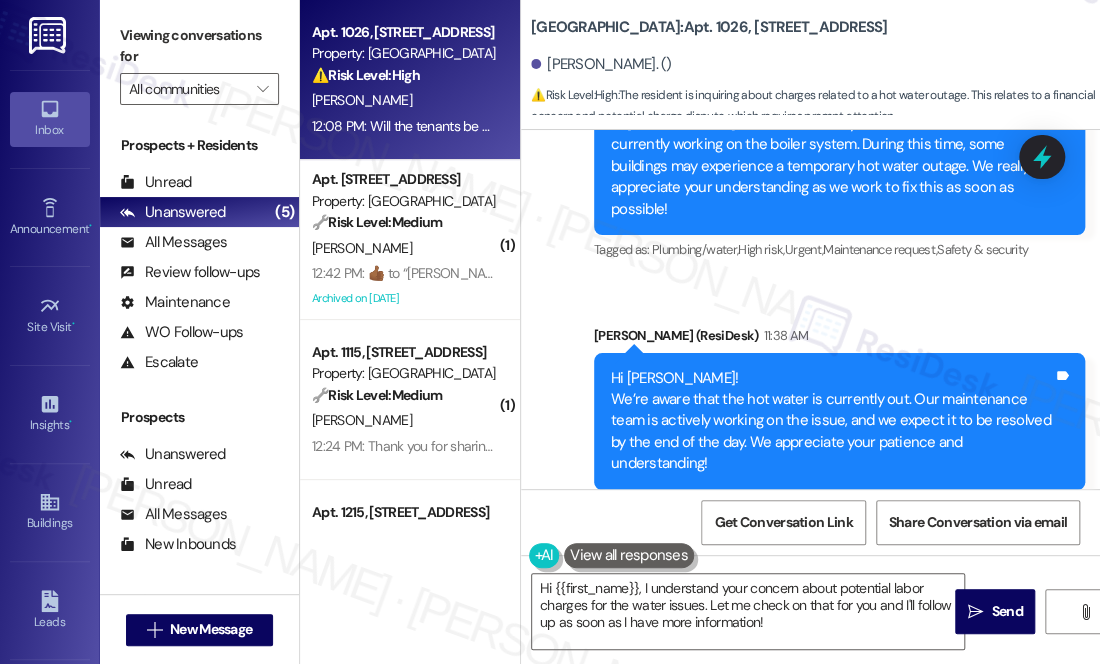 click on "Hi [PERSON_NAME]!
We’re aware that the hot water is currently out. Our maintenance team is actively working on the issue, and we expect it to be resolved by the end of the day. We appreciate your patience and understanding!" at bounding box center [832, 421] 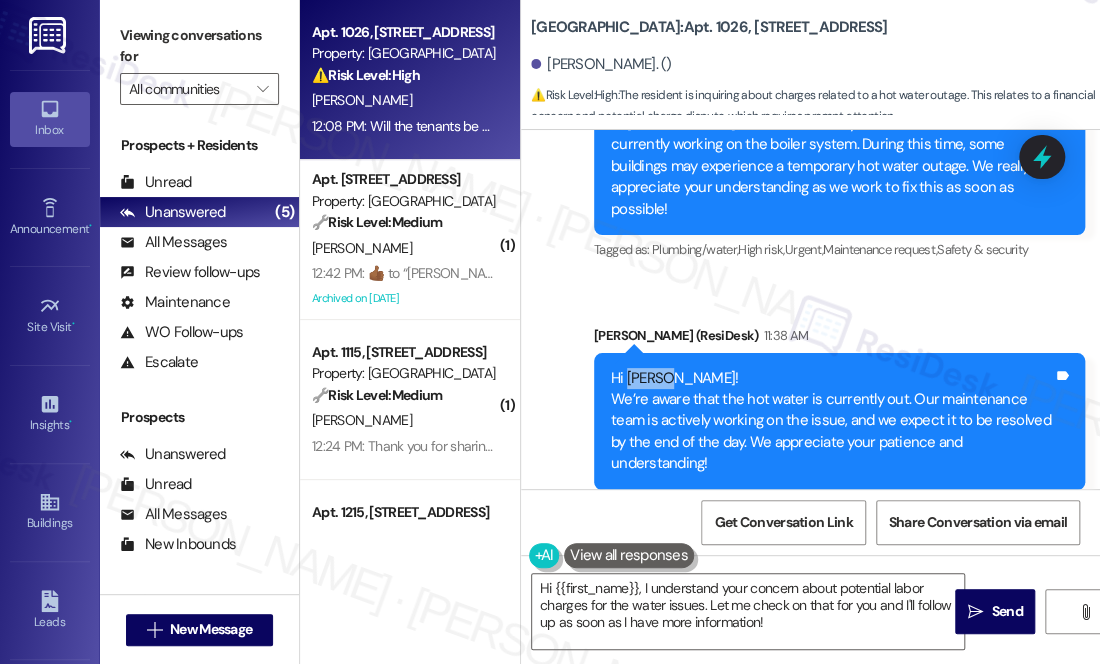 click on "Hi [PERSON_NAME]!
We’re aware that the hot water is currently out. Our maintenance team is actively working on the issue, and we expect it to be resolved by the end of the day. We appreciate your patience and understanding!" at bounding box center (832, 421) 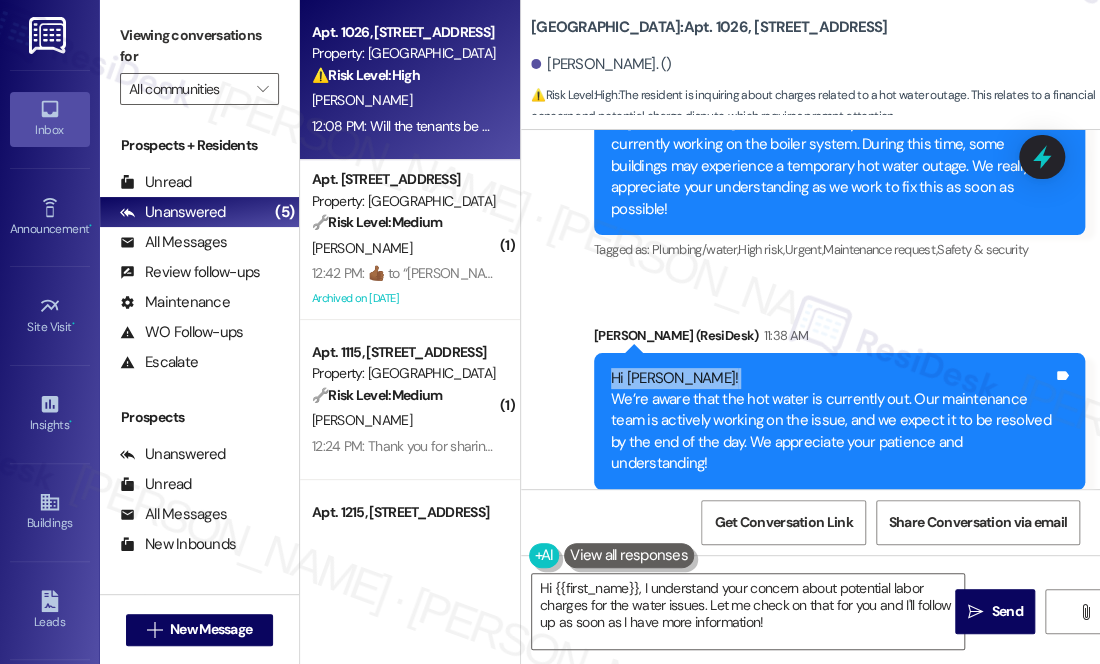 click on "Hi [PERSON_NAME]!
We’re aware that the hot water is currently out. Our maintenance team is actively working on the issue, and we expect it to be resolved by the end of the day. We appreciate your patience and understanding!" at bounding box center [832, 421] 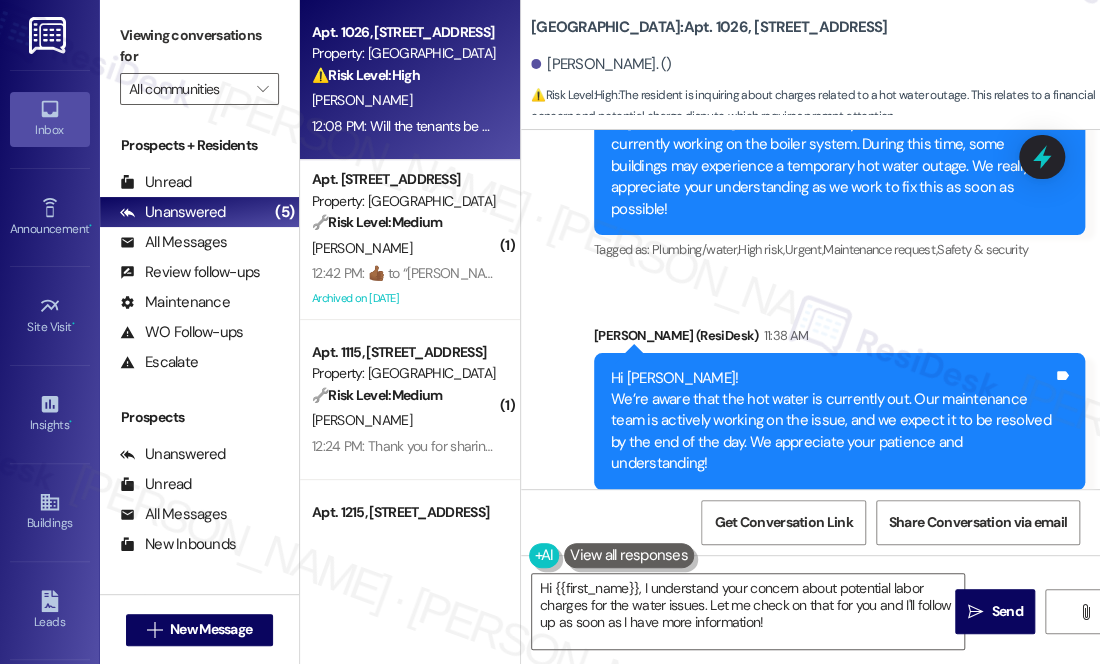 click on "Hi [PERSON_NAME]!
We’re aware that the hot water is currently out. Our maintenance team is actively working on the issue, and we expect it to be resolved by the end of the day. We appreciate your patience and understanding!" at bounding box center (832, 421) 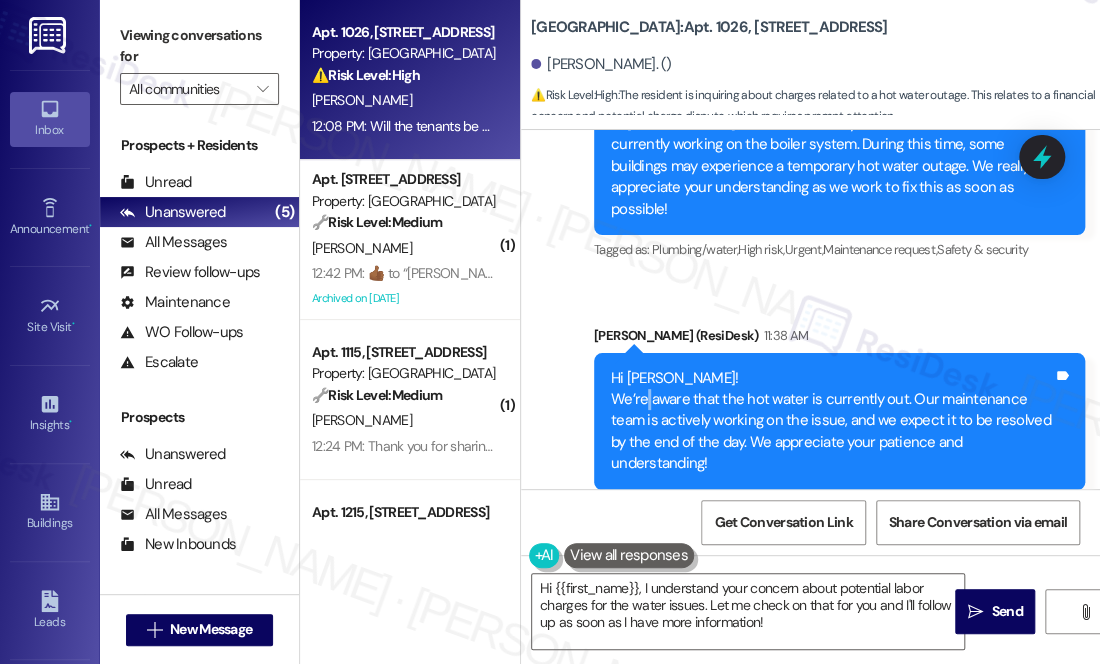 click on "Hi [PERSON_NAME]!
We’re aware that the hot water is currently out. Our maintenance team is actively working on the issue, and we expect it to be resolved by the end of the day. We appreciate your patience and understanding!" at bounding box center [832, 421] 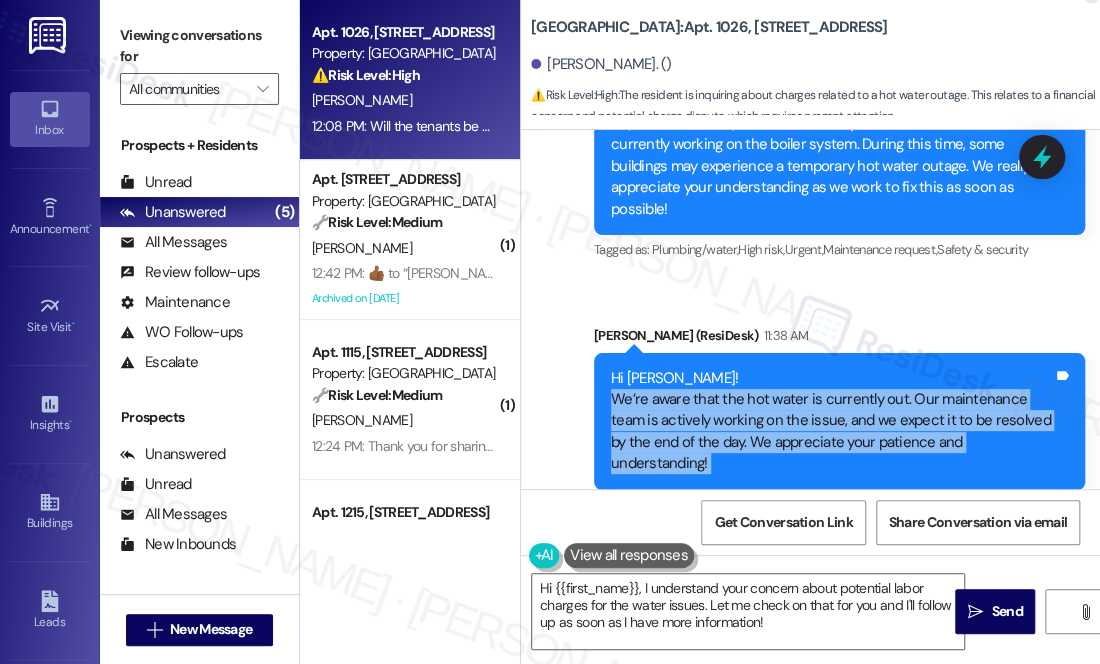 click on "Hi [PERSON_NAME]!
We’re aware that the hot water is currently out. Our maintenance team is actively working on the issue, and we expect it to be resolved by the end of the day. We appreciate your patience and understanding!" at bounding box center (832, 421) 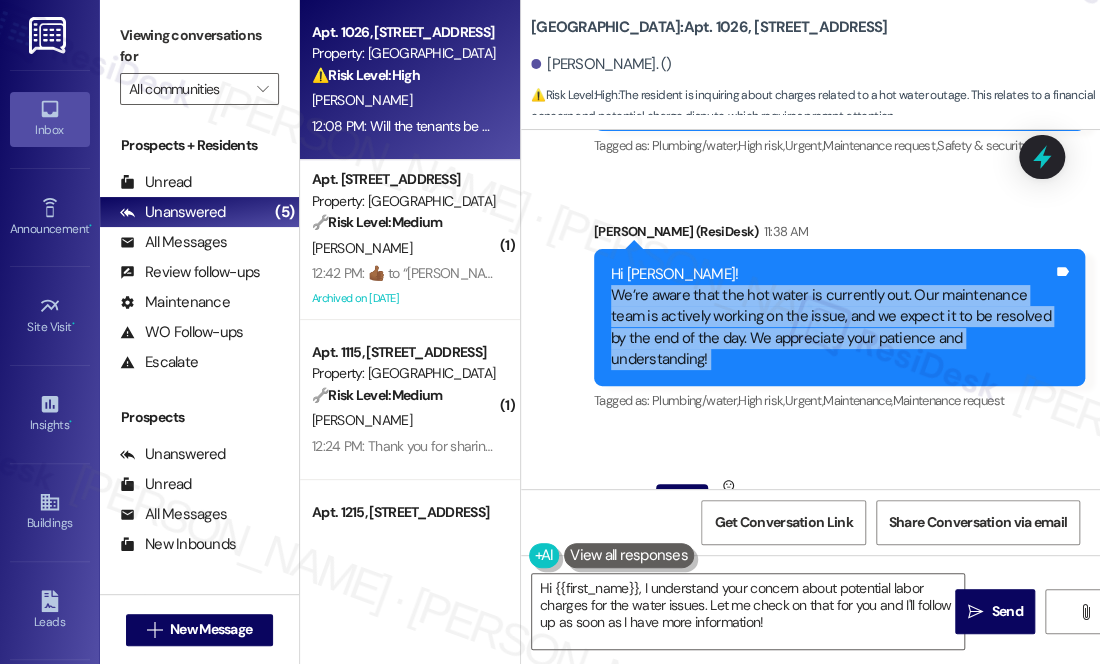 scroll, scrollTop: 40186, scrollLeft: 0, axis: vertical 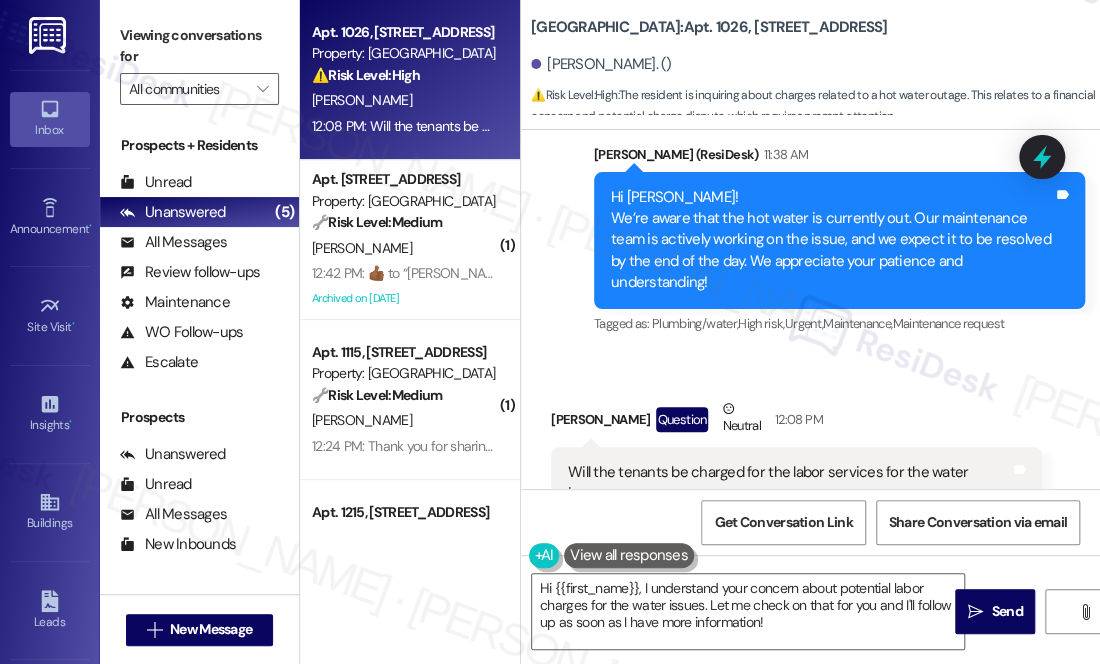 click on "Will the tenants be charged for the labor services for the water issues" at bounding box center [789, 483] 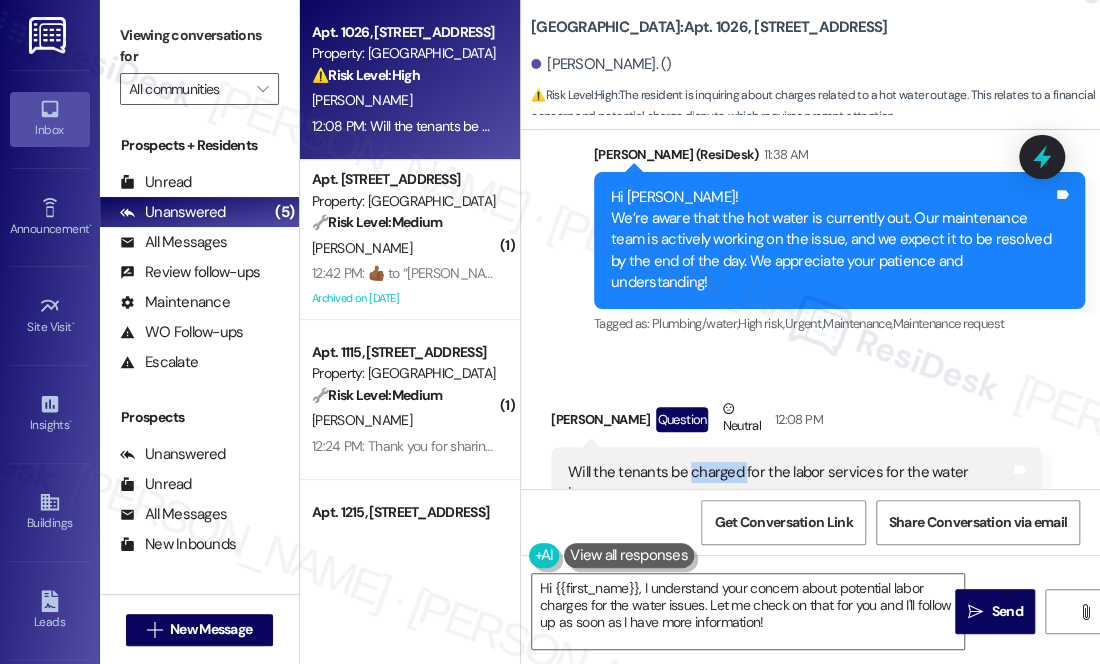 click on "Will the tenants be charged for the labor services for the water issues" at bounding box center (789, 483) 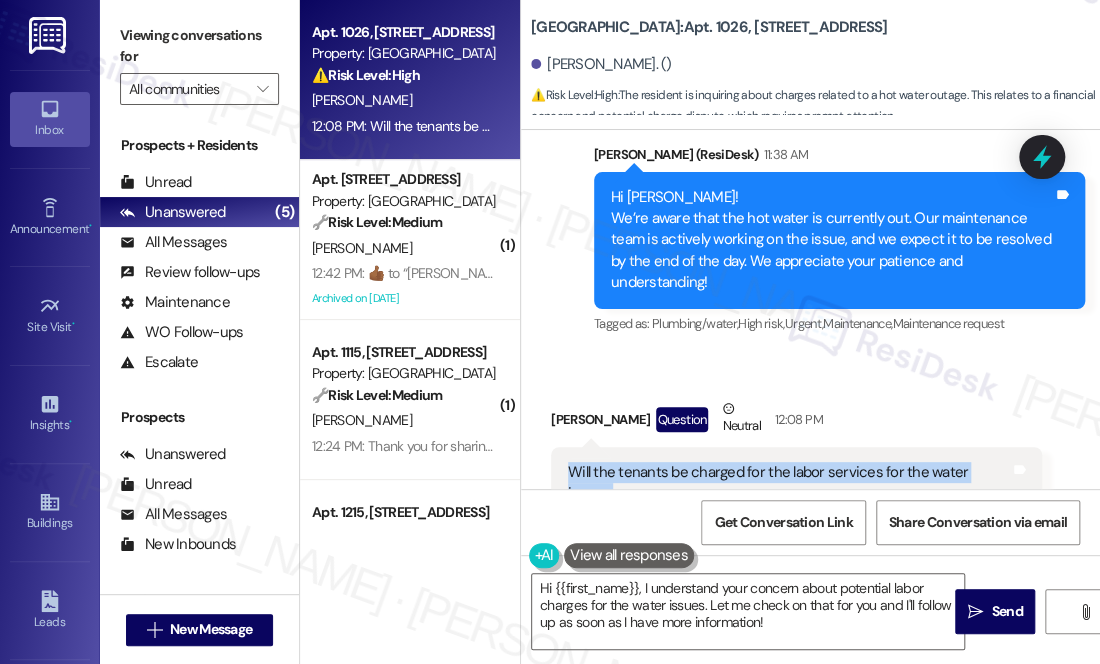 click on "Will the tenants be charged for the labor services for the water issues" at bounding box center (789, 483) 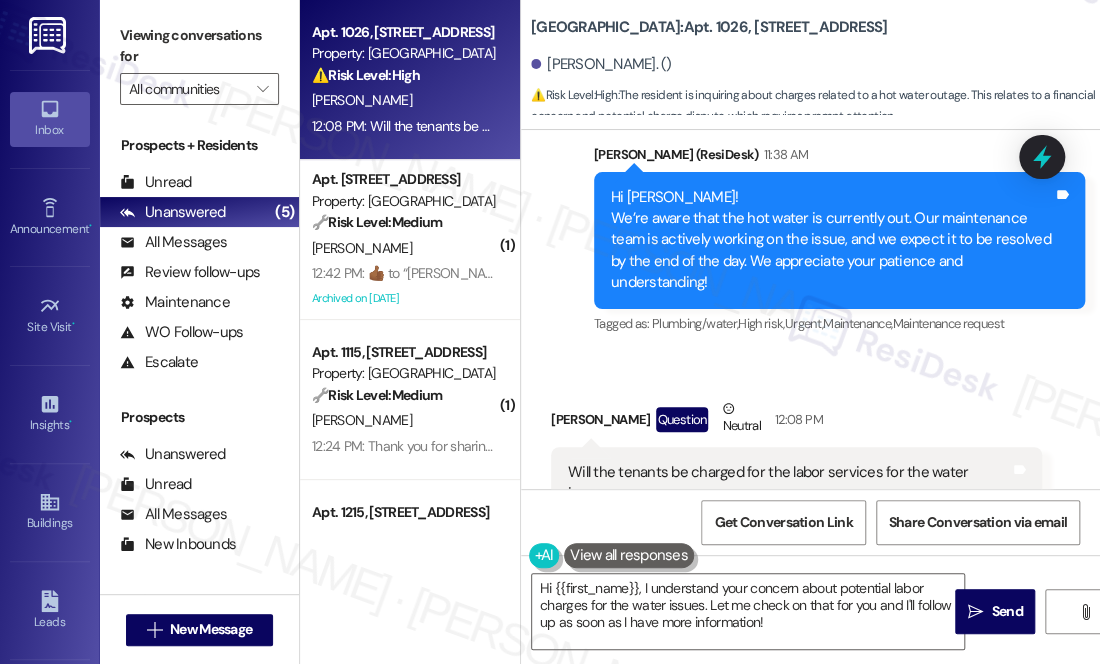 click on "[GEOGRAPHIC_DATA]:  Apt. 1026, [STREET_ADDRESS][PERSON_NAME]. ()   ⚠️  Risk Level:  High :  The resident is inquiring about charges related to a hot water outage. This relates to a financial concern and potential charge dispute, which requires prompt attention." at bounding box center [815, 60] 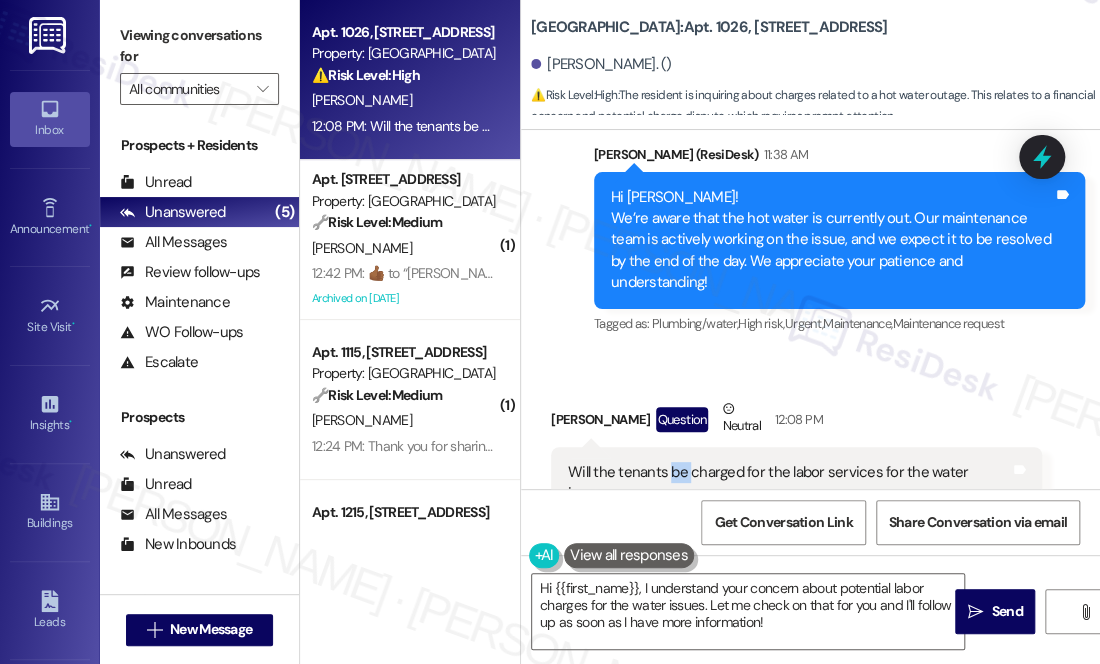 click on "Will the tenants be charged for the labor services for the water issues" at bounding box center [789, 483] 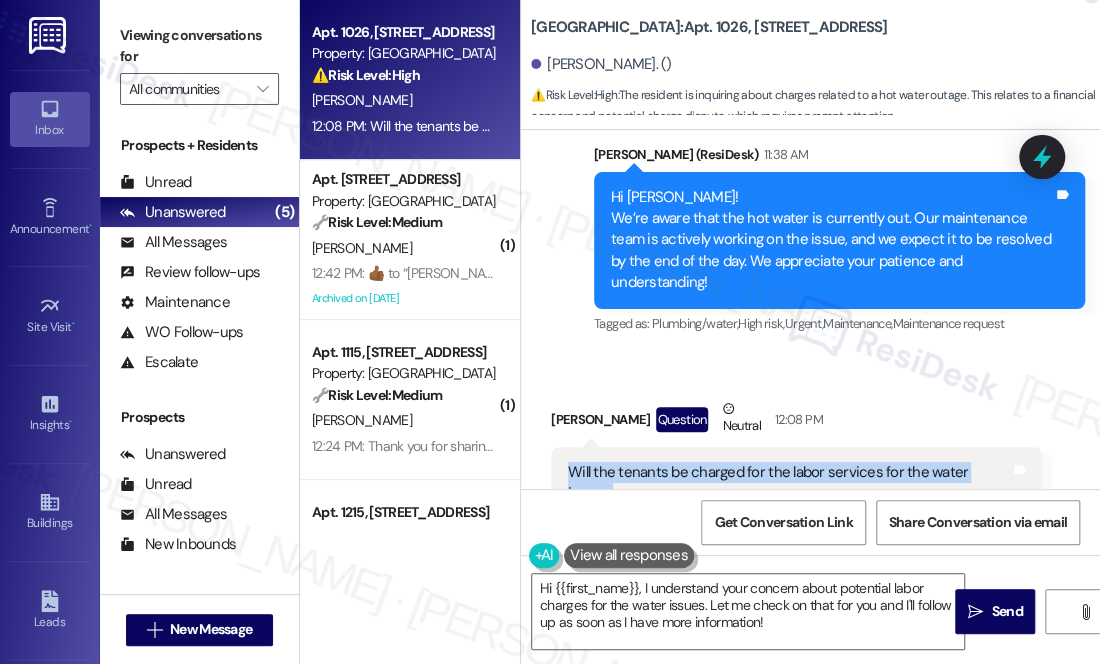 click on "Will the tenants be charged for the labor services for the water issues" at bounding box center [789, 483] 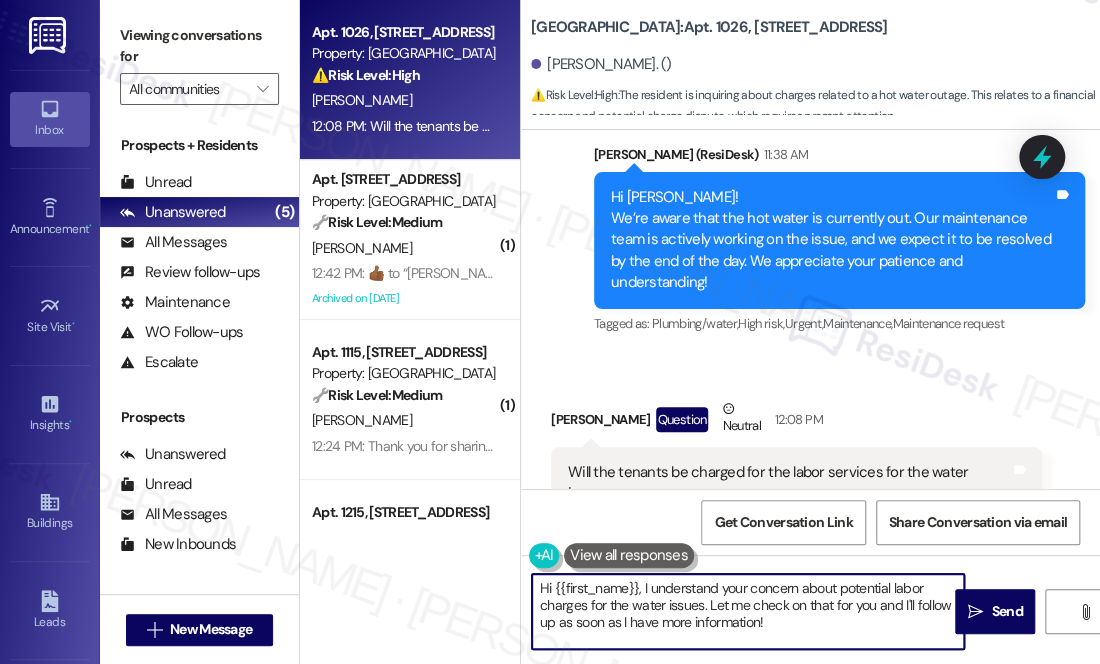 click on "Hi {{first_name}}, I understand your concern about potential labor charges for the water issues. Let me check on that for you and I'll follow up as soon as I have more information!" at bounding box center (748, 611) 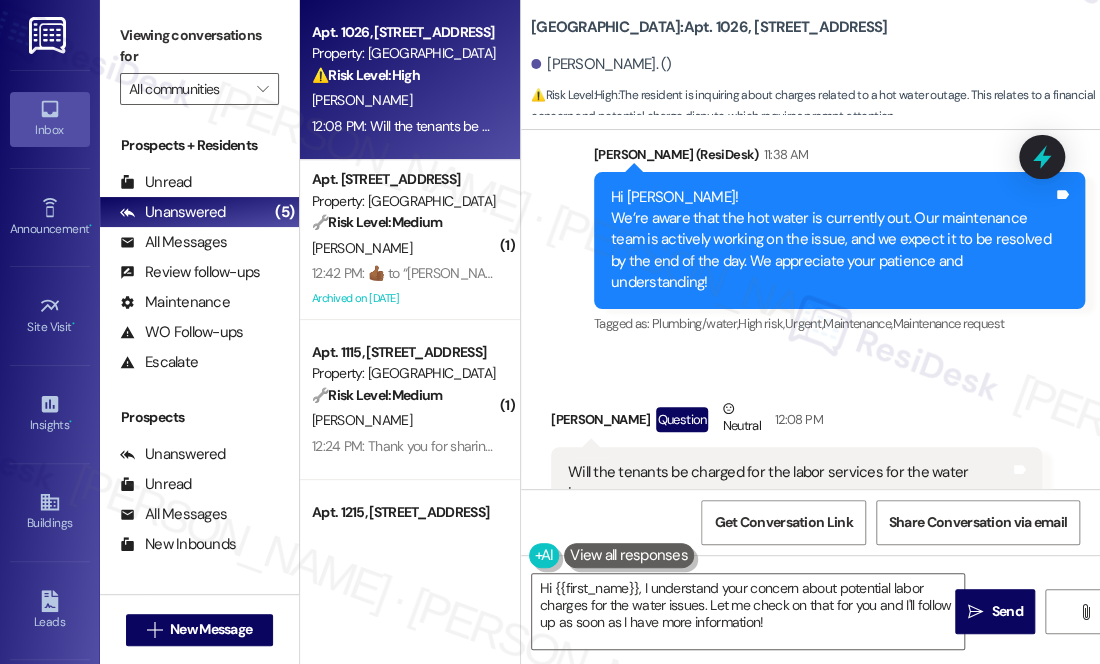 click on "Will the tenants be charged for the labor services for the water issues" at bounding box center (789, 483) 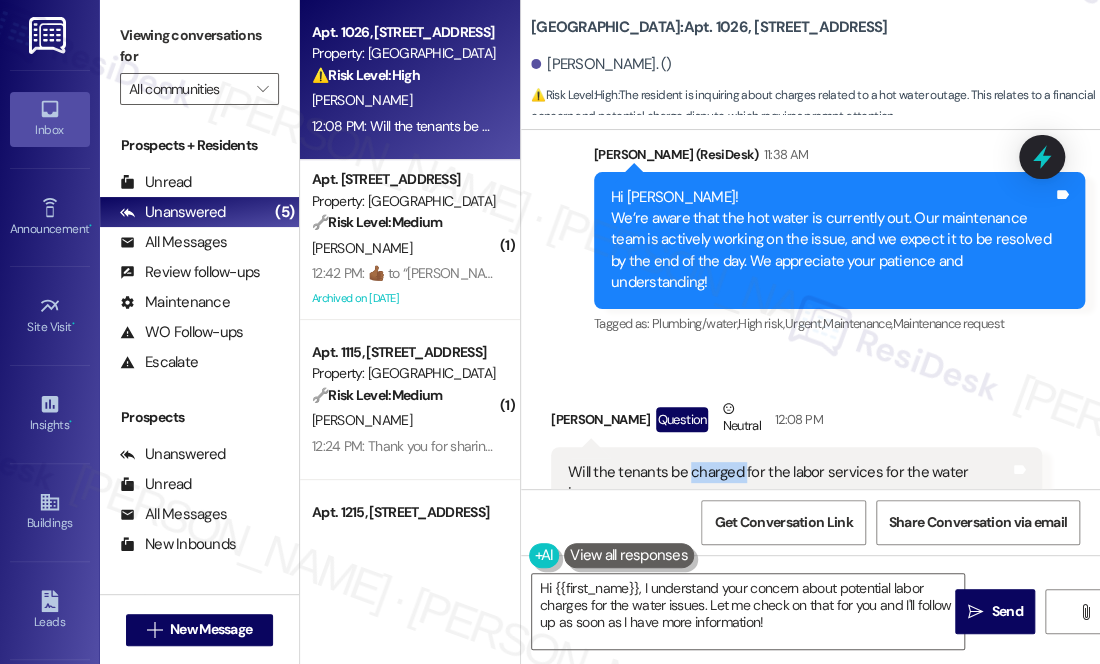 click on "Will the tenants be charged for the labor services for the water issues" at bounding box center (789, 483) 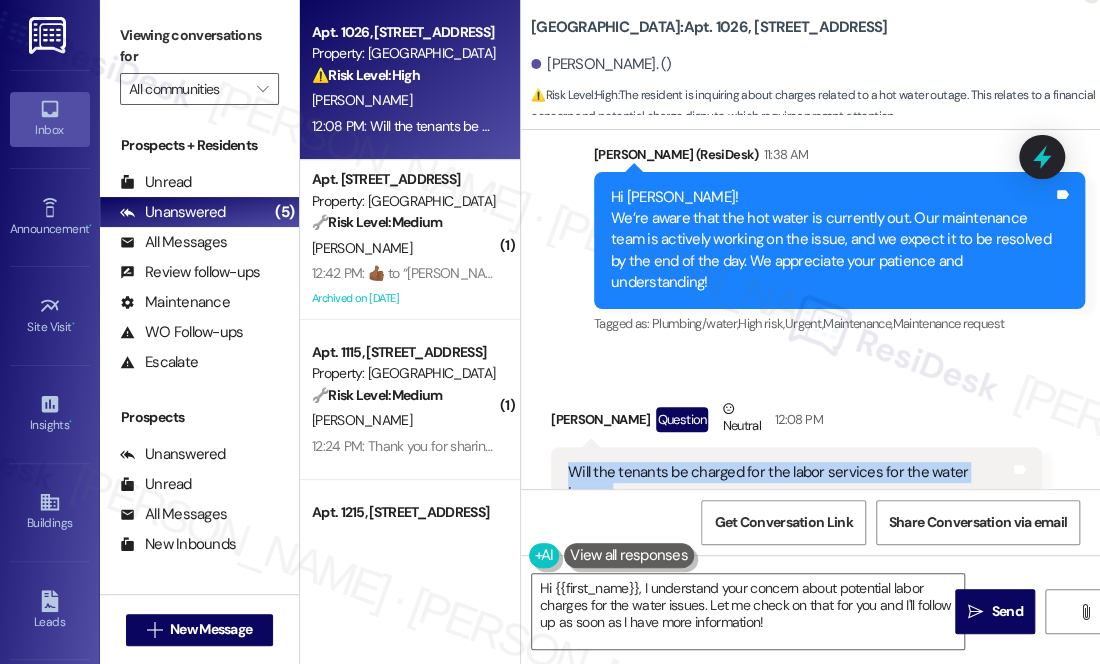 click on "Will the tenants be charged for the labor services for the water issues" at bounding box center (789, 483) 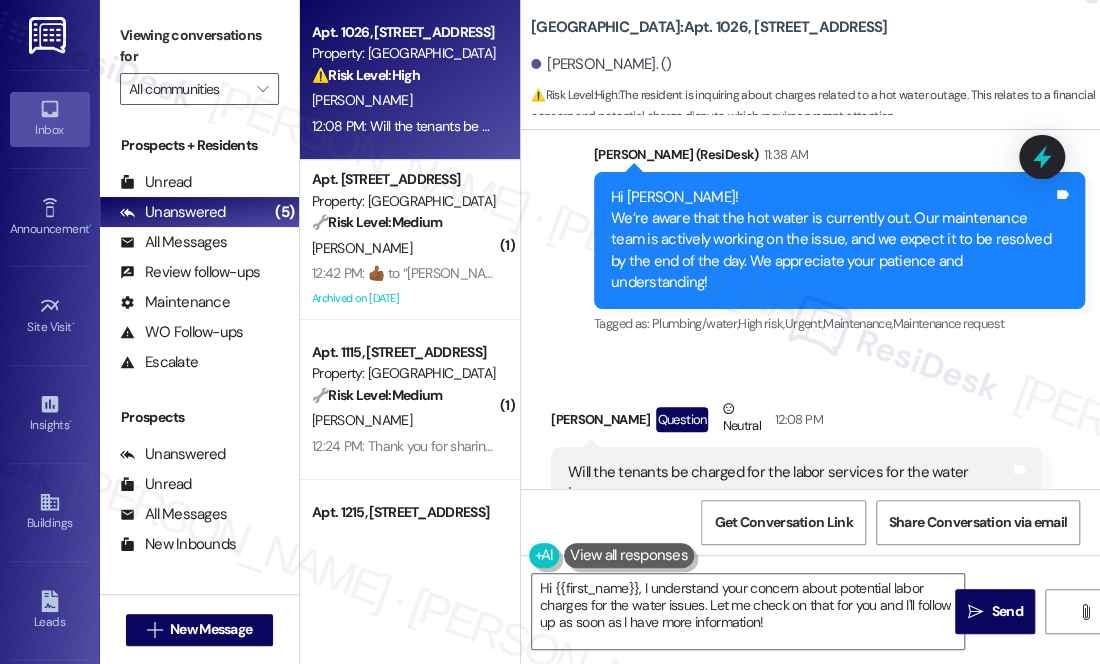 click on "Received via SMS [PERSON_NAME] Question   Neutral 12:08 PM Will the tenants be charged for the labor services for the water issues  Tags and notes Tagged as:   Plumbing/water ,  Click to highlight conversations about Plumbing/water High risk ,  Click to highlight conversations about High risk Additional charges ,  Click to highlight conversations about Additional charges Water [PERSON_NAME] to highlight conversations about Water bill" at bounding box center (796, 473) 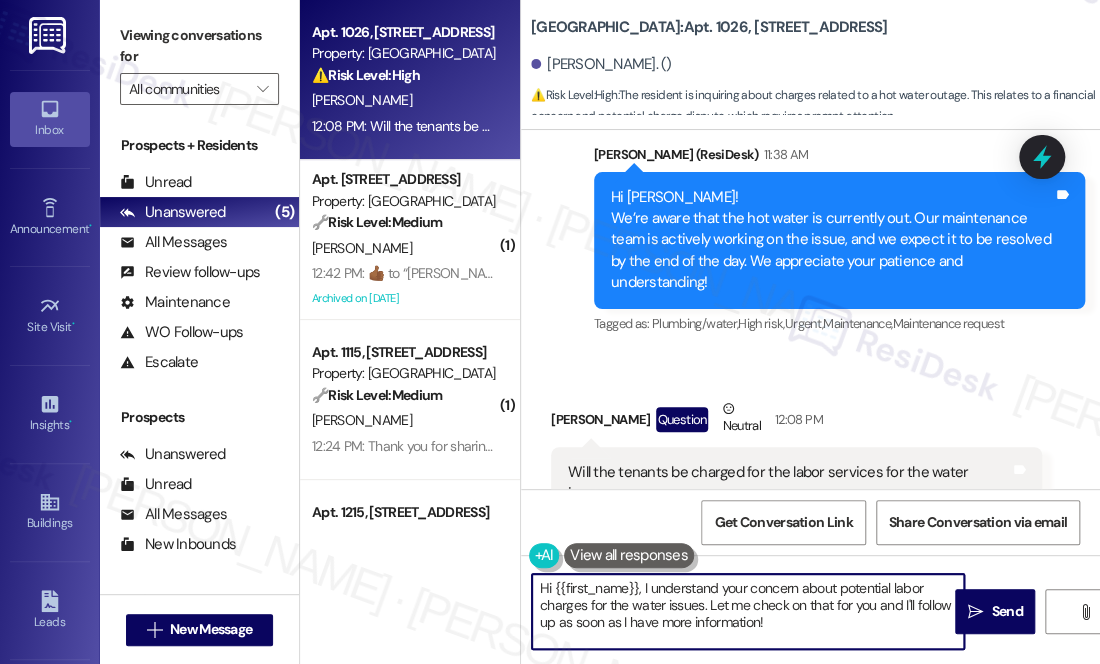 drag, startPoint x: 610, startPoint y: 612, endPoint x: 772, endPoint y: 615, distance: 162.02777 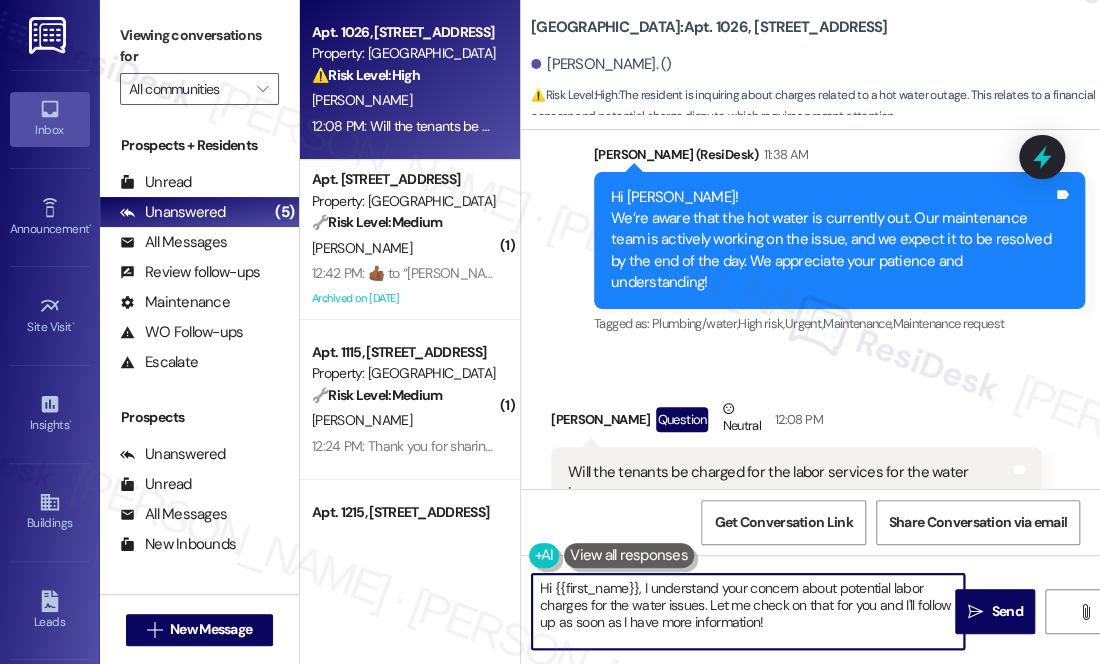 click on "Hi {{first_name}}, I understand your concern about potential labor charges for the water issues. Let me check on that for you and I'll follow up as soon as I have more information!" at bounding box center (748, 611) 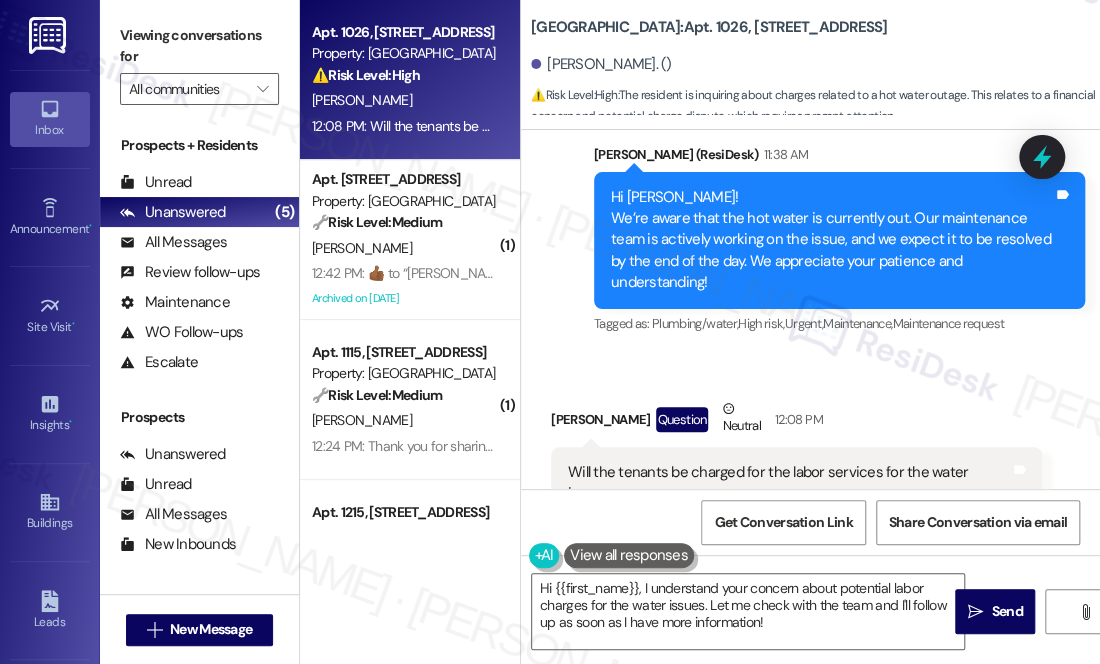 click on "Received via SMS [PERSON_NAME] Question   Neutral 12:08 PM Will the tenants be charged for the labor services for the water issues  Tags and notes Tagged as:   Plumbing/water ,  Click to highlight conversations about Plumbing/water High risk ,  Click to highlight conversations about High risk Additional charges ,  Click to highlight conversations about Additional charges Water [PERSON_NAME] to highlight conversations about Water bill" at bounding box center (796, 473) 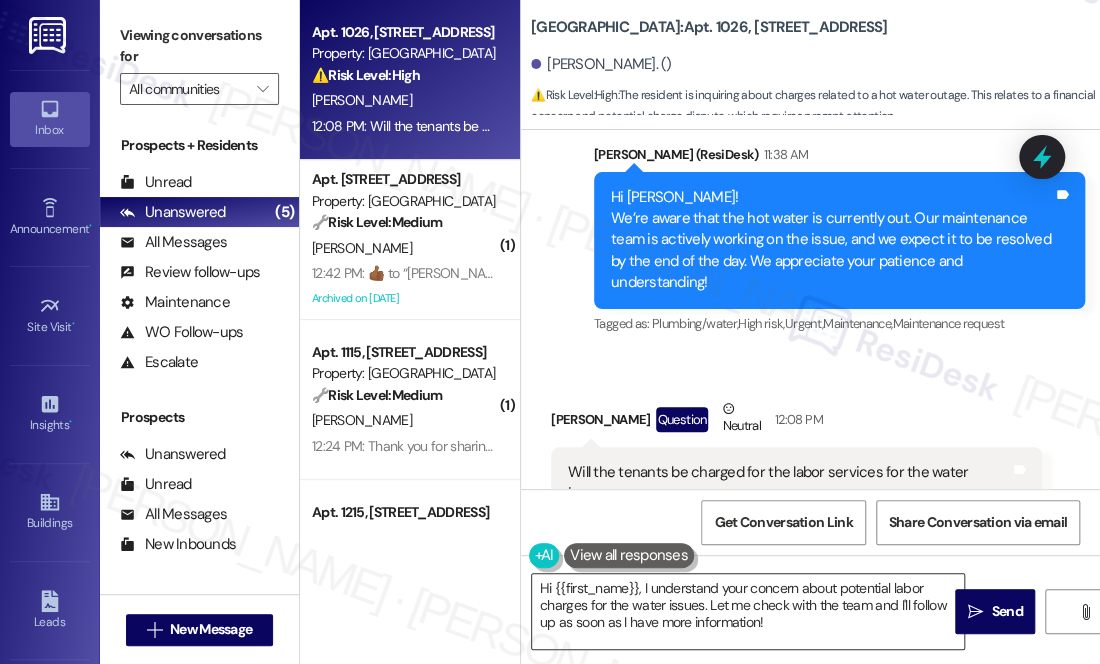 click on "Hi {{first_name}}, I understand your concern about potential labor charges for the water issues. Let me check with the team and I'll follow up as soon as I have more information!" at bounding box center [748, 611] 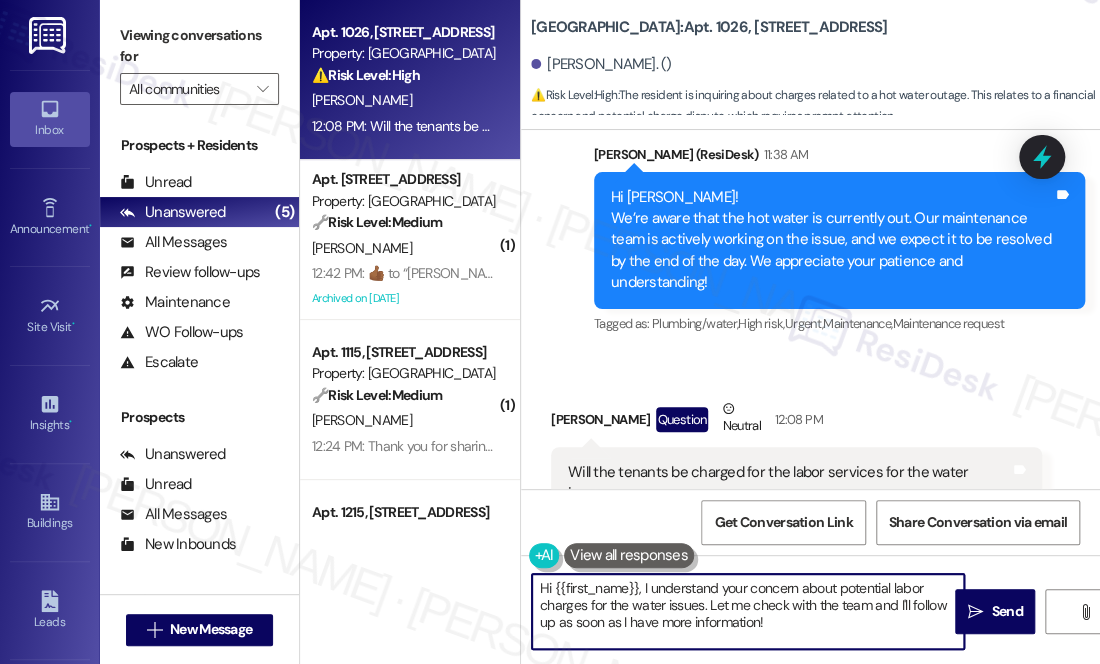 click on "Hi {{first_name}}, I understand your concern about potential labor charges for the water issues. Let me check with the team and I'll follow up as soon as I have more information!" at bounding box center [748, 611] 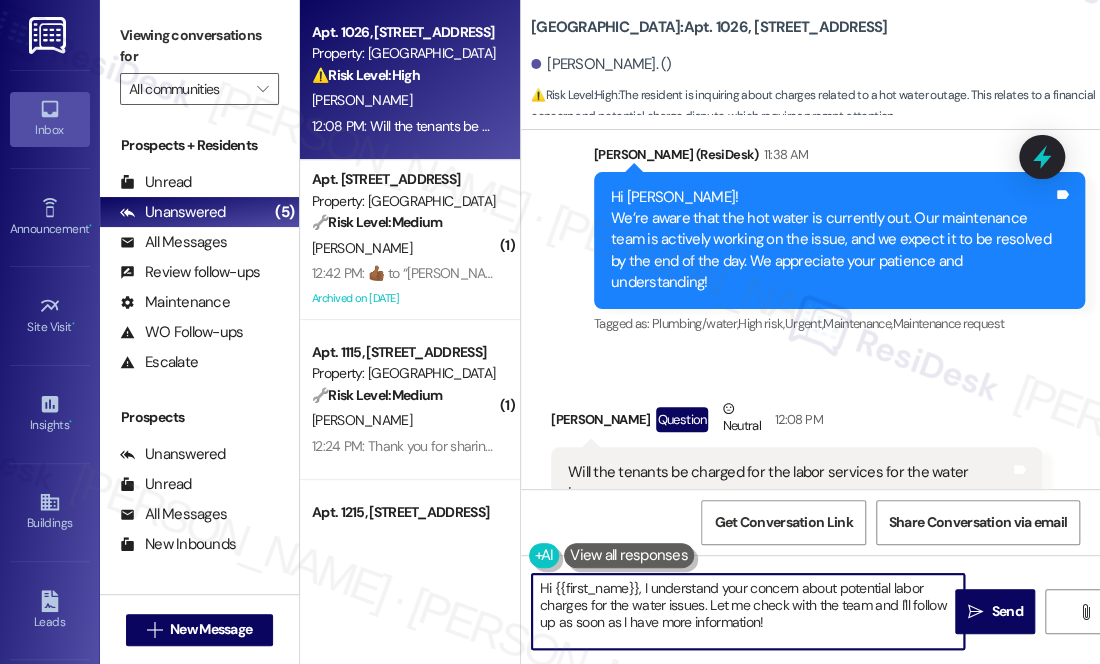 drag, startPoint x: 896, startPoint y: 605, endPoint x: 912, endPoint y: 618, distance: 20.615528 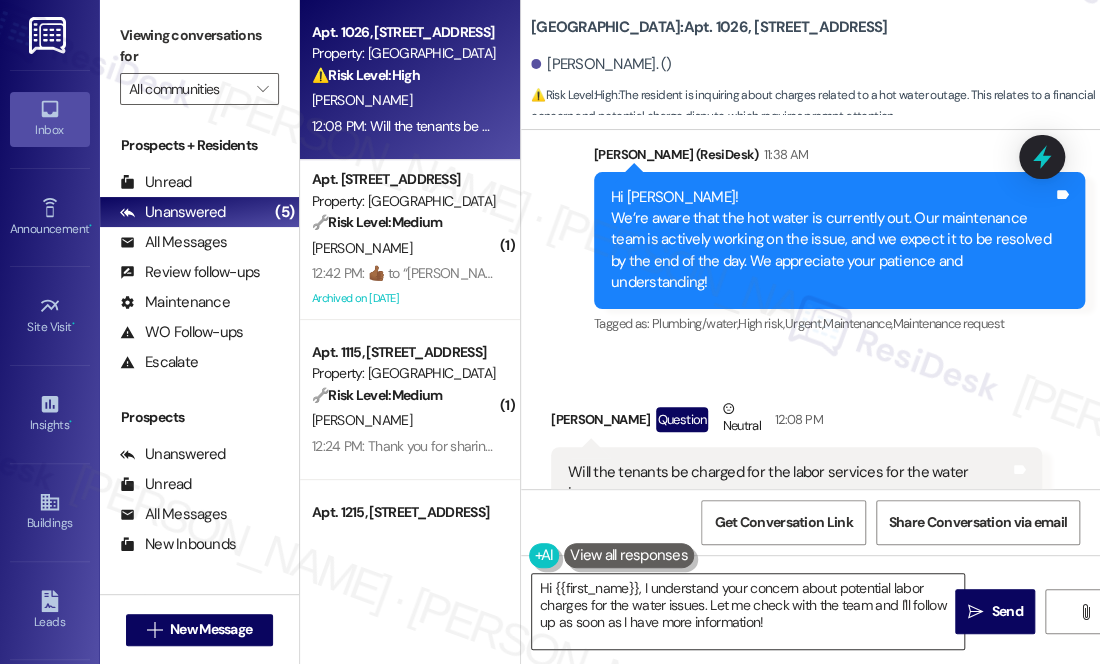 click on "Hi {{first_name}}, I understand your concern about potential labor charges for the water issues. Let me check with the team and I'll follow up as soon as I have more information!" at bounding box center [748, 611] 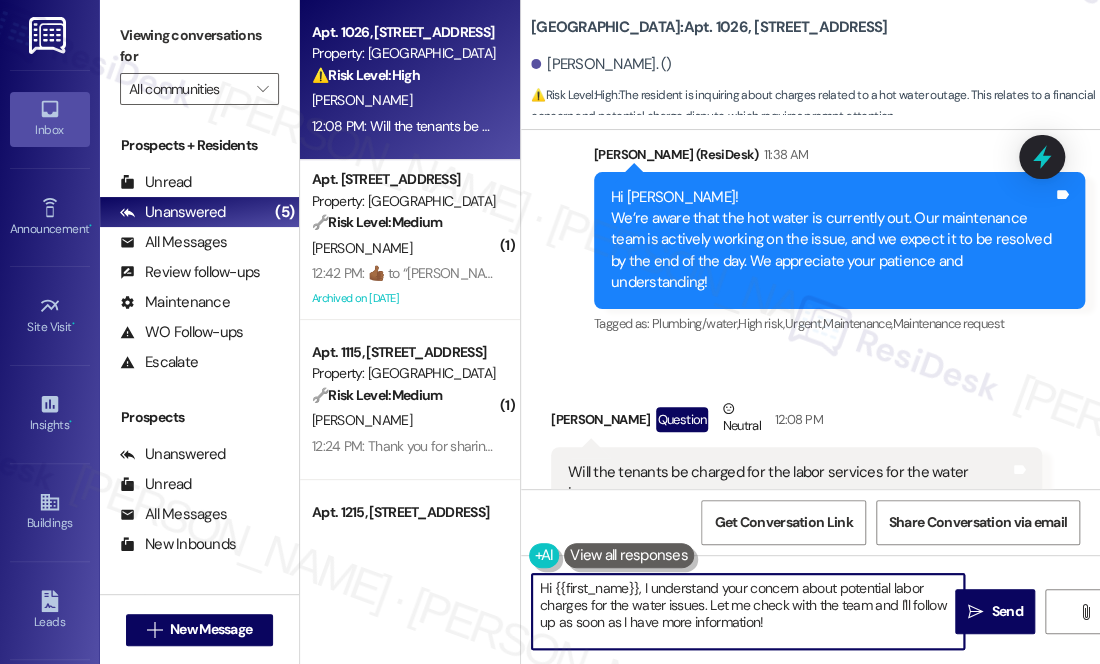 drag, startPoint x: 626, startPoint y: 621, endPoint x: 761, endPoint y: 624, distance: 135.03333 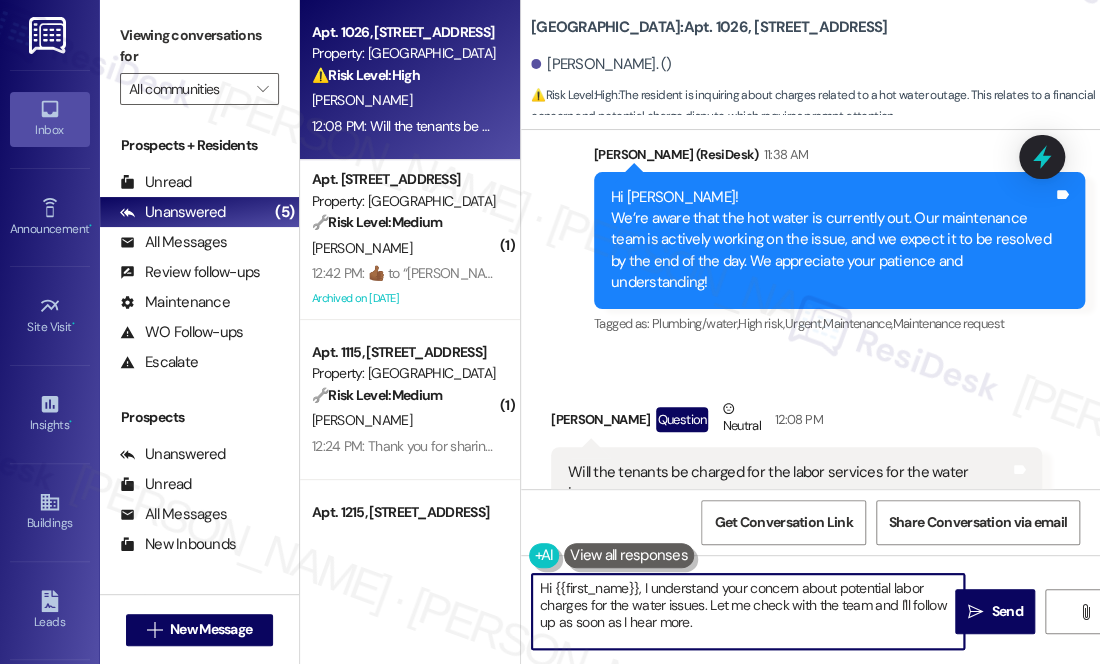 click on "Hi {{first_name}}, I understand your concern about potential labor charges for the water issues. Let me check with the team and I'll follow up as soon as I hear more." at bounding box center (748, 611) 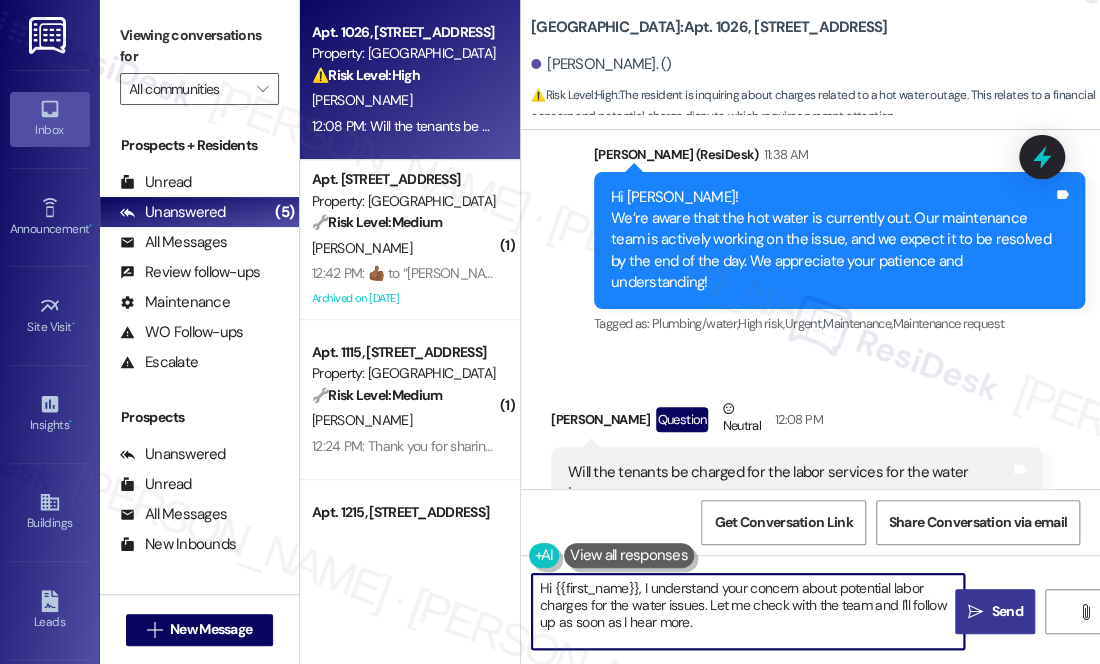 type on "Hi {{first_name}}, I understand your concern about potential labor charges for the water issues. Let me check with the team and I'll follow up as soon as I hear more." 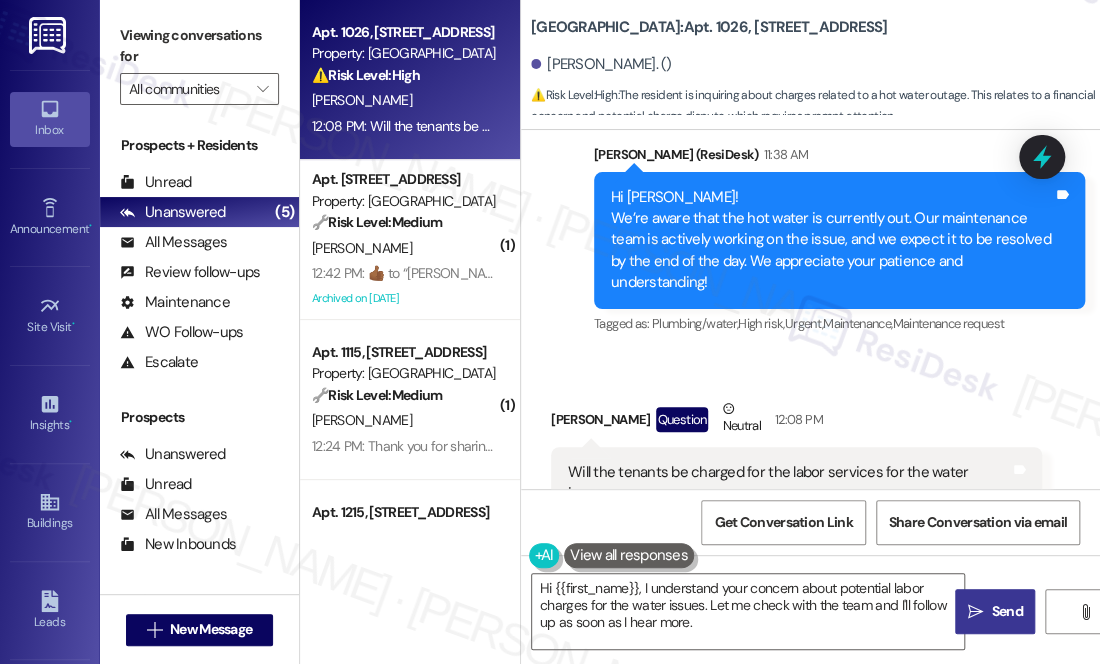click on " Send" at bounding box center (995, 611) 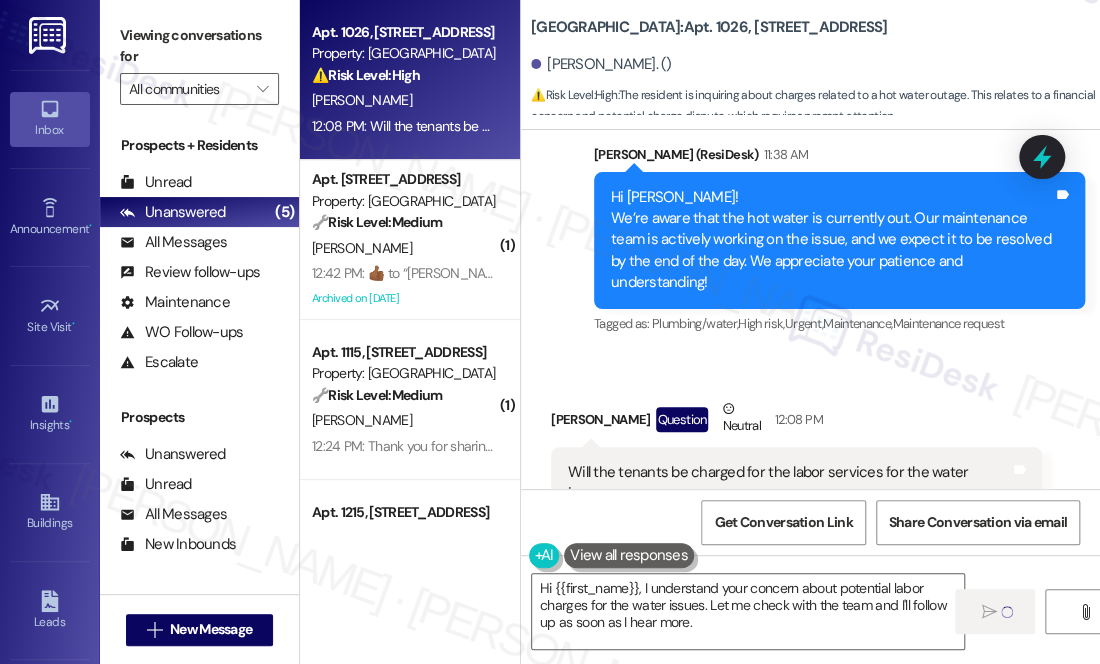 type 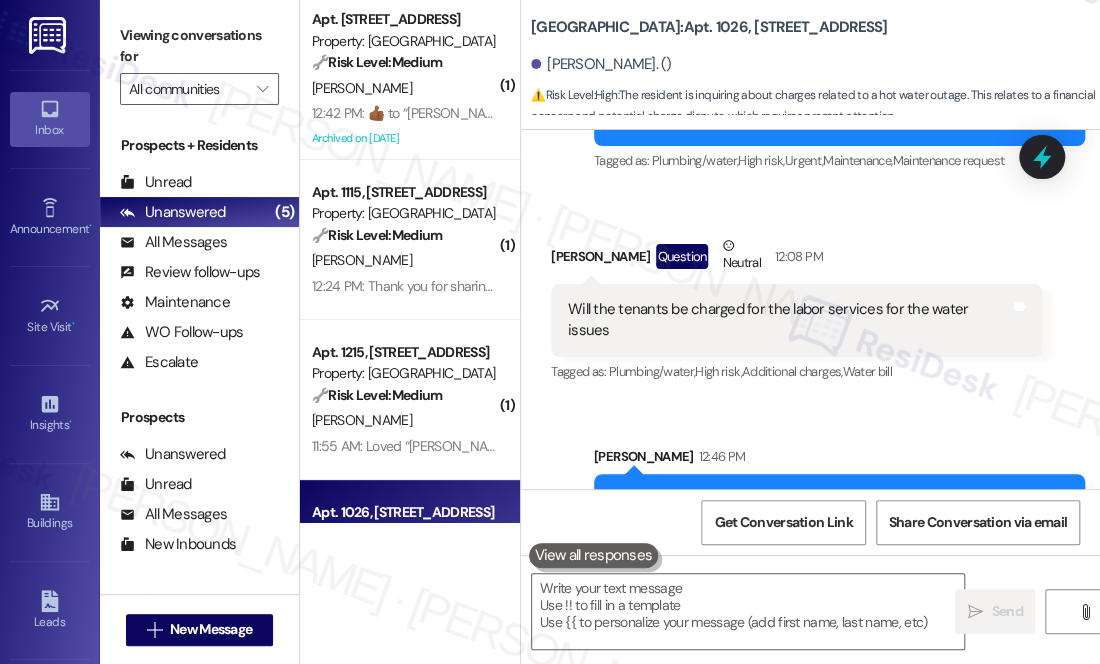 scroll, scrollTop: 40369, scrollLeft: 0, axis: vertical 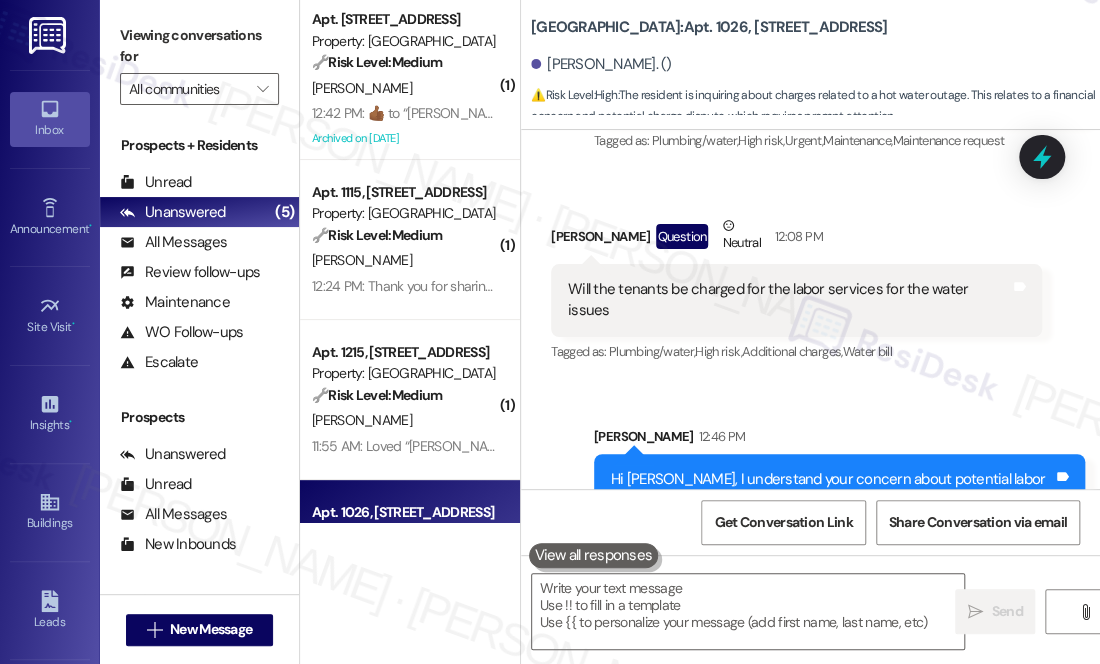 click on "Will the tenants be charged for the labor services for the water issues" at bounding box center (789, 300) 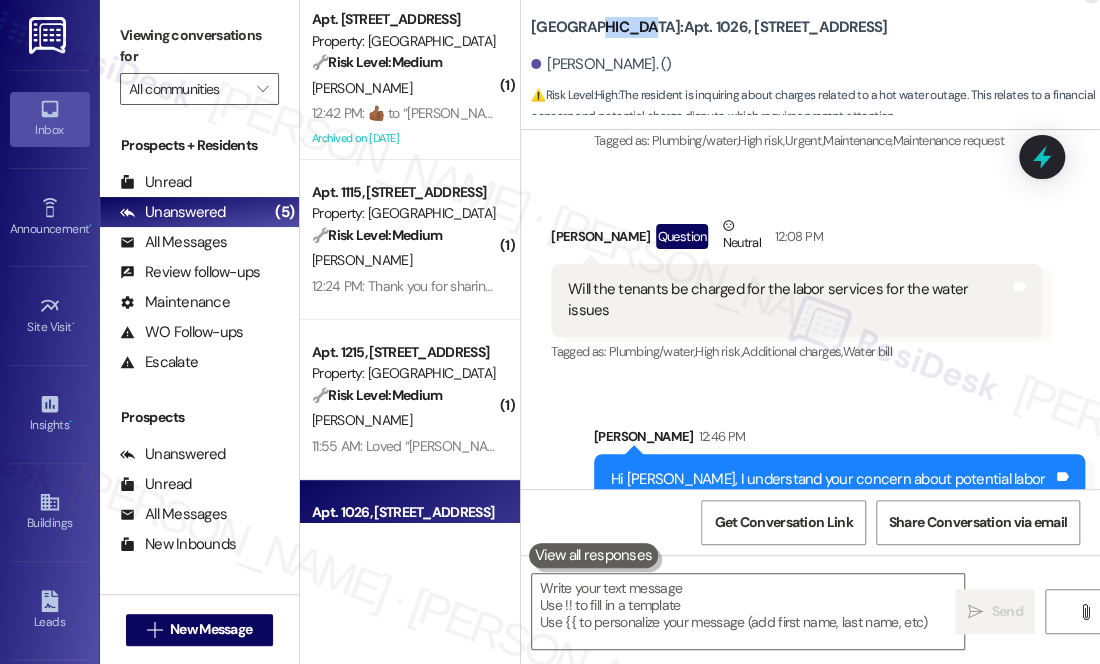 click on "[GEOGRAPHIC_DATA]:  Apt. 1026, [STREET_ADDRESS]" at bounding box center [709, 27] 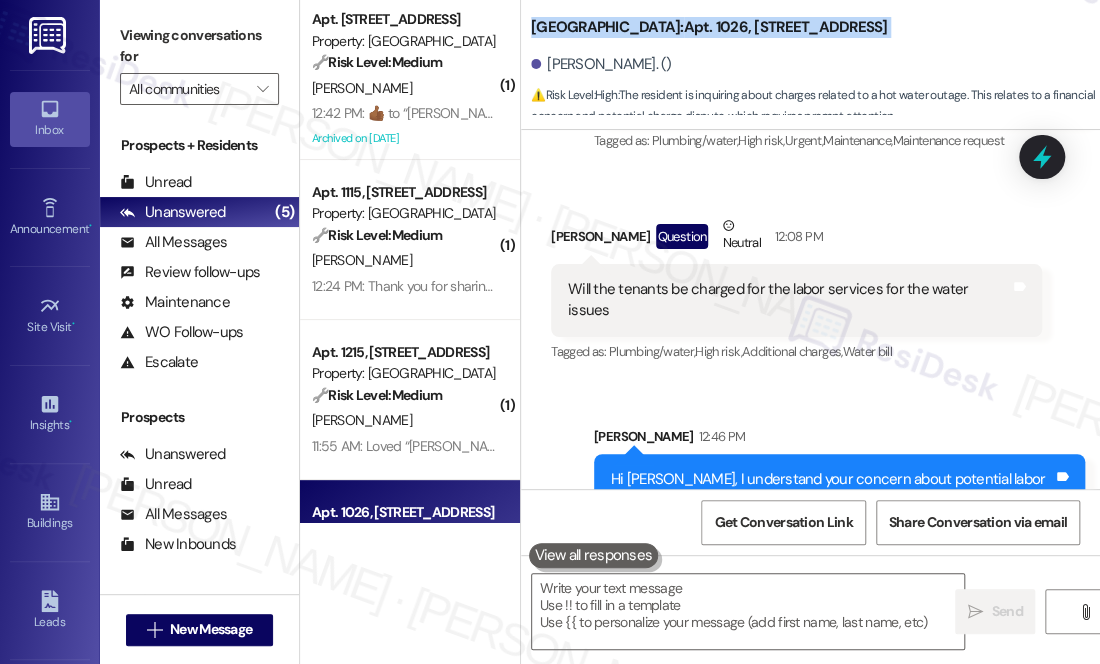 click on "[GEOGRAPHIC_DATA]:  Apt. 1026, [STREET_ADDRESS]" at bounding box center (709, 27) 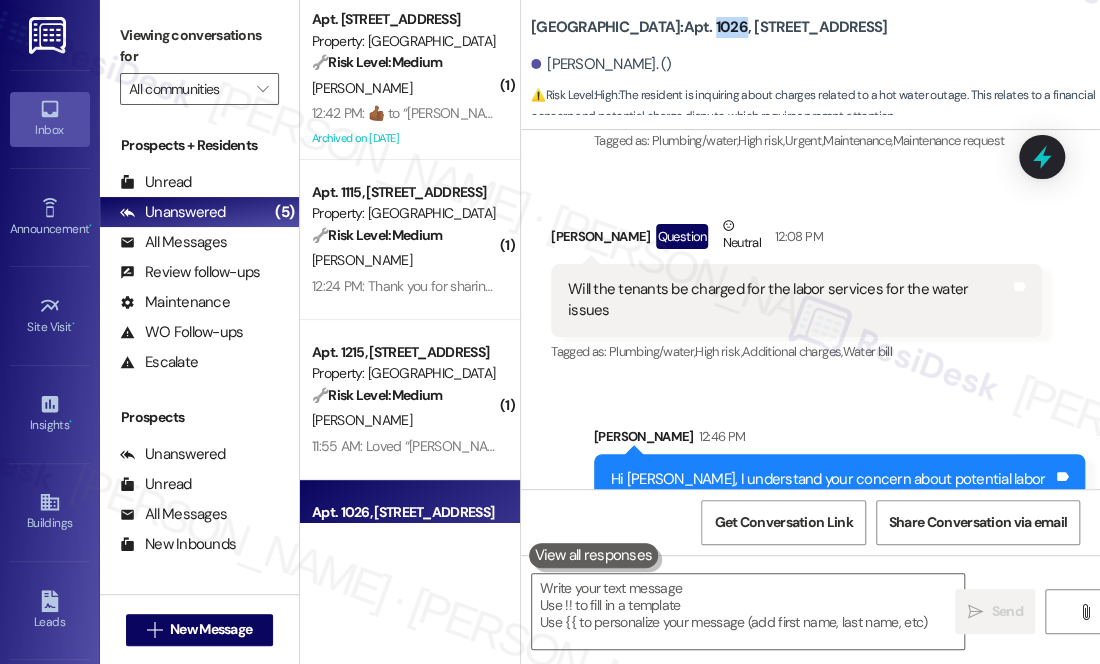 click on "[GEOGRAPHIC_DATA]:  Apt. 1026, [STREET_ADDRESS]" at bounding box center [709, 27] 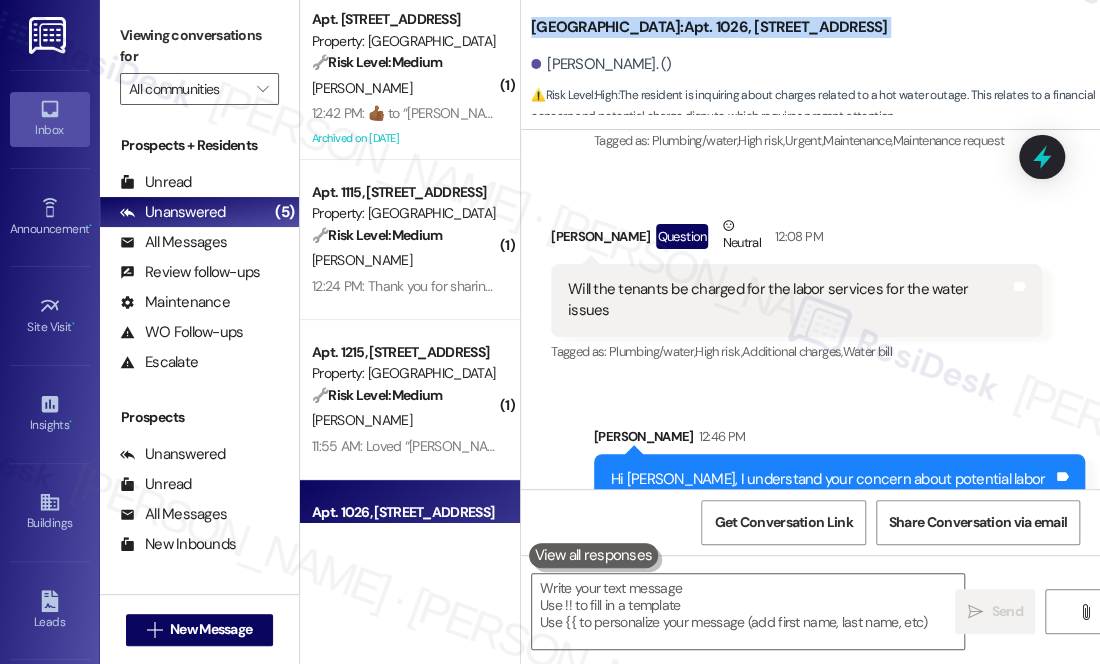 click on "[GEOGRAPHIC_DATA]:  Apt. 1026, [STREET_ADDRESS]" at bounding box center (709, 27) 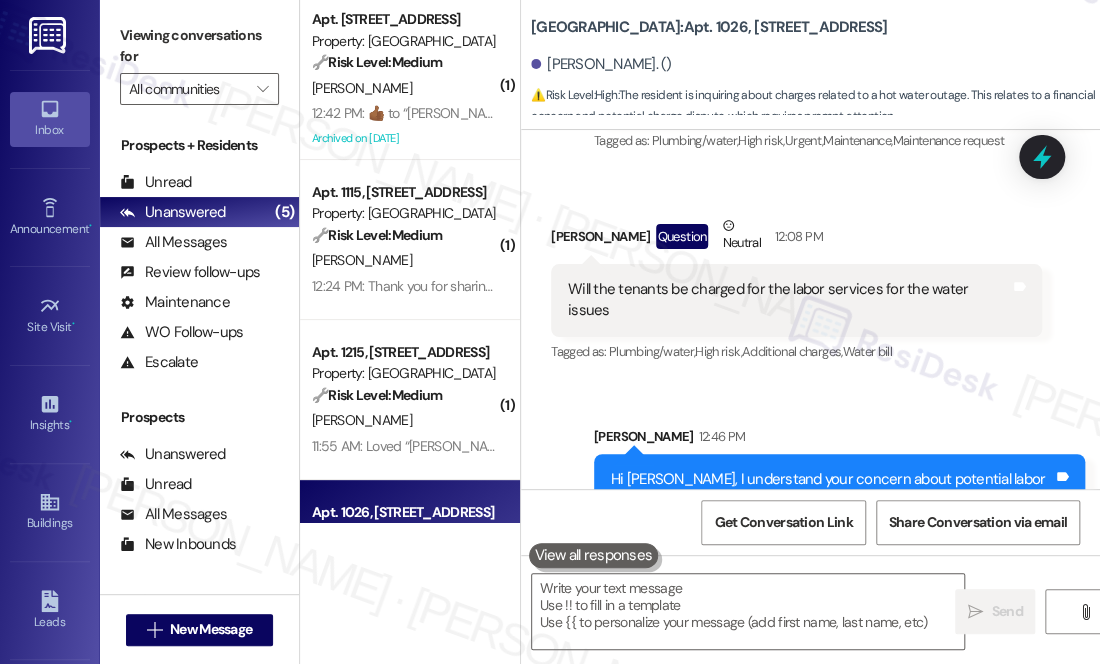click on "Will the tenants be charged for the labor services for the water issues" at bounding box center [789, 300] 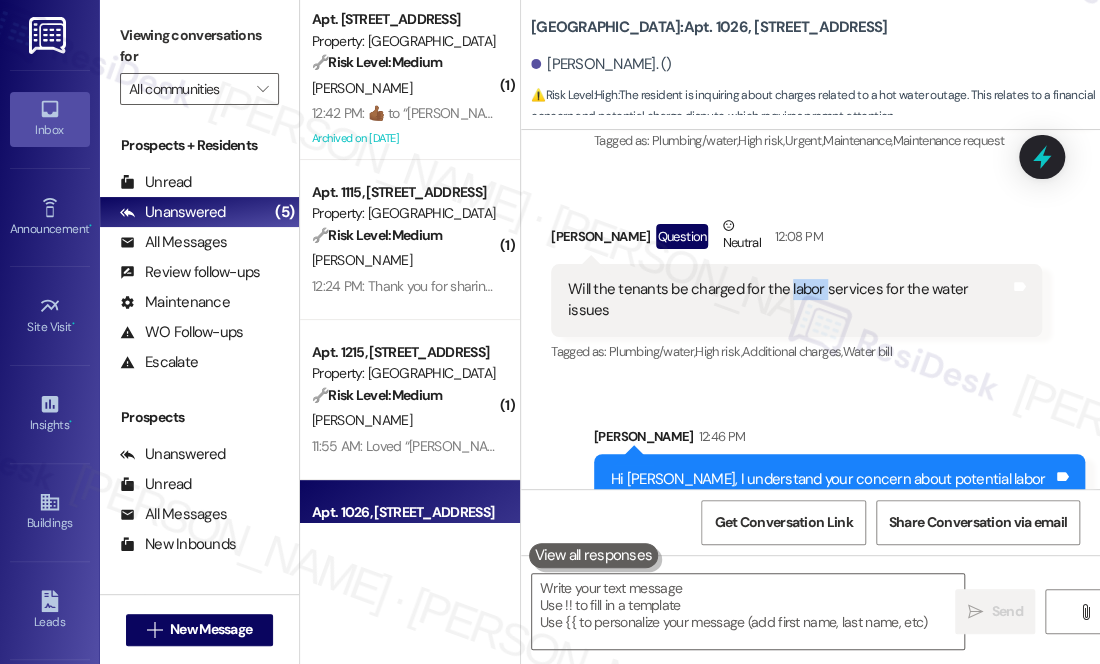 click on "Will the tenants be charged for the labor services for the water issues" at bounding box center (789, 300) 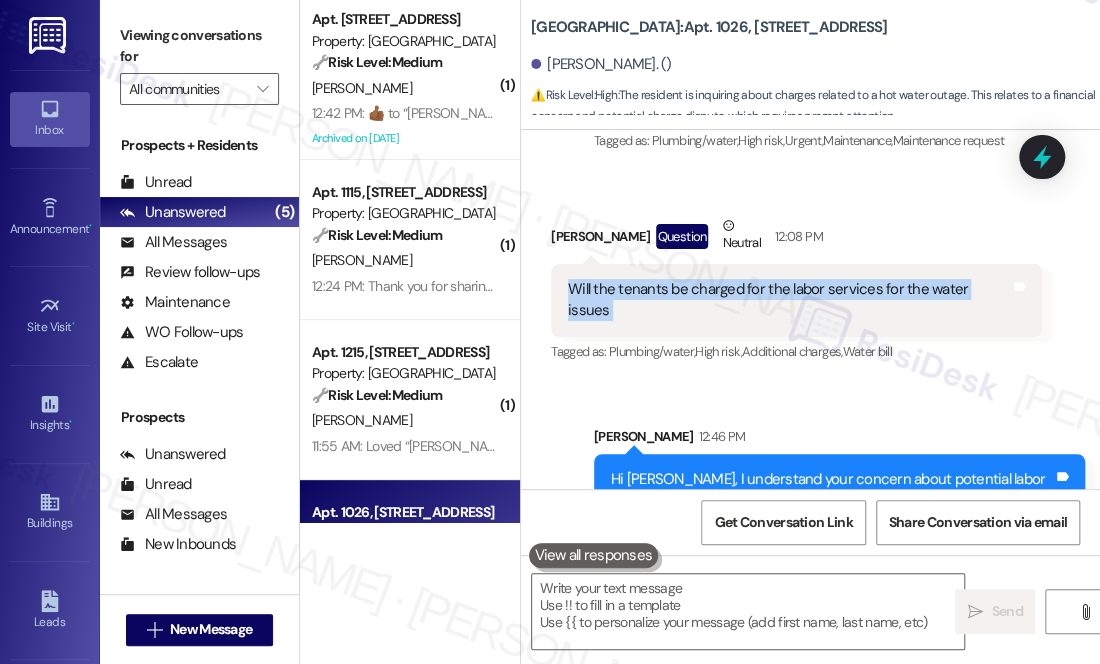 click on "Will the tenants be charged for the labor services for the water issues" at bounding box center [789, 300] 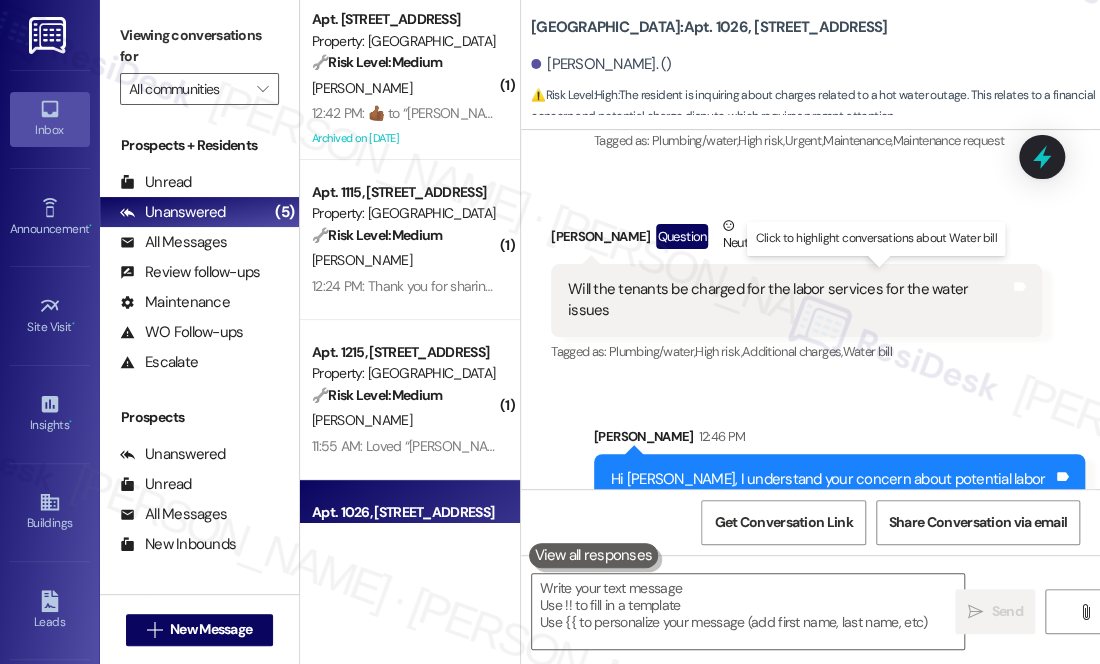 click on "Click to highlight conversations about Water bill" at bounding box center [876, 238] 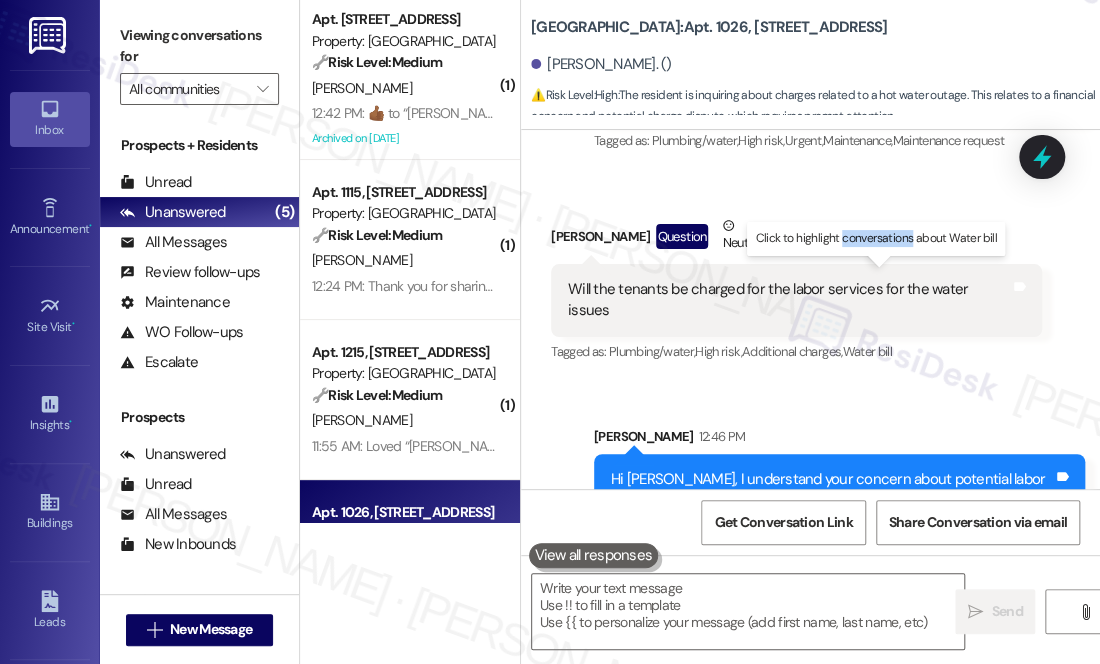 click on "Click to highlight conversations about Water bill" at bounding box center [876, 238] 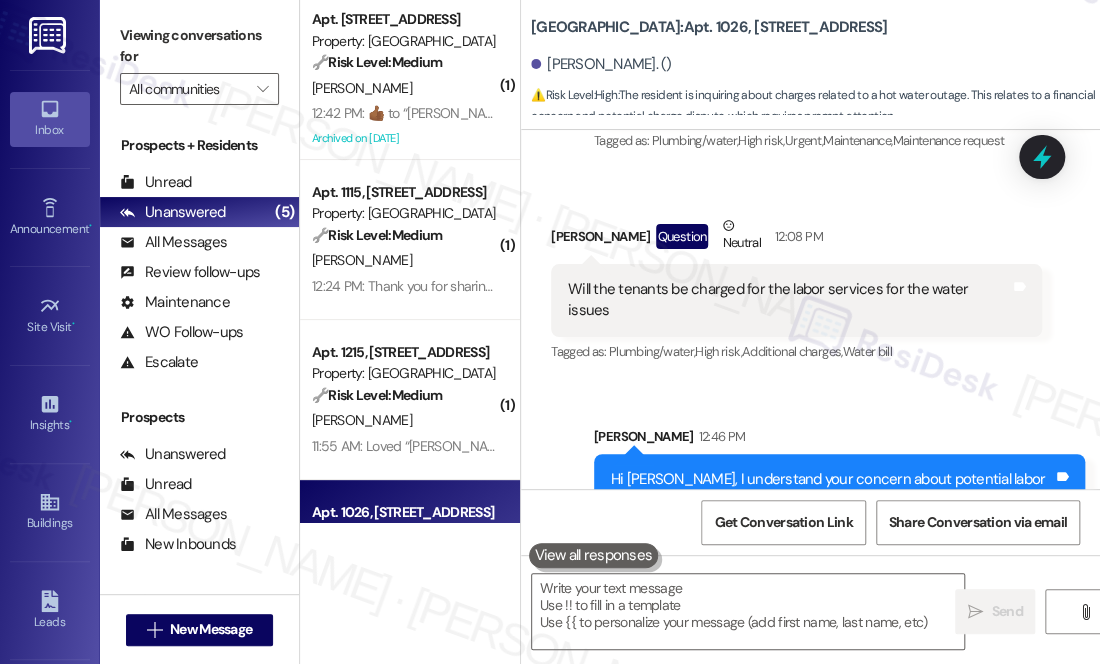 click on "Will the tenants be charged for the labor services for the water issues" at bounding box center [789, 300] 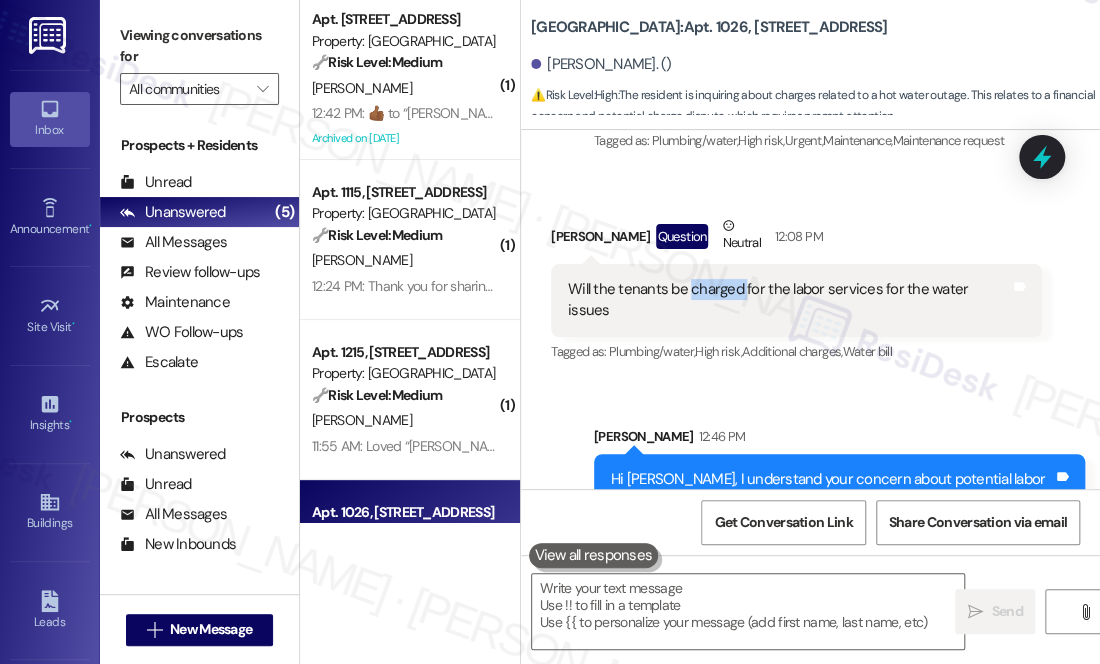 click on "Will the tenants be charged for the labor services for the water issues" at bounding box center (789, 300) 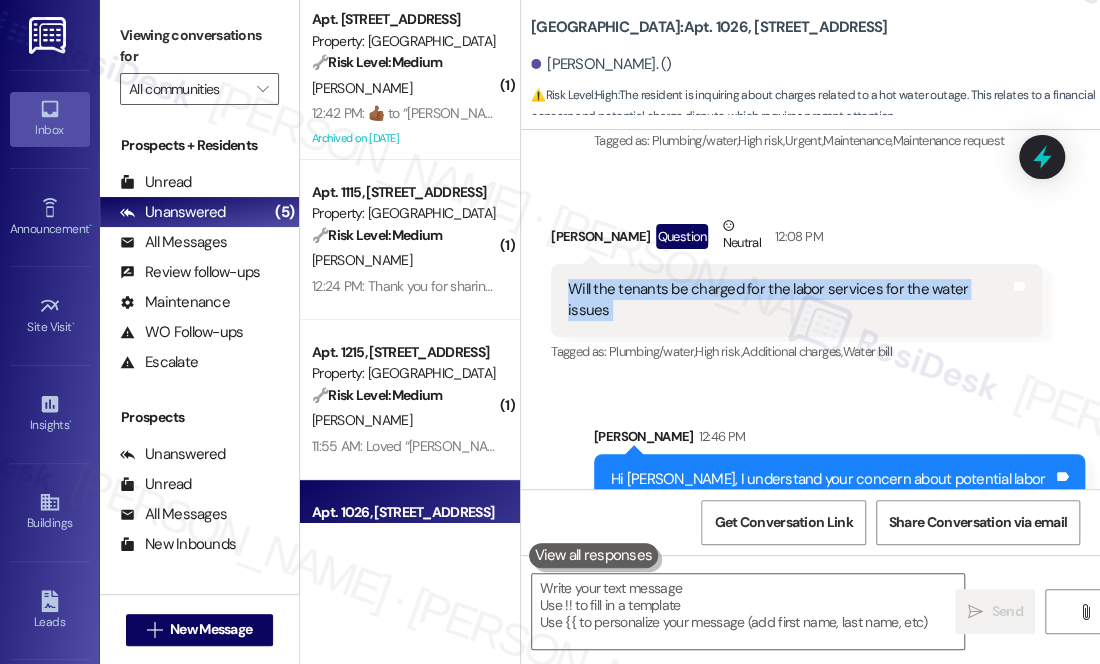 click on "Will the tenants be charged for the labor services for the water issues" at bounding box center (789, 300) 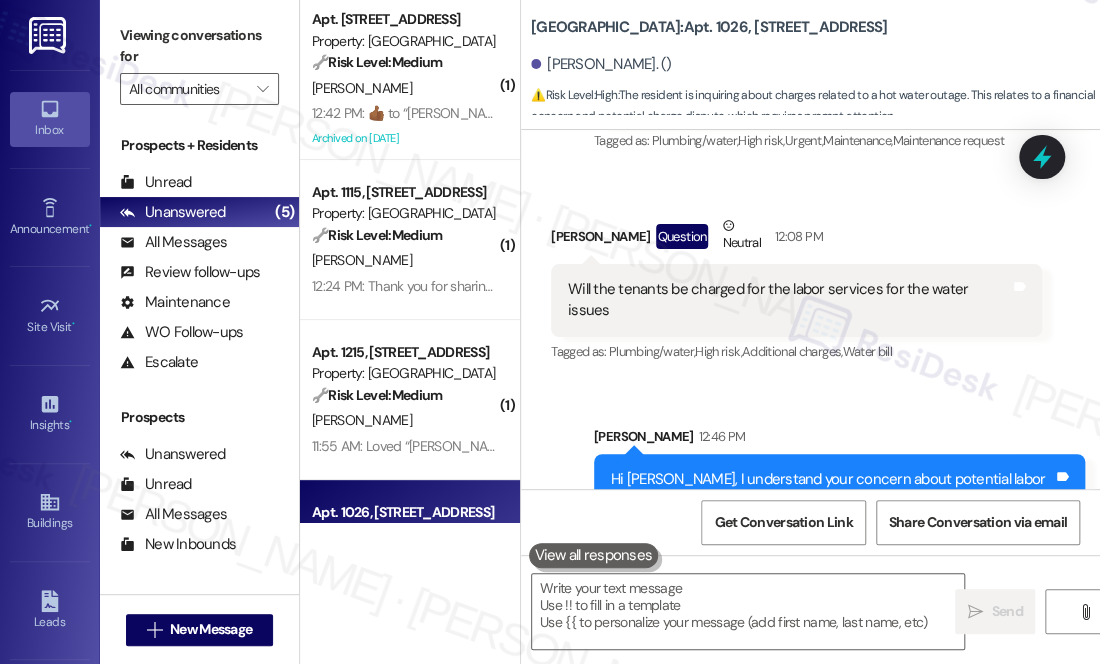 click on "Hi [PERSON_NAME], I understand your concern about potential labor charges for the water issues. Let me check with the team and I'll follow up as soon as I hear more." at bounding box center (832, 501) 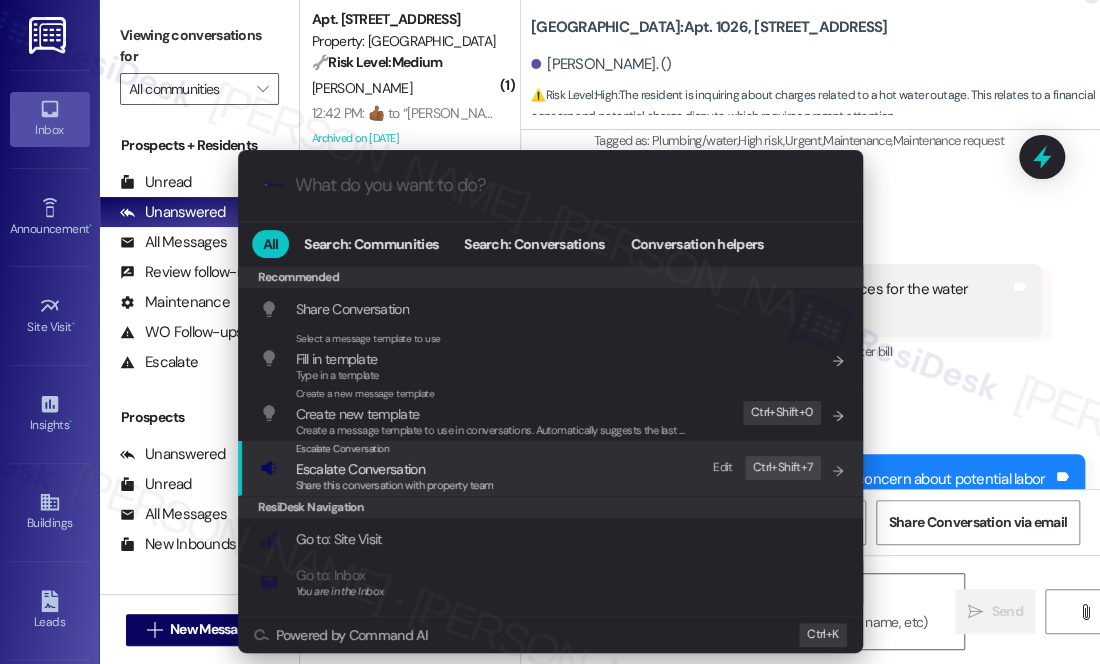 click on "Escalate Conversation" at bounding box center (395, 469) 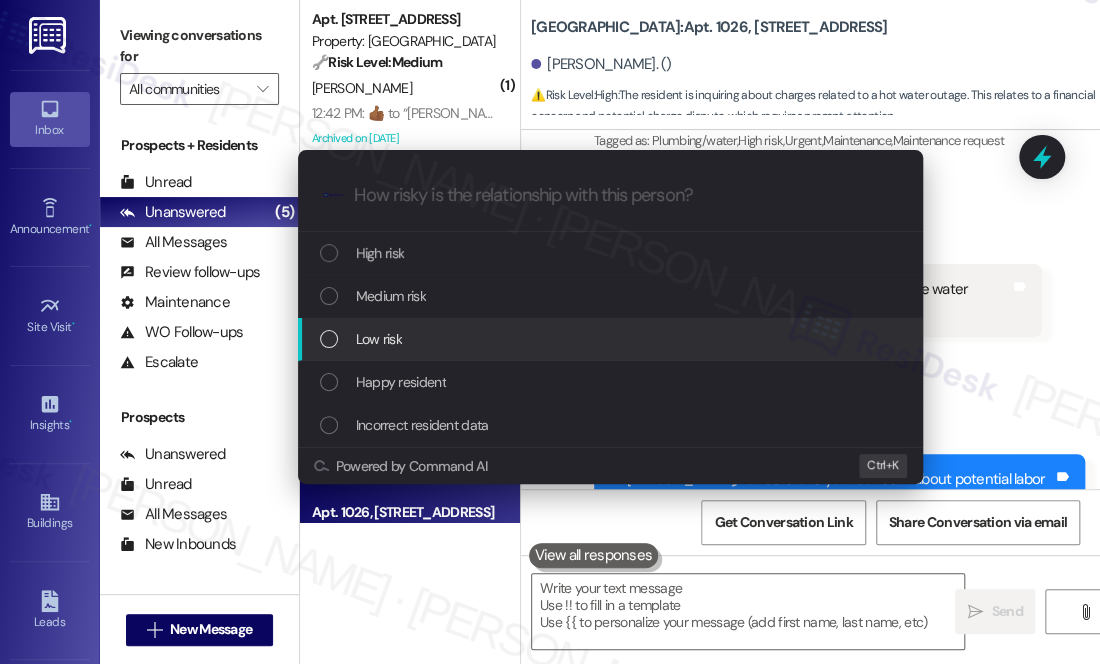 click on "Low risk" at bounding box center (379, 339) 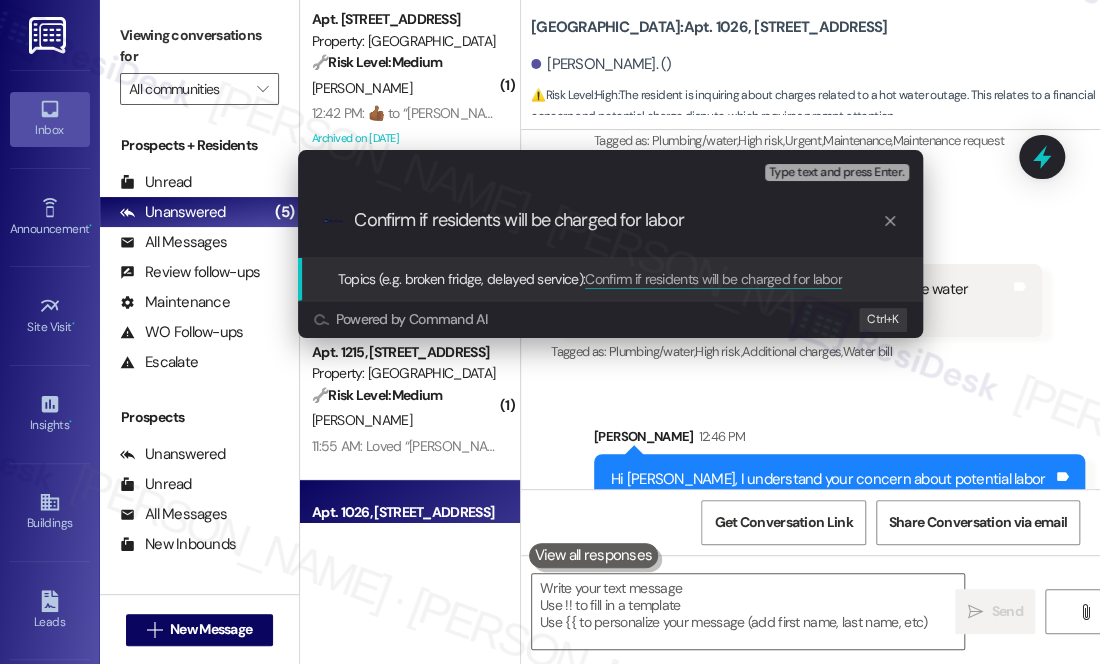 click on "Confirm if residents will be charged for labor" at bounding box center [618, 220] 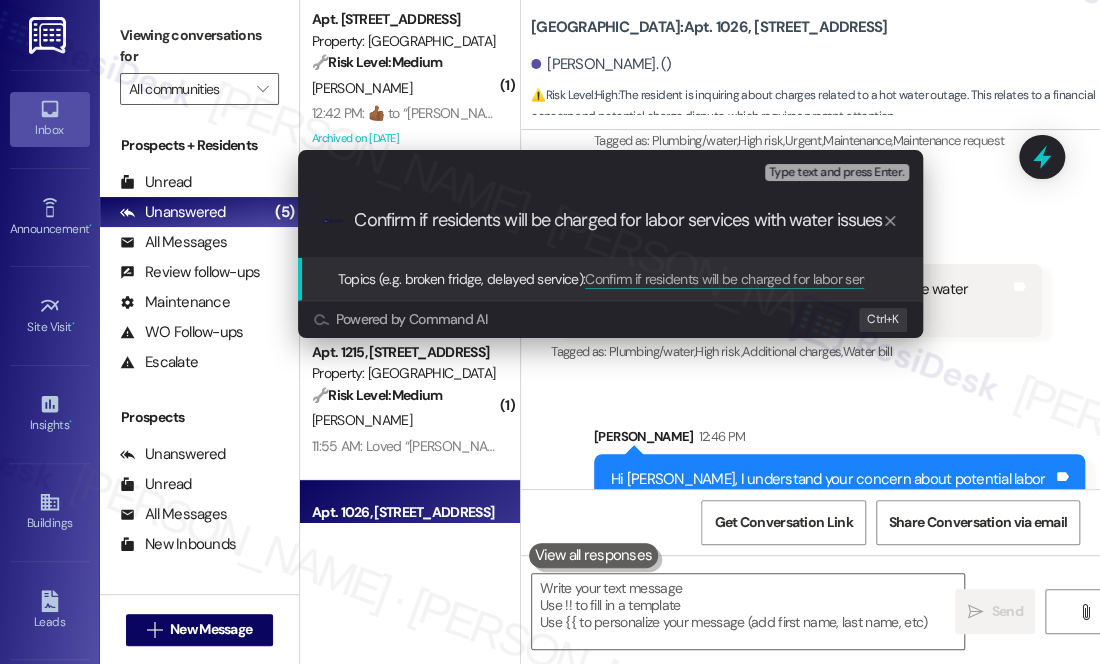 scroll, scrollTop: 0, scrollLeft: 5, axis: horizontal 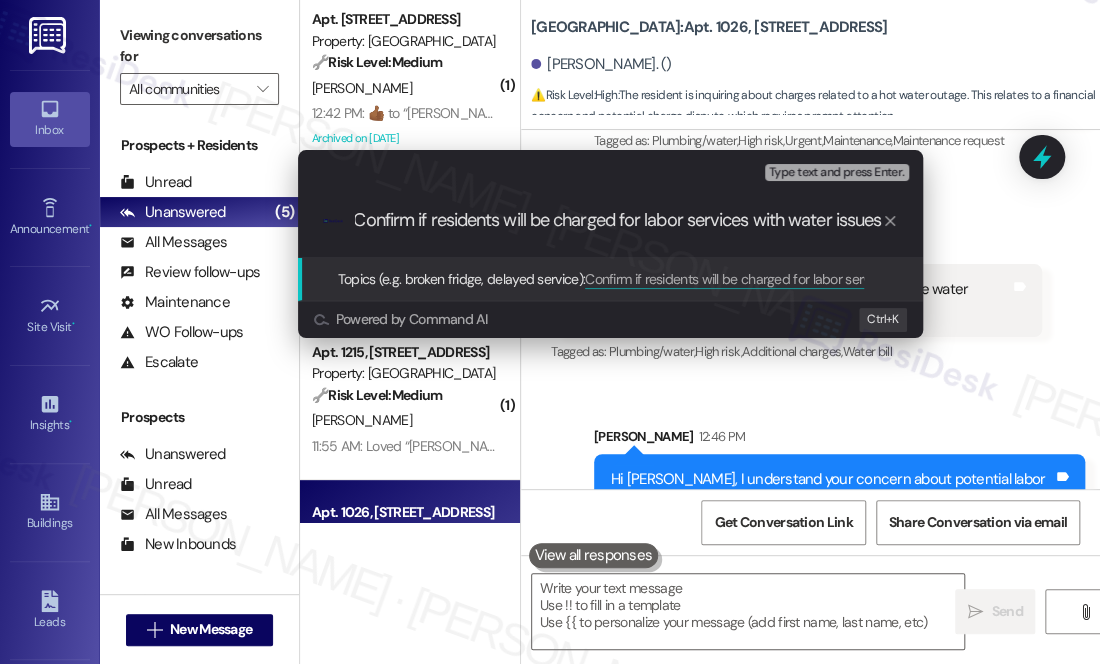 click on "Confirm if residents will be charged for labor services with water issues" at bounding box center [618, 220] 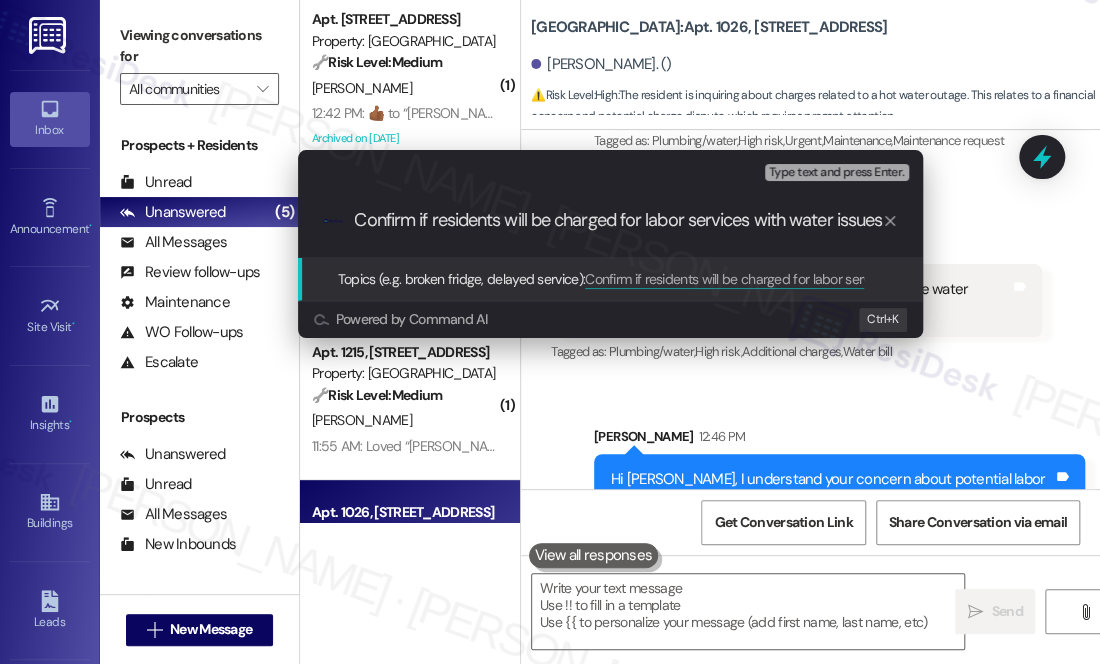drag, startPoint x: 361, startPoint y: 220, endPoint x: 341, endPoint y: 219, distance: 20.024984 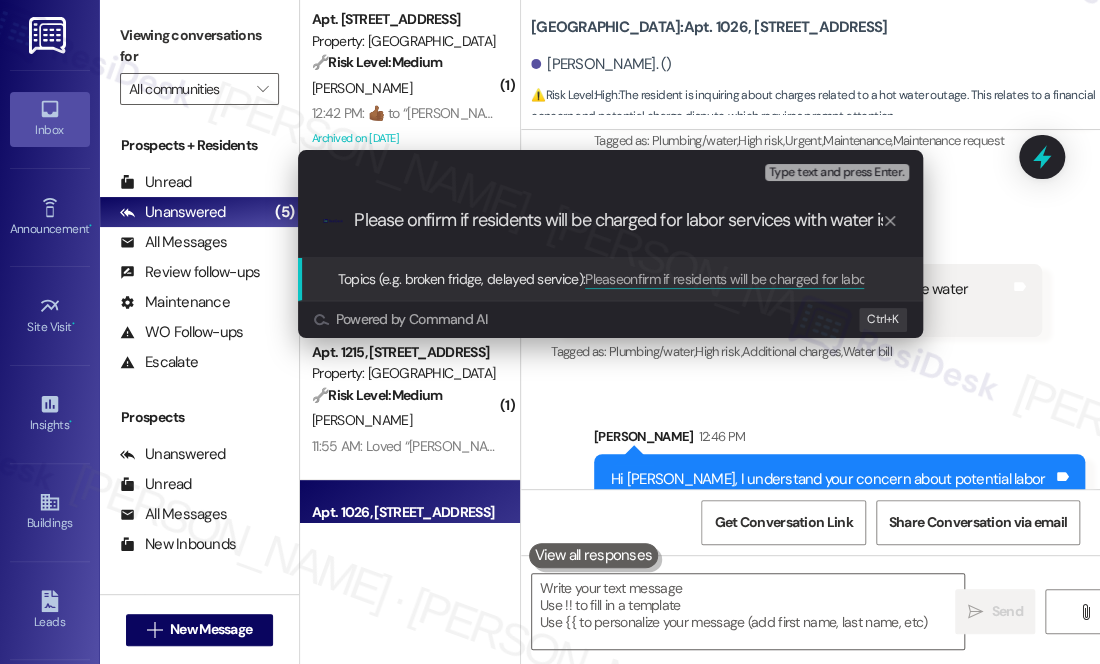 type on "Please confirm if residents will be charged for labor services with water issues" 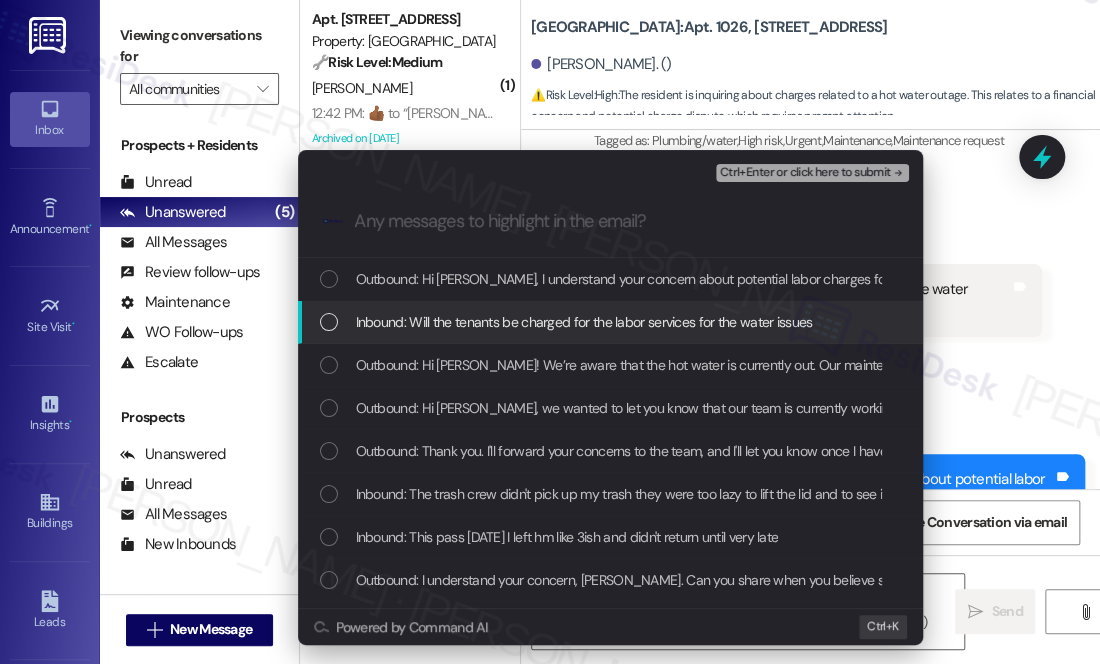 type 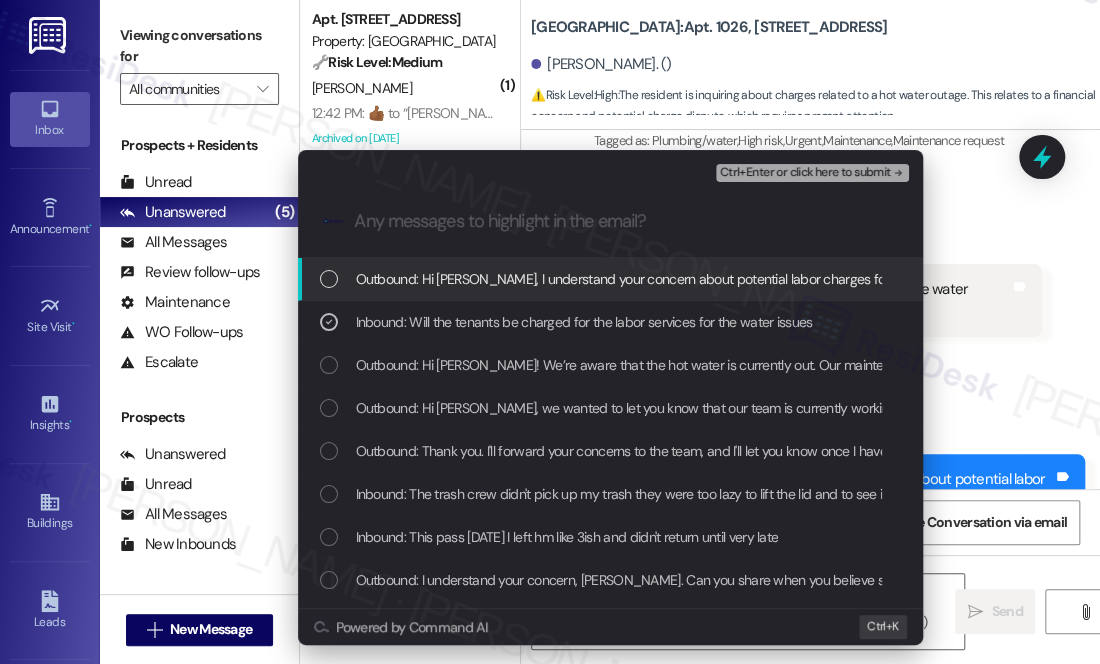 click on "Ctrl+Enter or click here to submit" at bounding box center [805, 173] 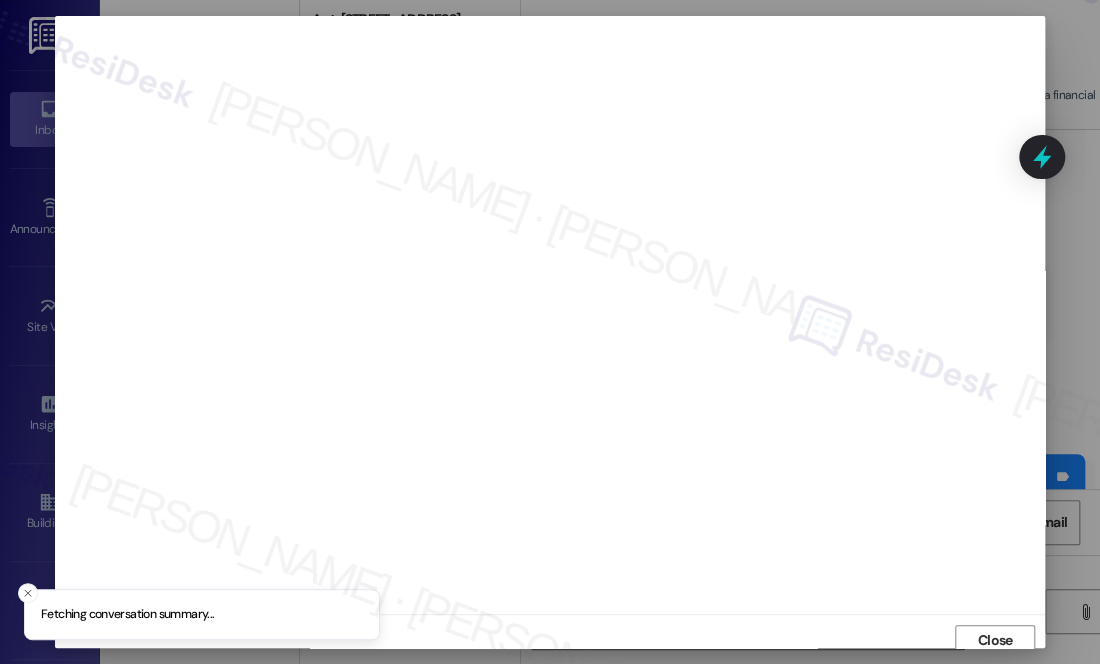 scroll, scrollTop: 8, scrollLeft: 0, axis: vertical 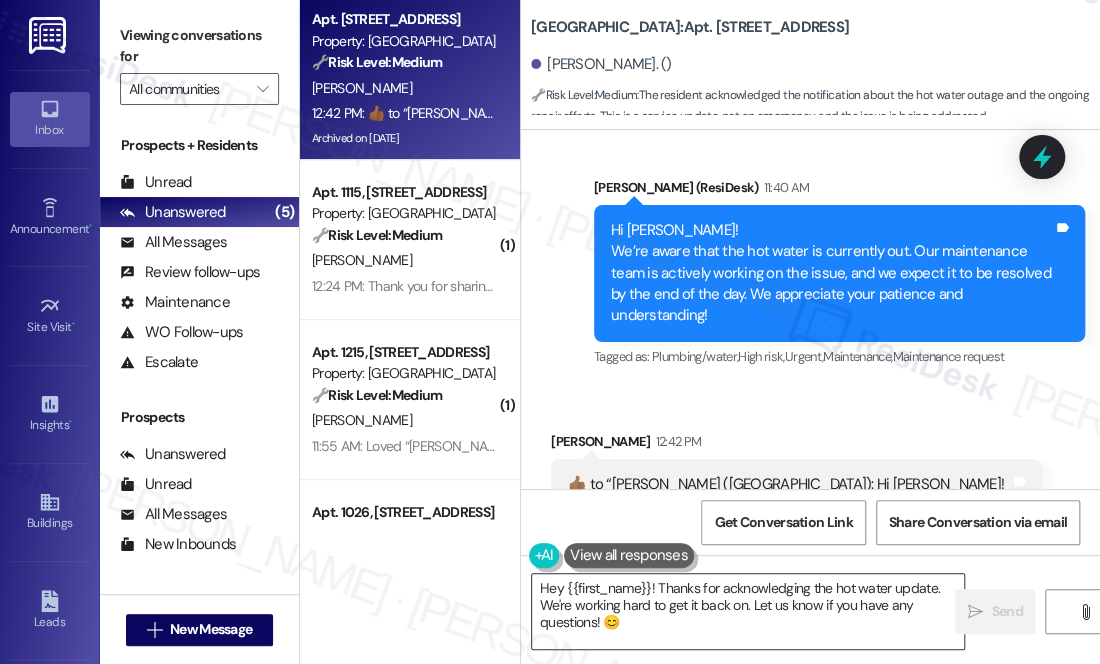 click on "Hey {{first_name}}! Thanks for acknowledging the hot water update. We're working hard to get it back on. Let us know if you" at bounding box center (748, 611) 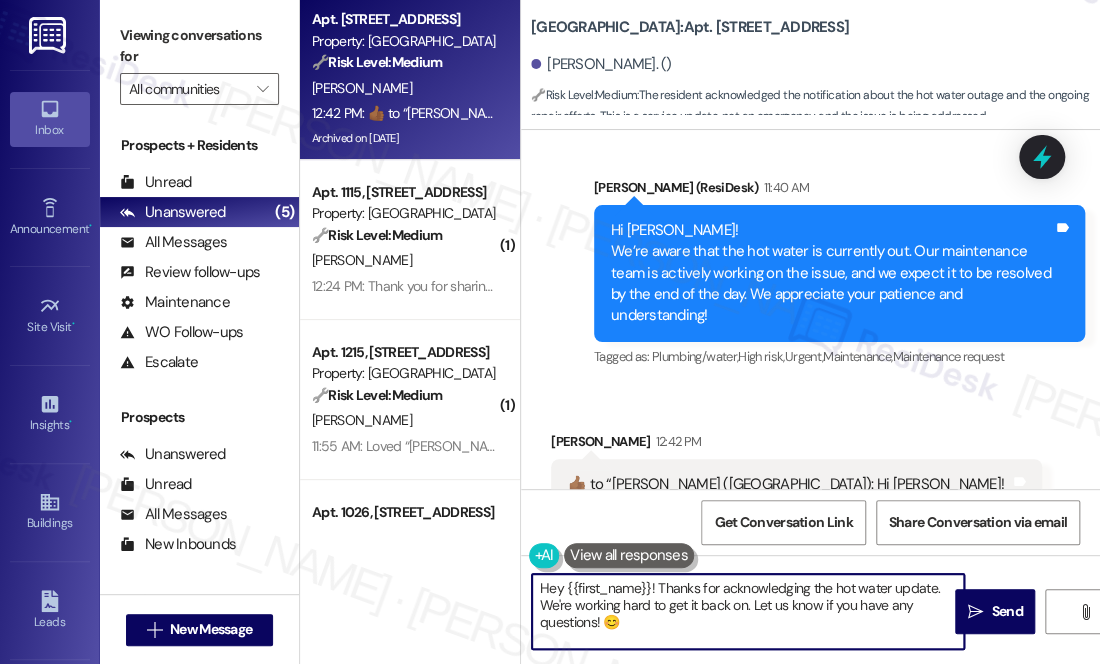 click on "Hey {{first_name}}! Thanks for acknowledging the hot water update. We're working hard to get it back on. Let us know if you have any questions! 😊" at bounding box center (748, 611) 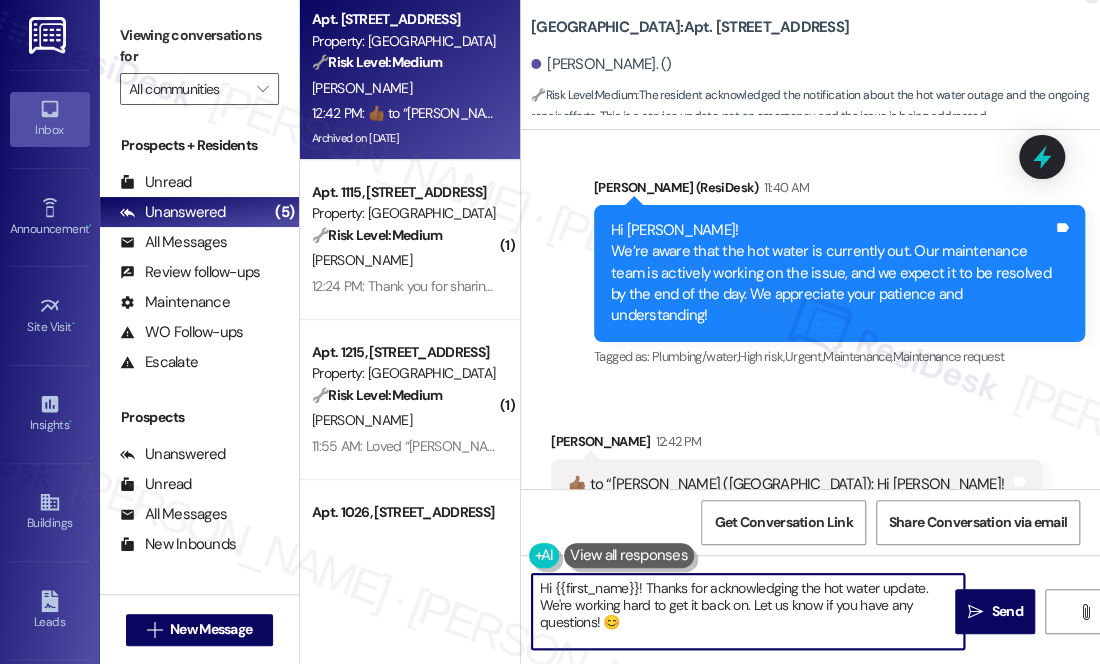 drag, startPoint x: 535, startPoint y: 612, endPoint x: 649, endPoint y: 582, distance: 117.881294 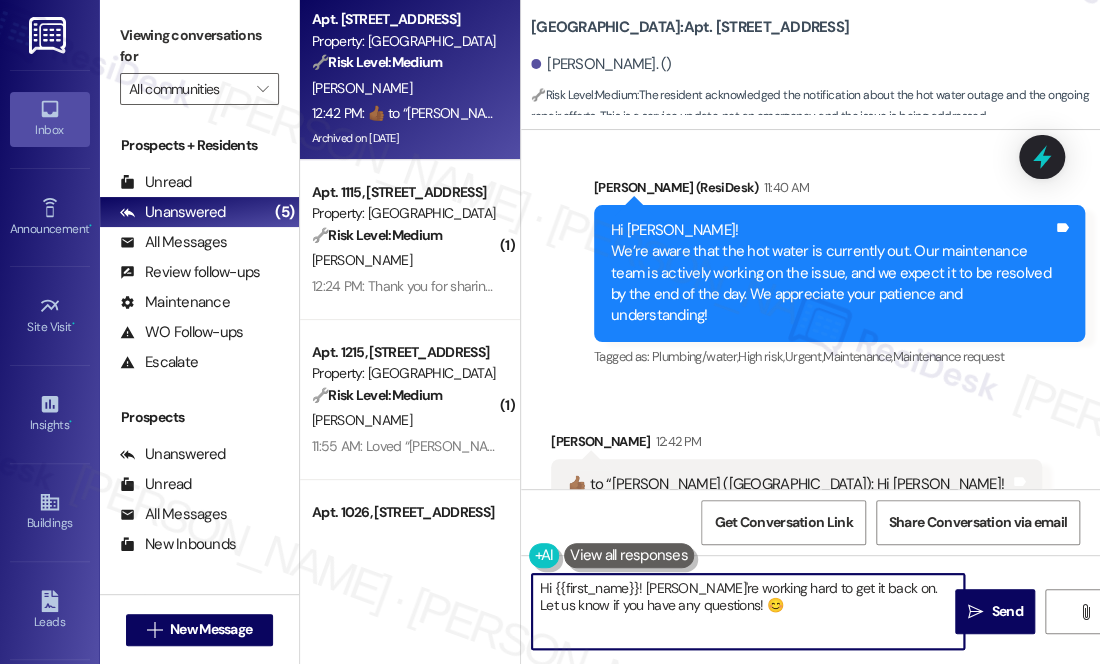 type on "Hi {{first_name}}! We're working hard to get it back on. Let us know if you have any questions! 😊" 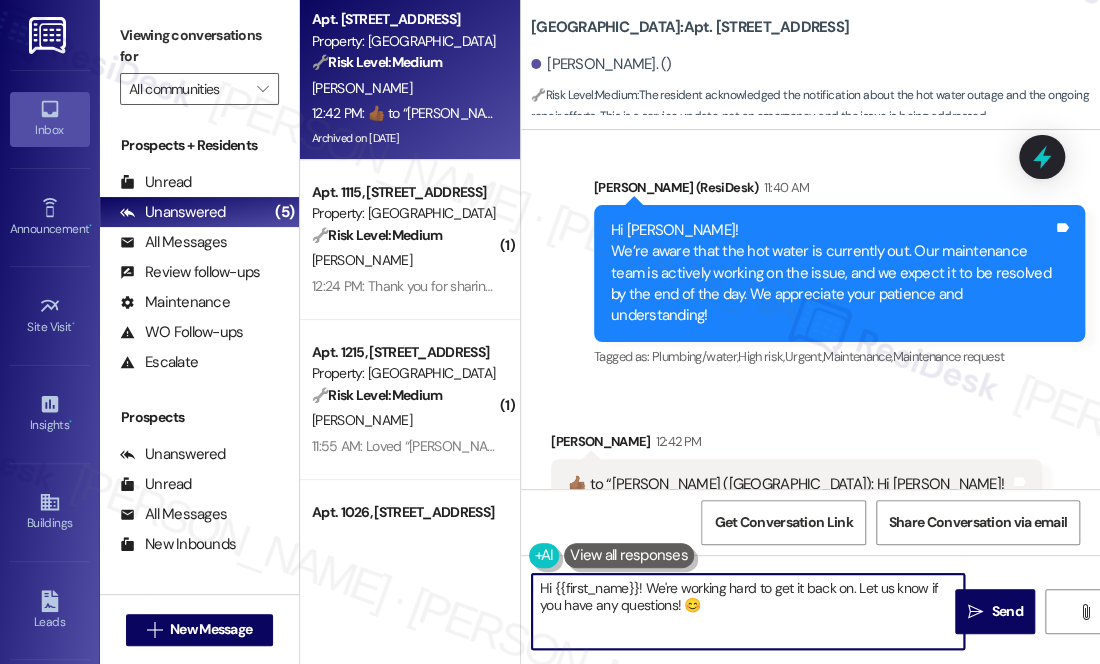 click on "Hi {{first_name}}! We're working hard to get it back on. Let us know if you have any questions! 😊" at bounding box center [748, 611] 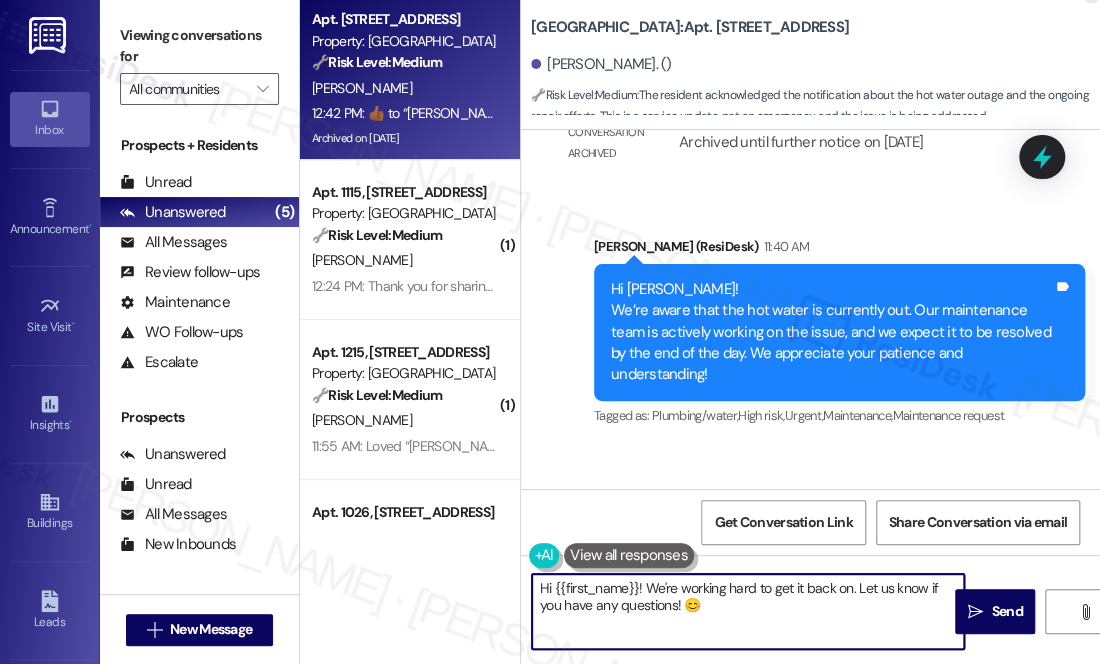 scroll, scrollTop: 26918, scrollLeft: 0, axis: vertical 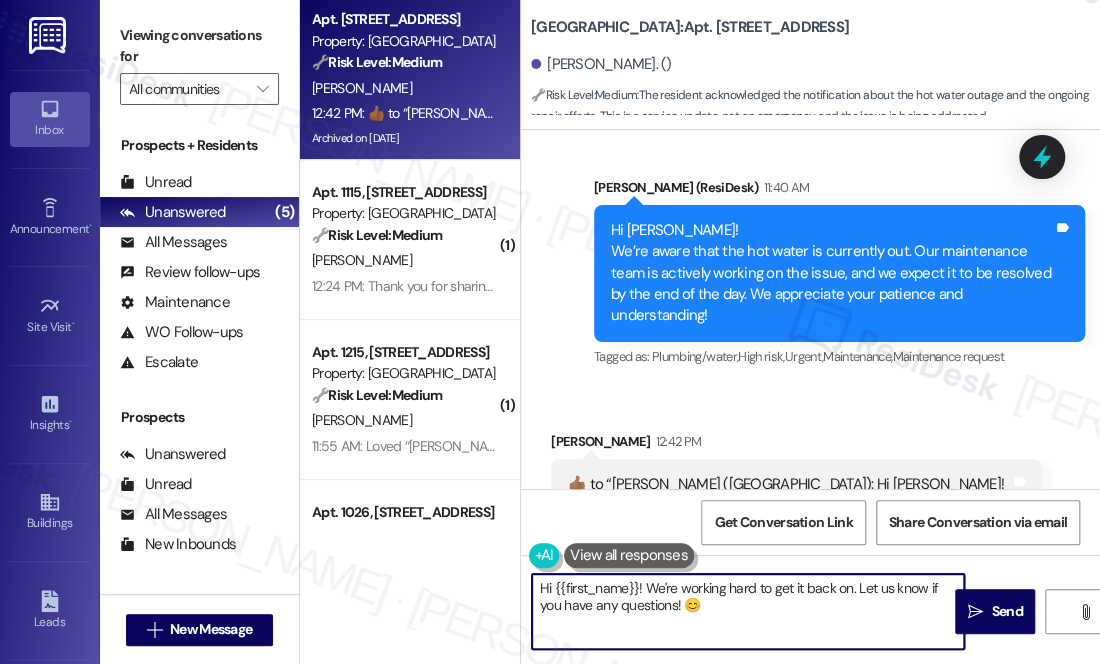 click on "Hi {{first_name}}! We're working hard to get it back on. Let us know if you have any questions! 😊" at bounding box center [748, 611] 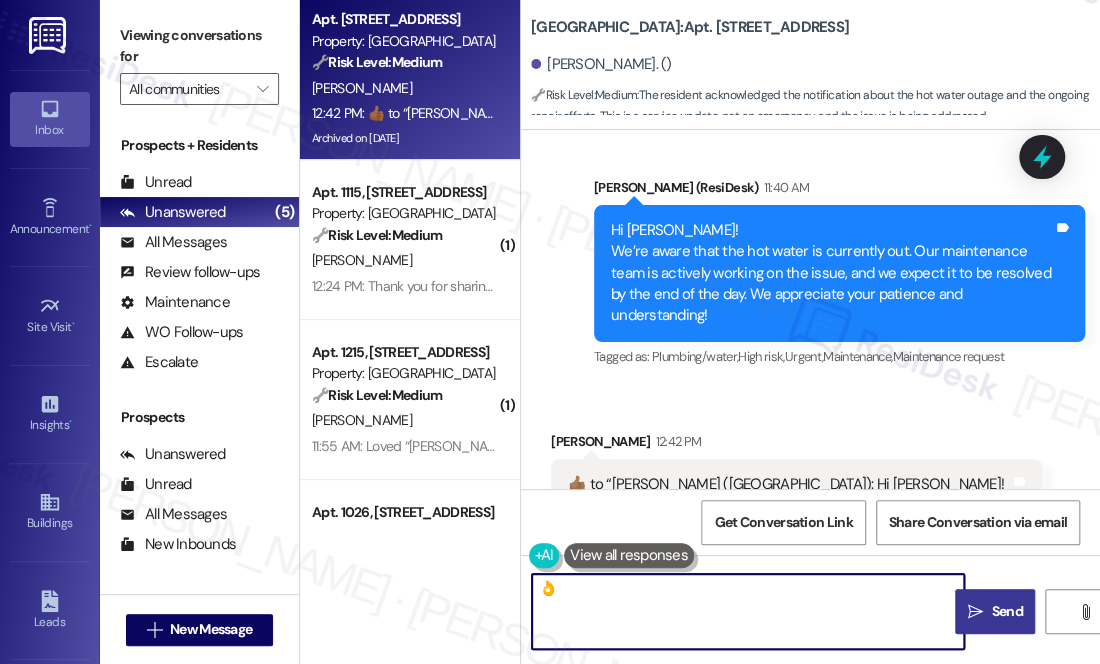 type on "👌" 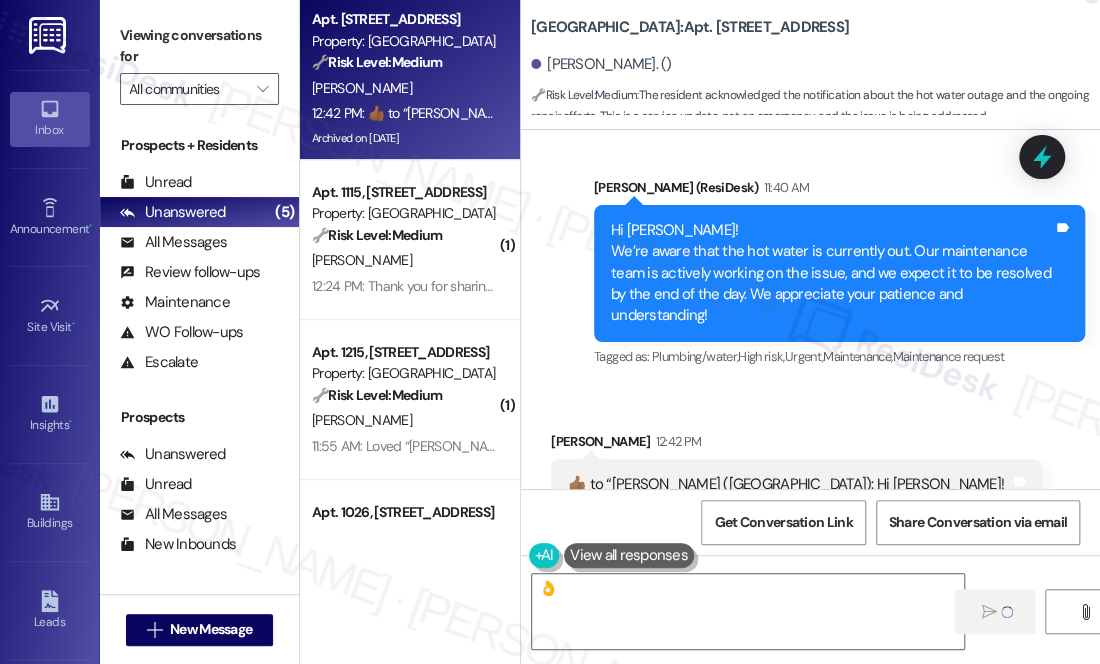 type 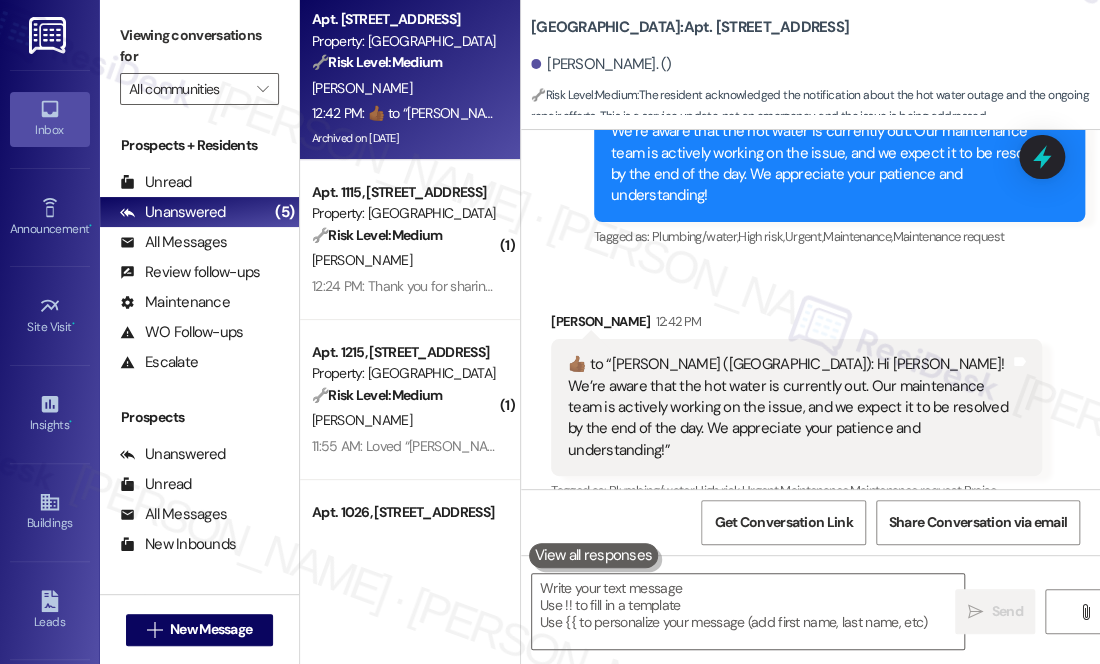 scroll, scrollTop: 27058, scrollLeft: 0, axis: vertical 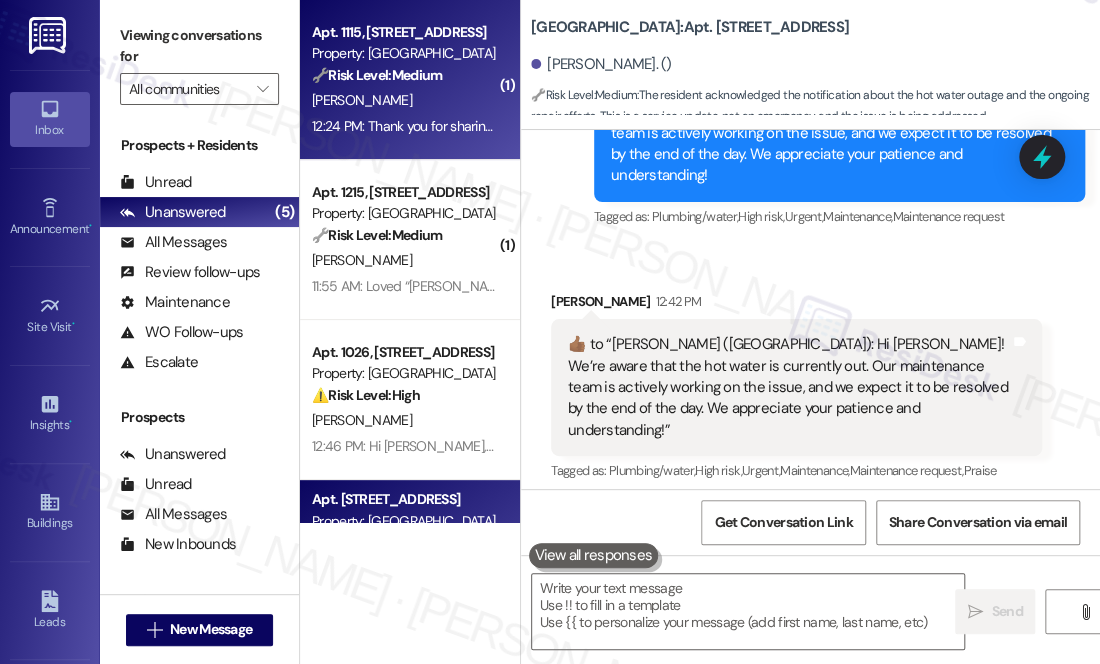 click on "[PERSON_NAME]" at bounding box center (362, 100) 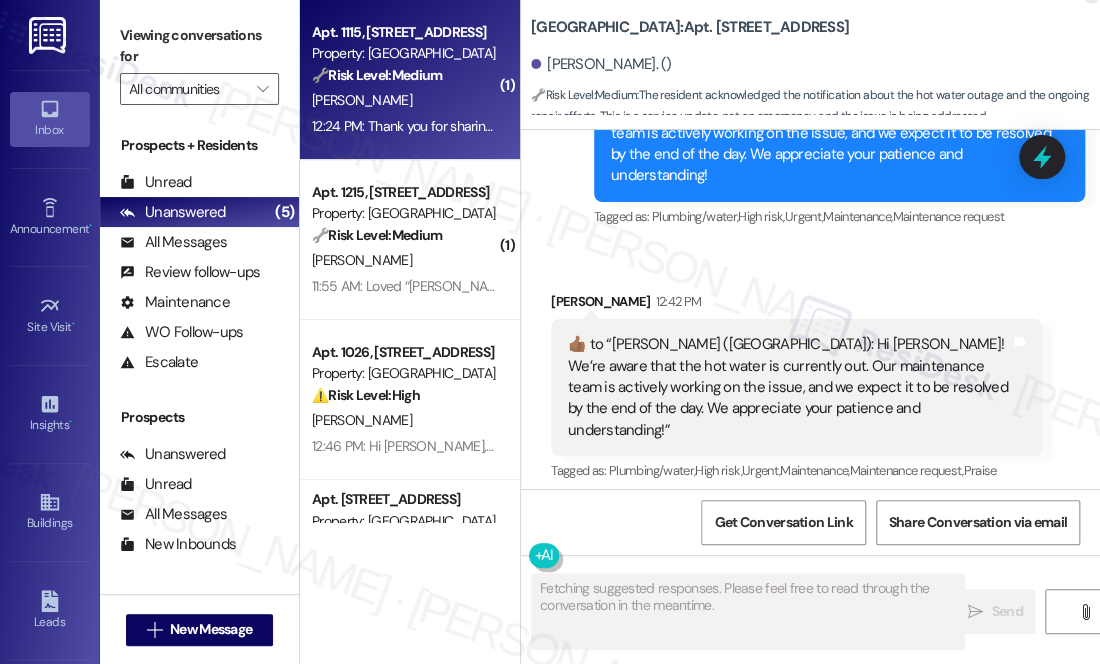 type on "Fetching suggested responses. Please feel free to read through the conversation in the meantime." 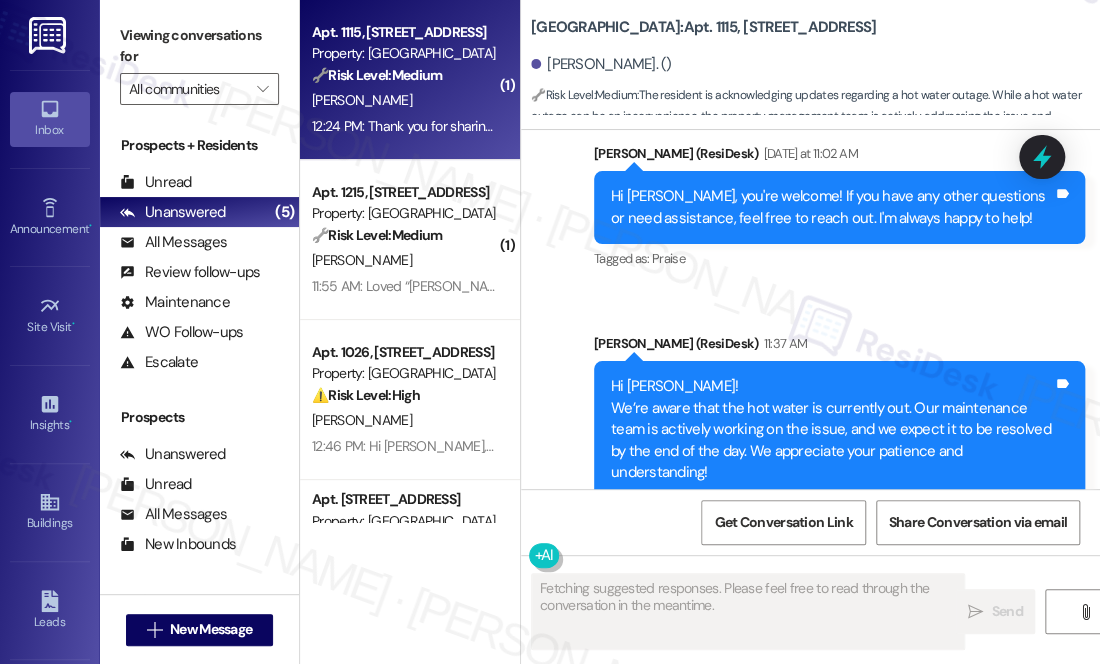 scroll, scrollTop: 26721, scrollLeft: 0, axis: vertical 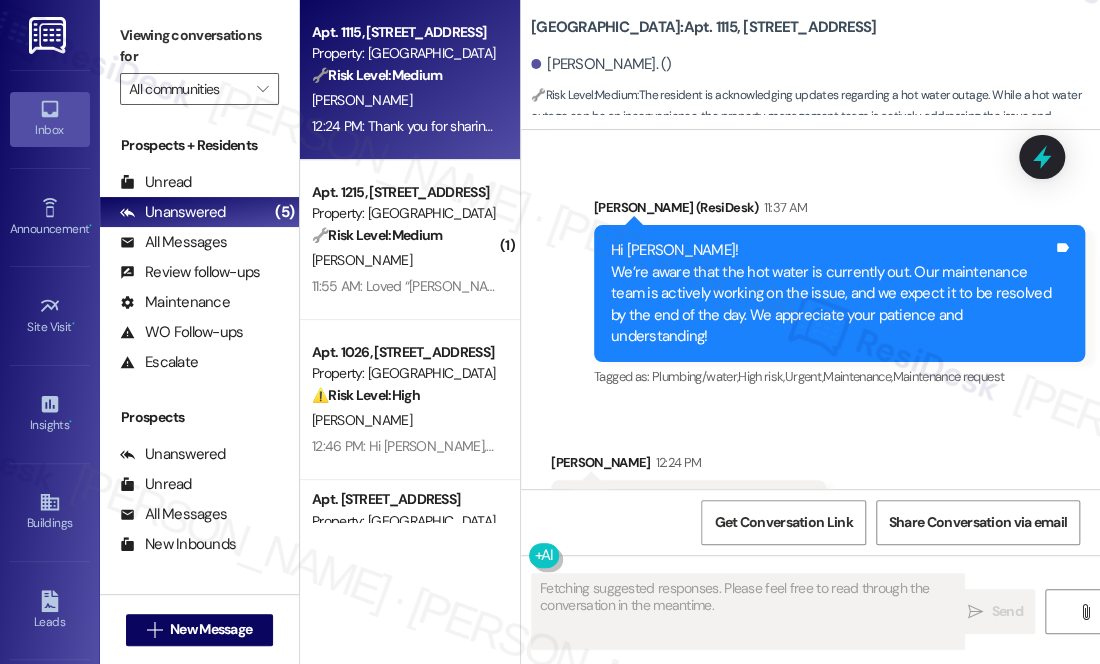 click on "Thank you for sharing I appreciate it  Tags and notes" at bounding box center (688, 505) 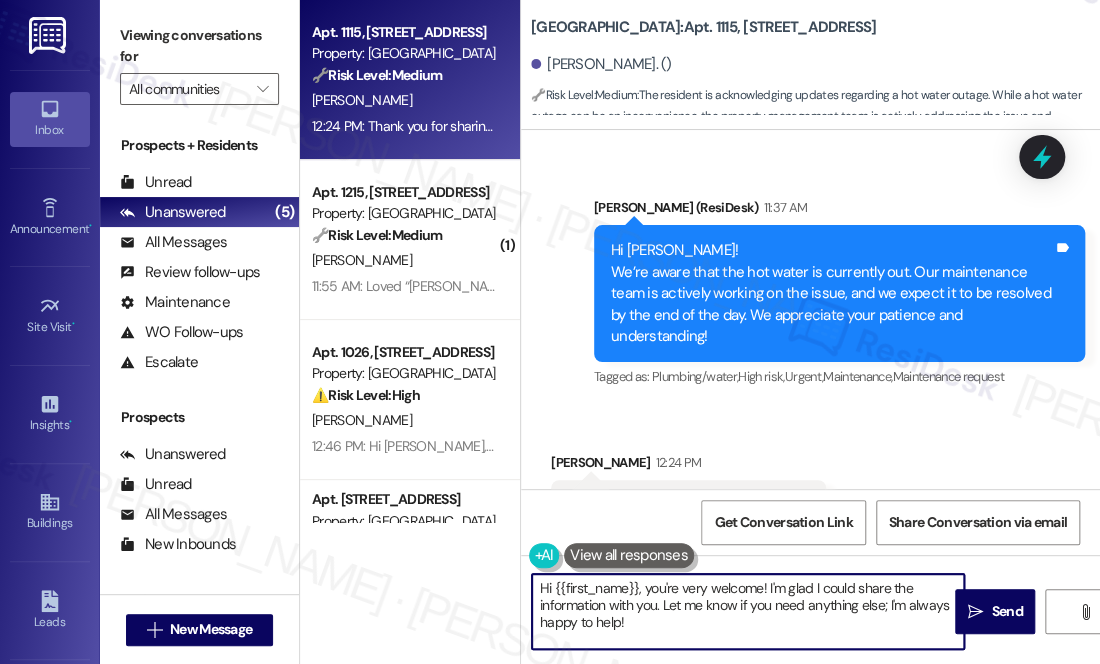 click on "Hi {{first_name}}, you're very welcome! I'm glad I could share the information with you. Let me know if you need anything else; I'm always happy to help!" at bounding box center (748, 611) 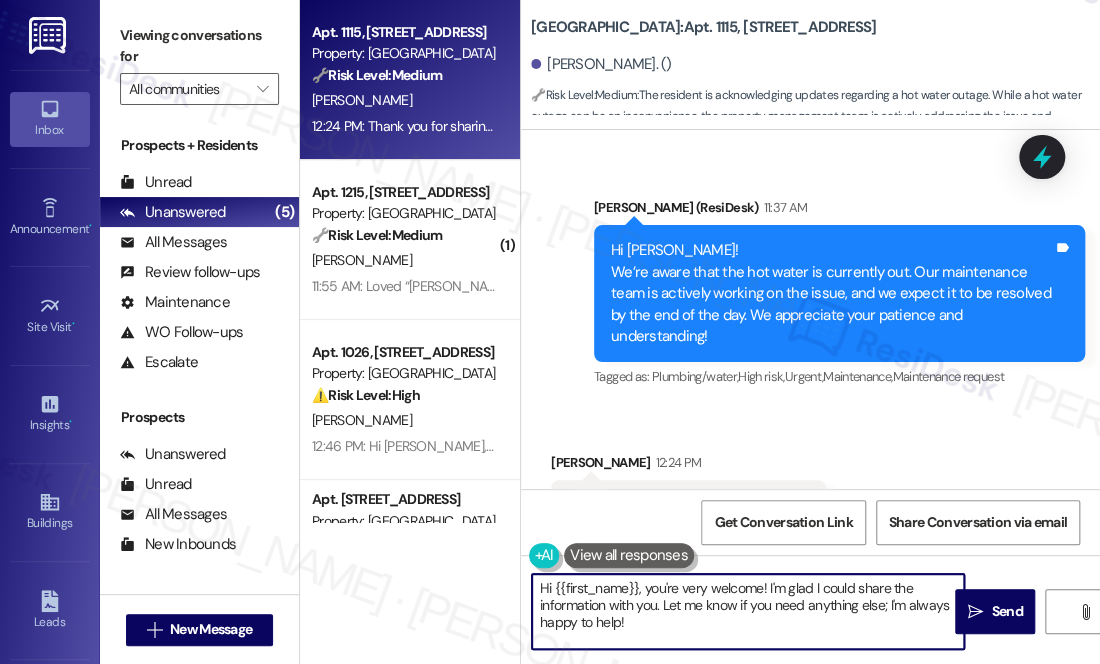 drag, startPoint x: 769, startPoint y: 586, endPoint x: 663, endPoint y: 611, distance: 108.90822 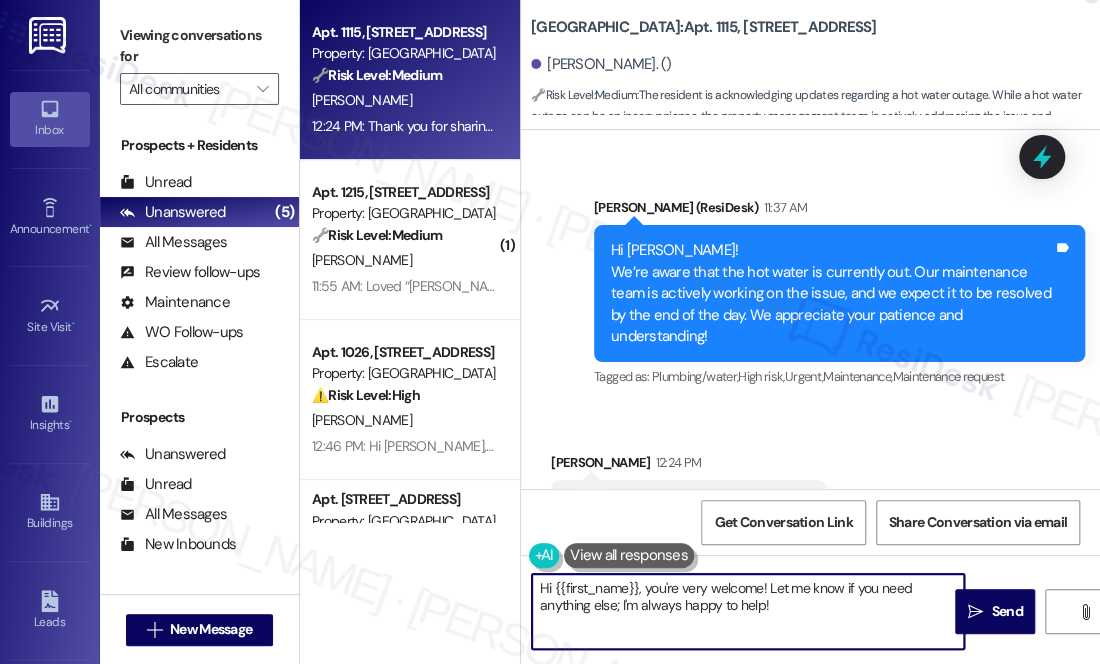 click on "Hi {{first_name}}, you're very welcome! Let me know if you need anything else; I'm always happy to help!" at bounding box center [748, 611] 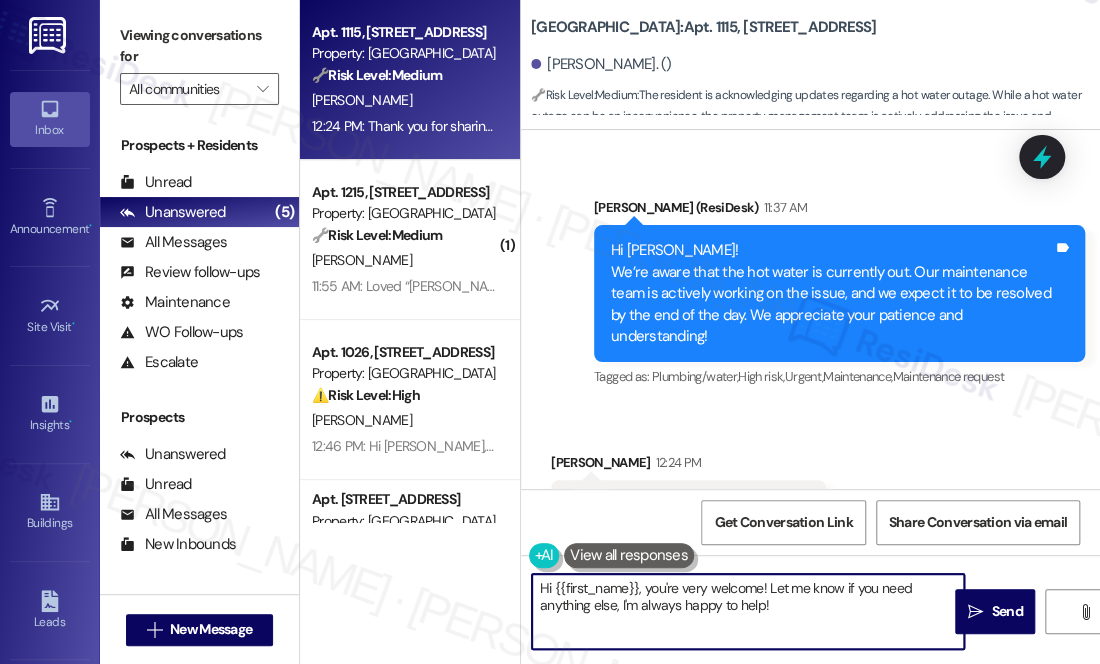 scroll, scrollTop: 26448, scrollLeft: 0, axis: vertical 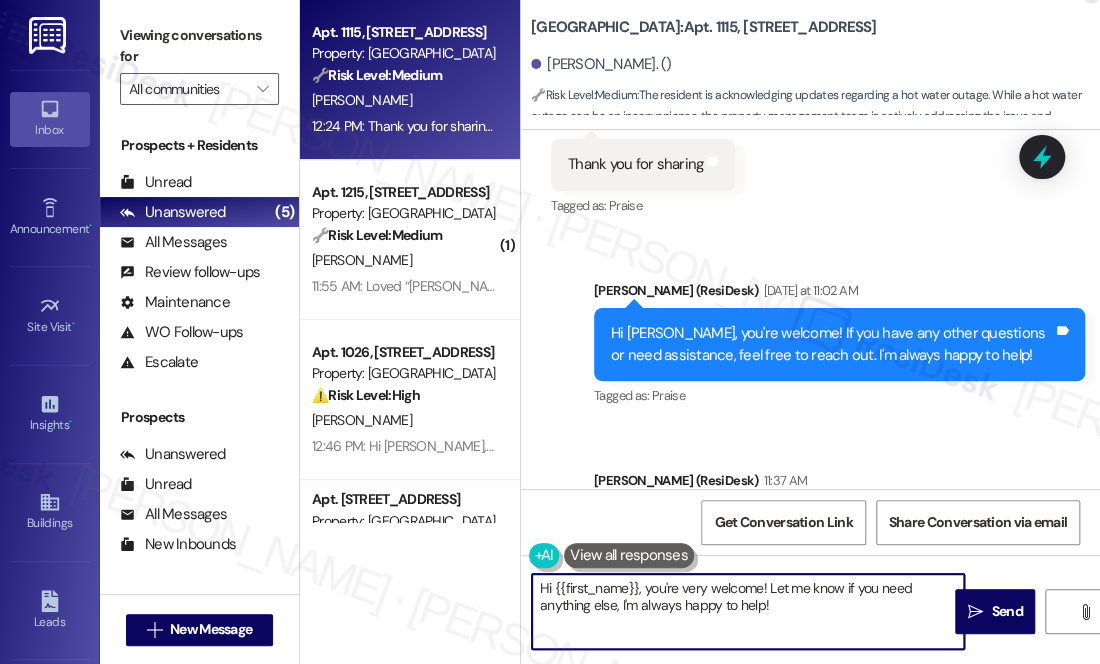 drag, startPoint x: 799, startPoint y: 606, endPoint x: 616, endPoint y: 619, distance: 183.46117 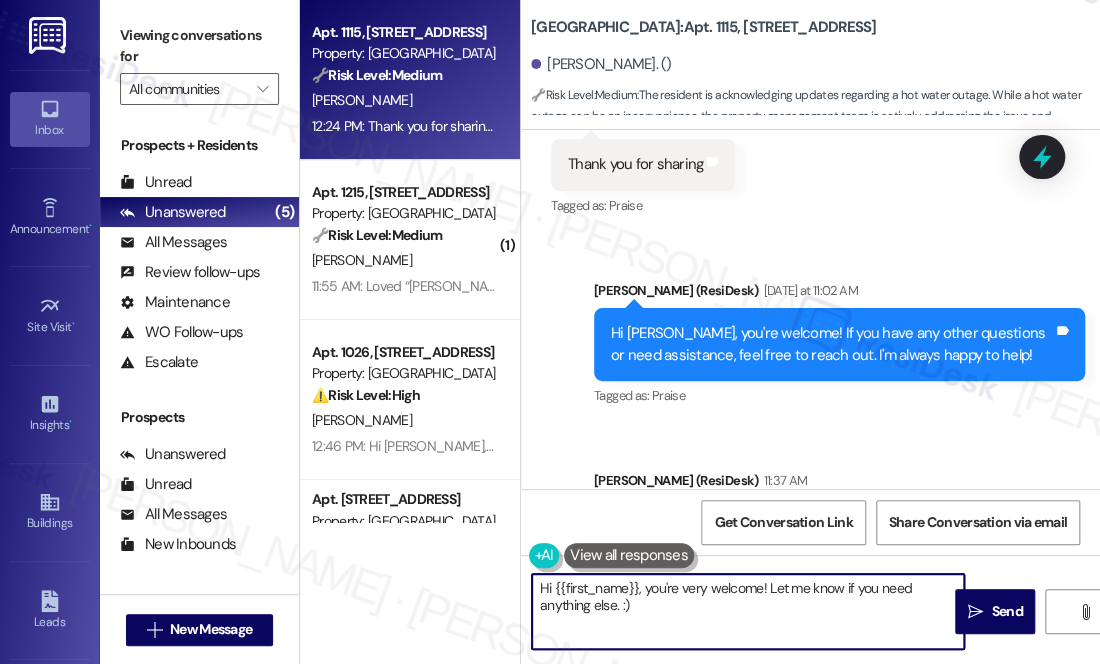 type on "Hi {{first_name}}, you're very welcome! Let me know if you need anything else. :)" 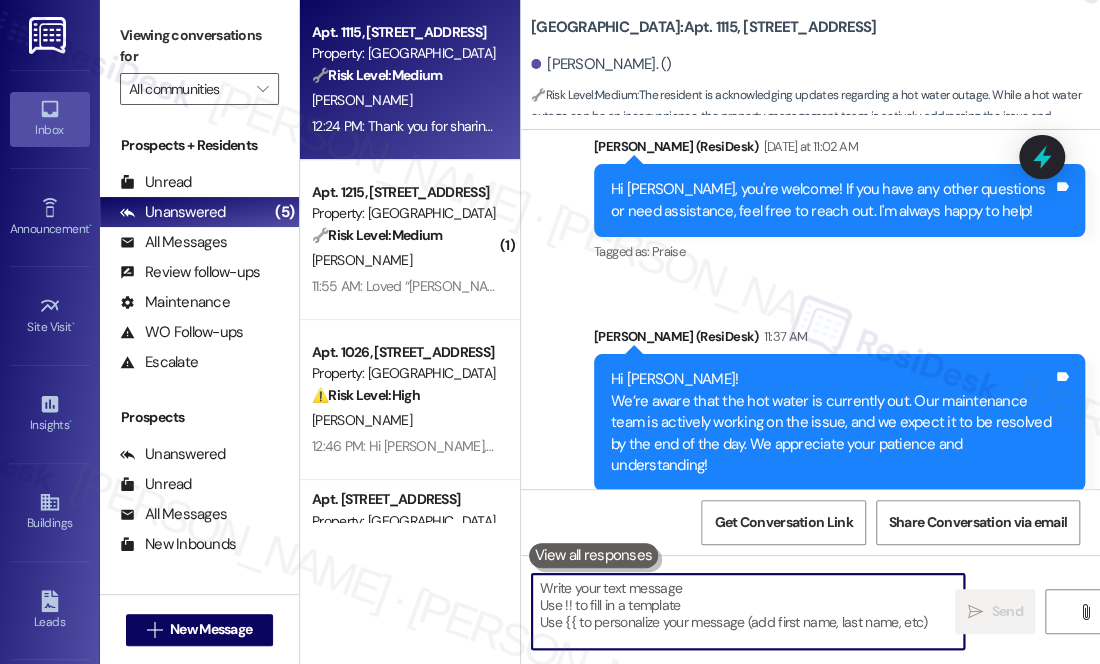 scroll, scrollTop: 26720, scrollLeft: 0, axis: vertical 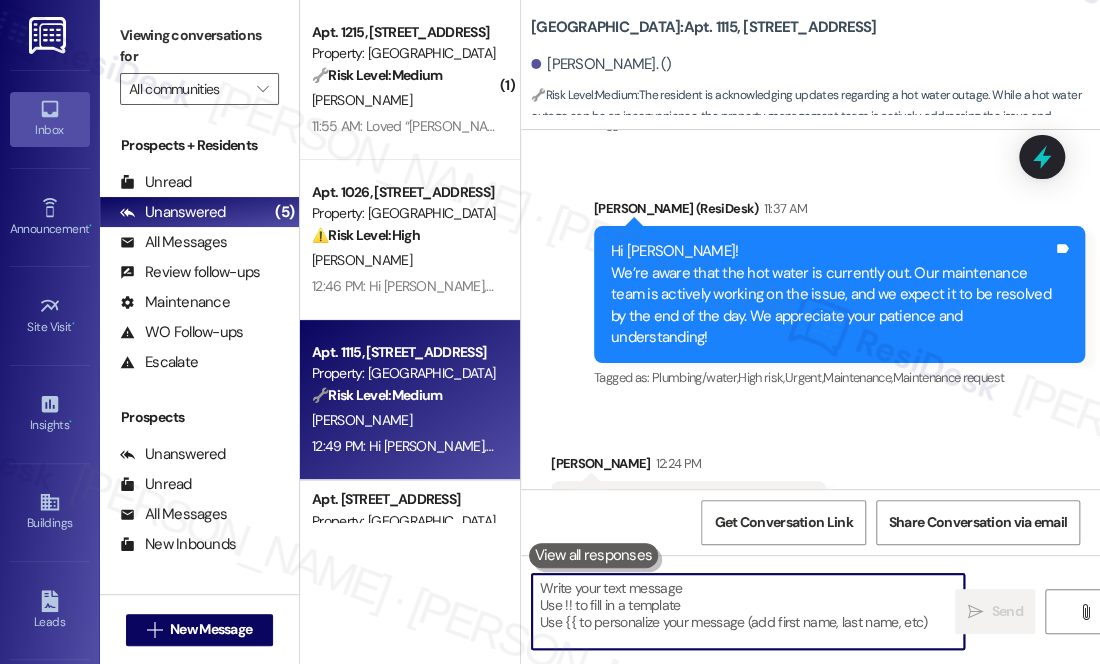 type 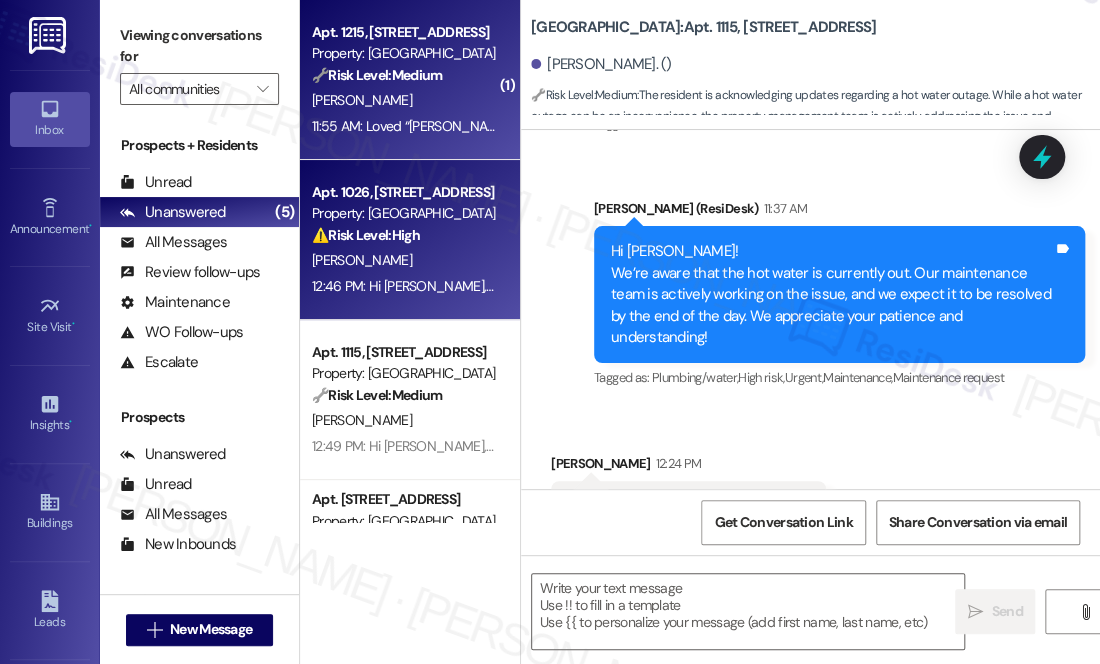 type on "Fetching suggested responses. Please feel free to read through the conversation in the meantime." 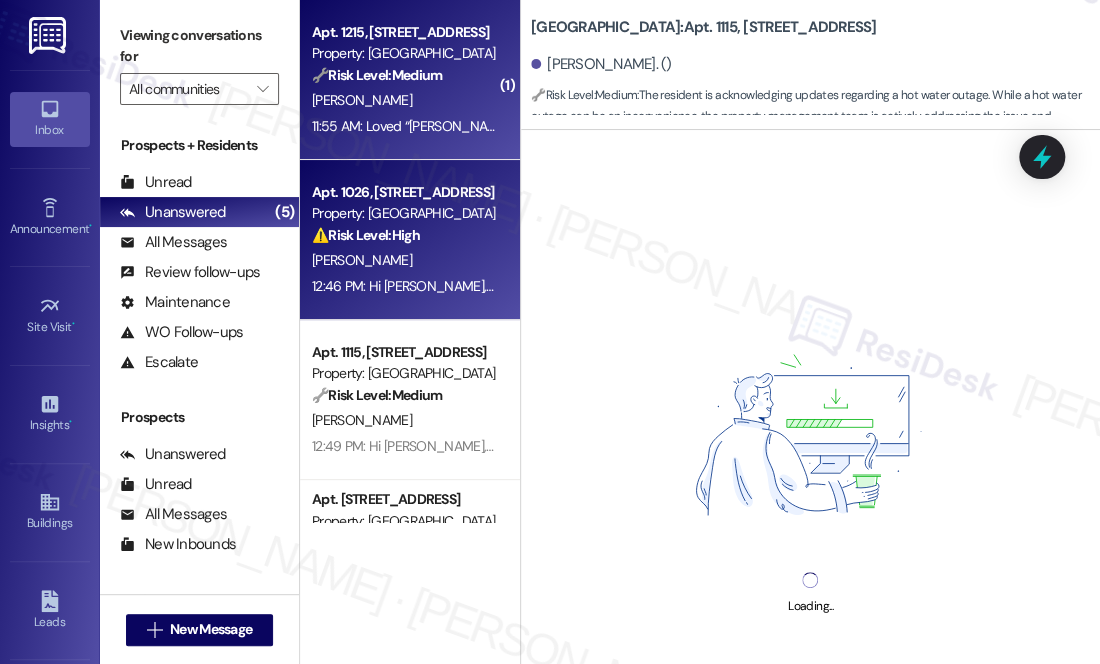 click on "11:55 AM: Loved “[PERSON_NAME] ([GEOGRAPHIC_DATA]): Anytime!” 11:55 AM: Loved “[PERSON_NAME] ([GEOGRAPHIC_DATA]): Anytime!”" at bounding box center (510, 126) 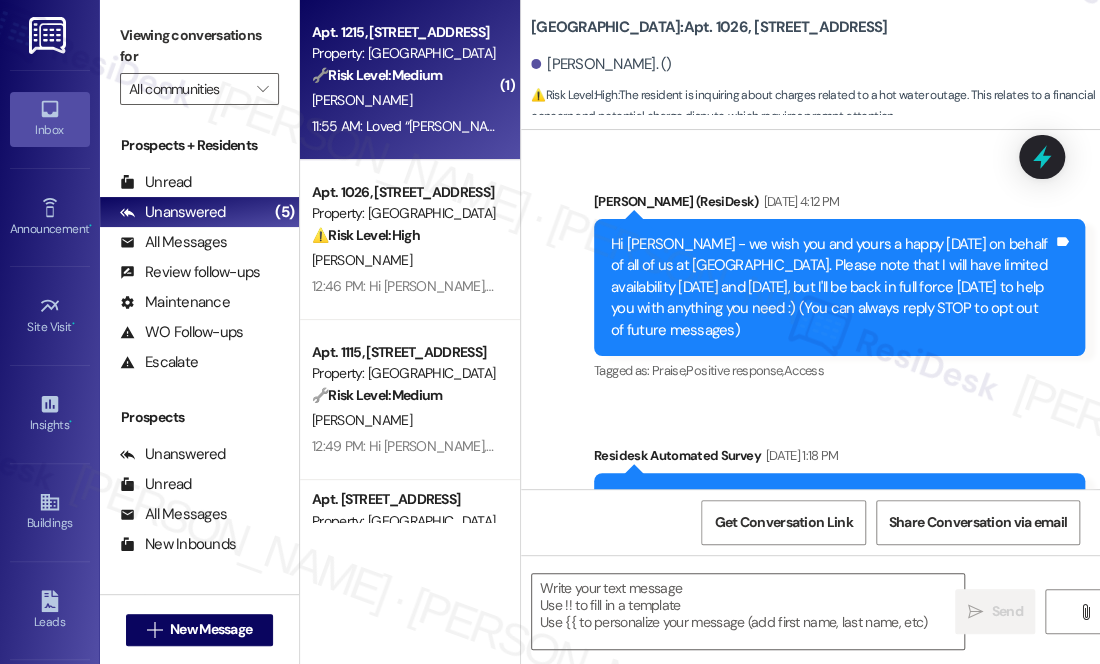 type on "Fetching suggested responses. Please feel free to read through the conversation in the meantime." 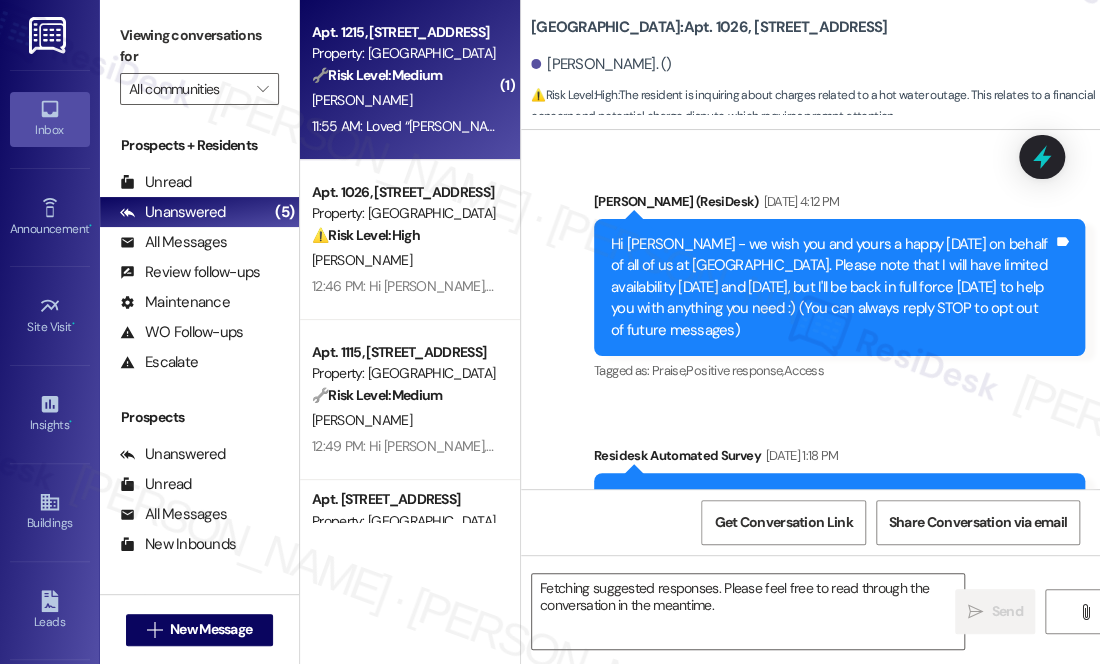 scroll, scrollTop: 40579, scrollLeft: 0, axis: vertical 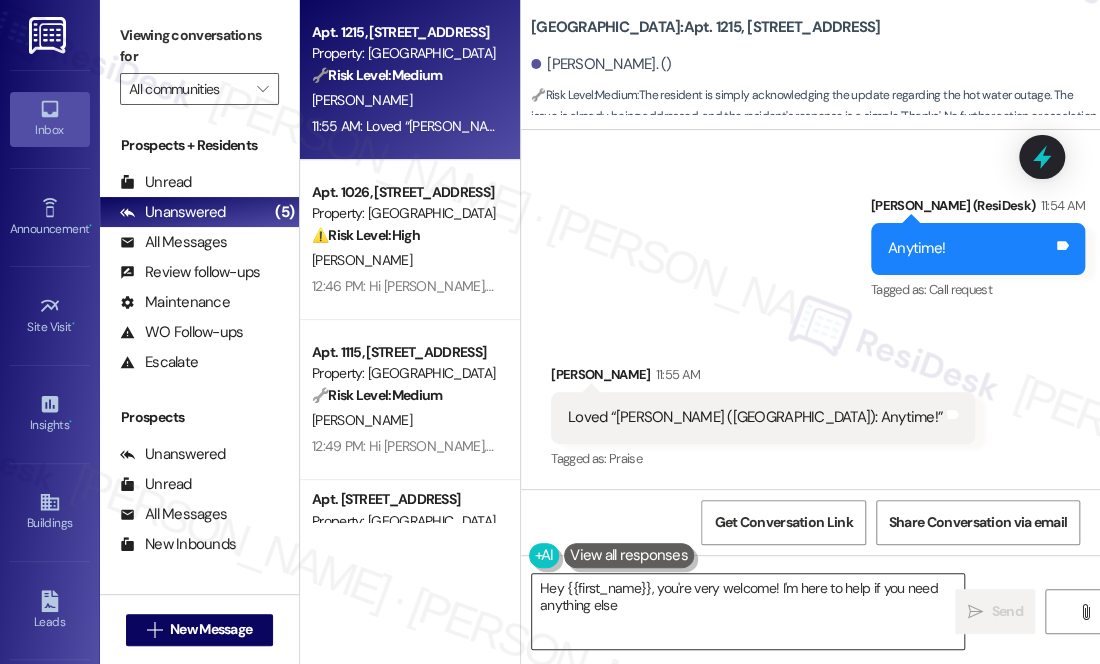 type on "Hey {{first_name}}, you're very welcome! I'm here to help if you need anything else." 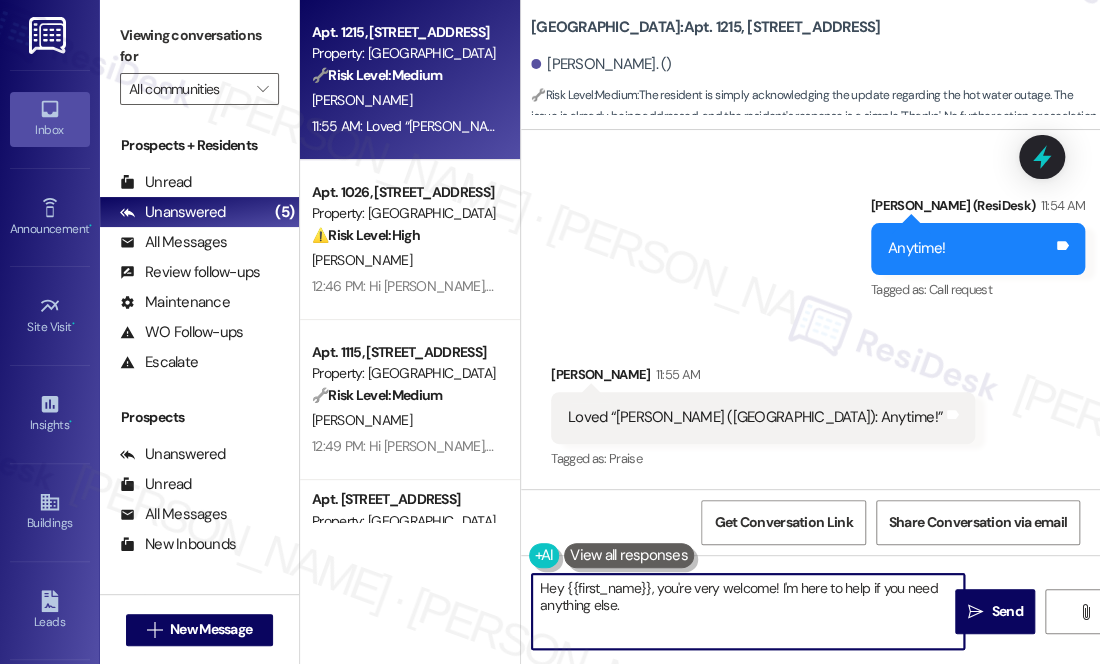 click on "Hey {{first_name}}, you're very welcome! I'm here to help if you need anything else." at bounding box center (748, 611) 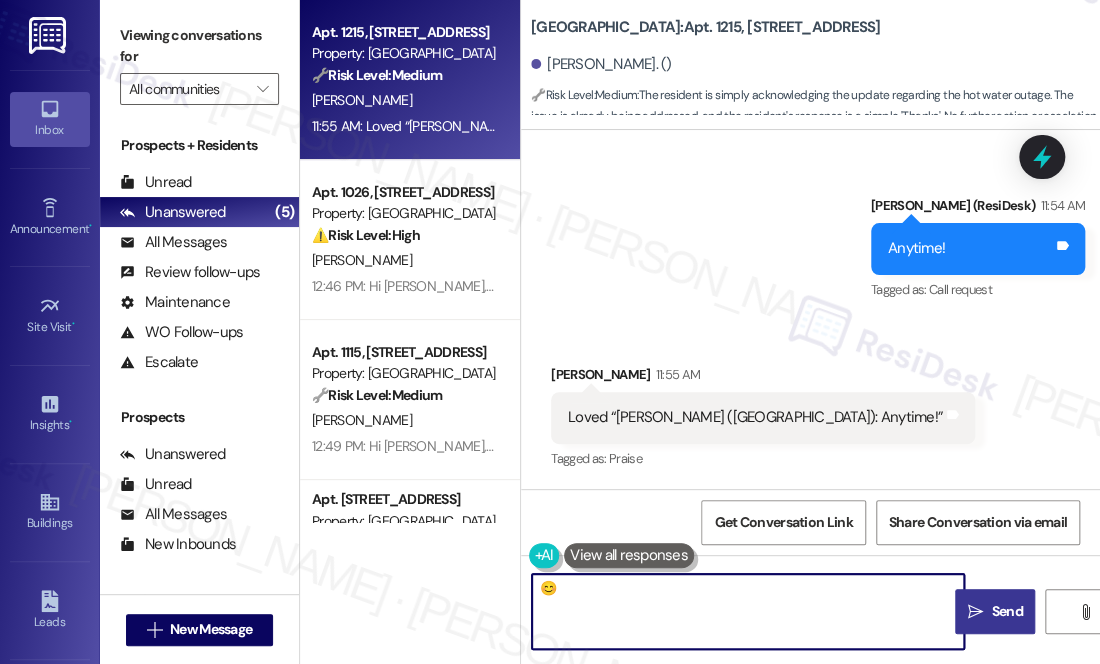type on "😊" 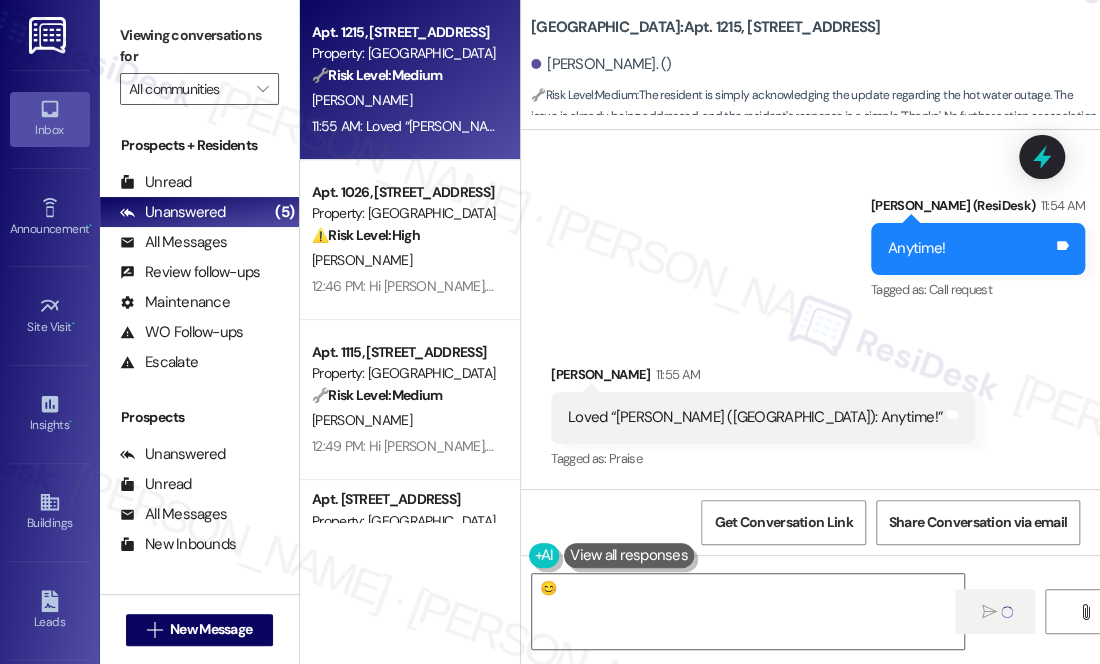 type 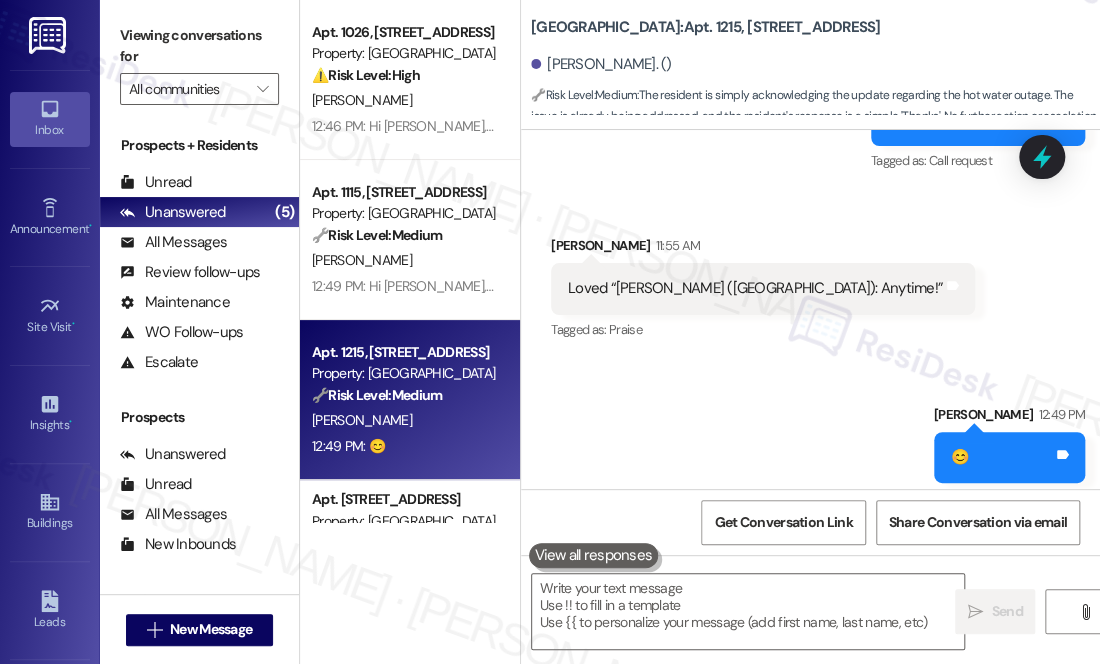 scroll, scrollTop: 20245, scrollLeft: 0, axis: vertical 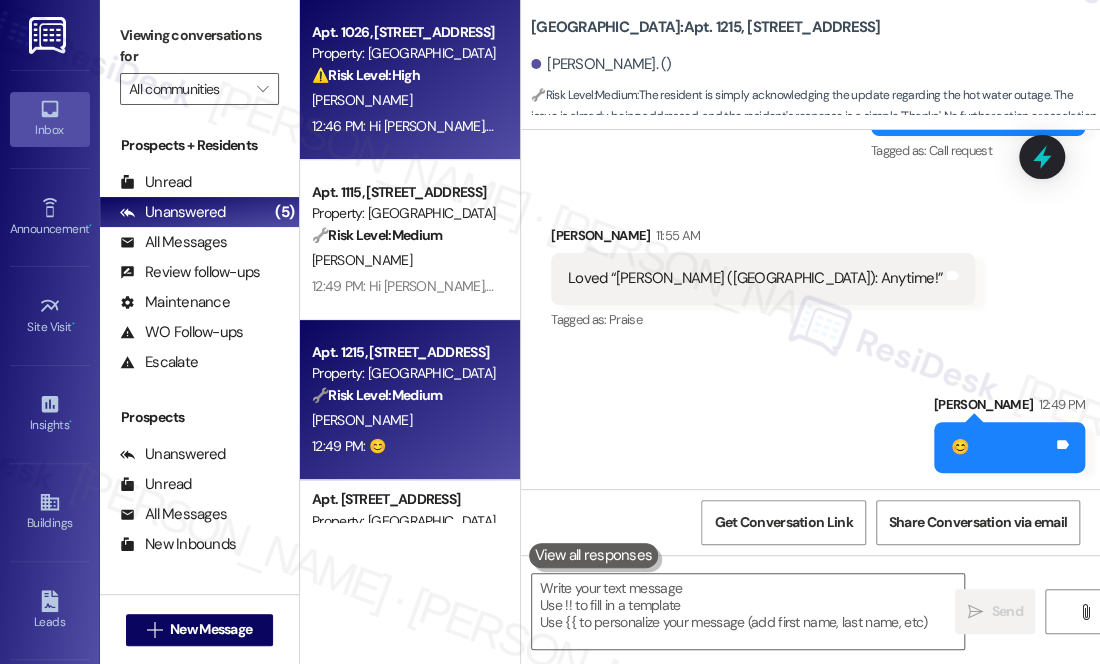 click on "12:46 PM: Hi [PERSON_NAME], I understand your concern about potential labor charges for the water issues. Let me check with the team and I'll follow up as soon as I hear more. 12:46 PM: Hi [PERSON_NAME], I understand your concern about potential labor charges for the water issues. Let me check with the team and I'll follow up as soon as I hear more." at bounding box center [822, 126] 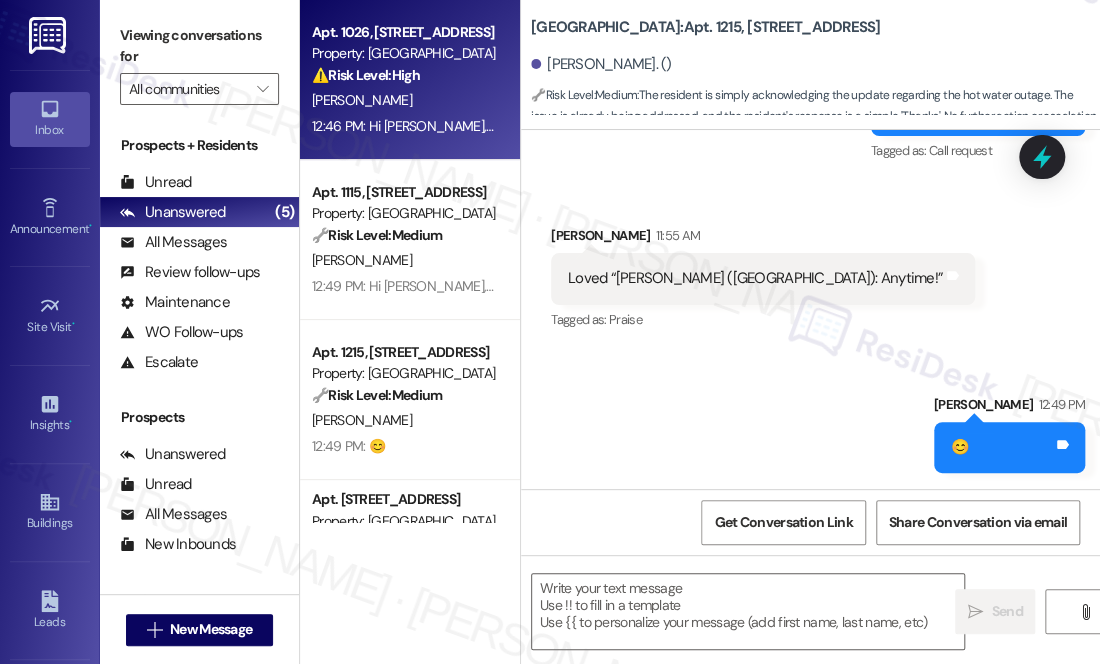 type on "Fetching suggested responses. Please feel free to read through the conversation in the meantime." 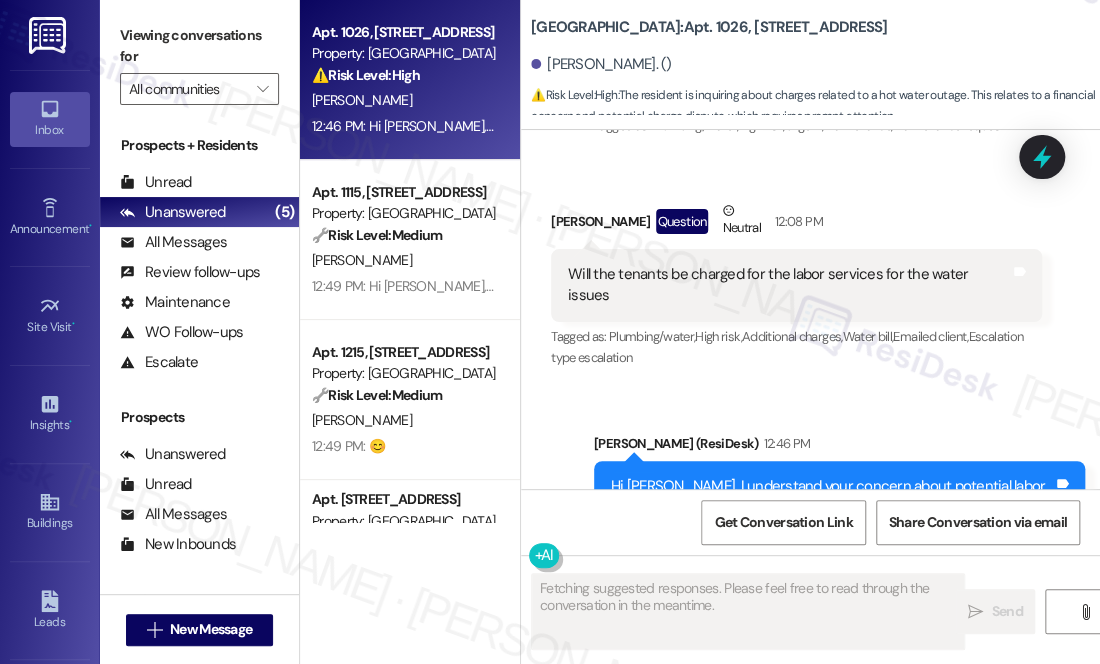 scroll, scrollTop: 40368, scrollLeft: 0, axis: vertical 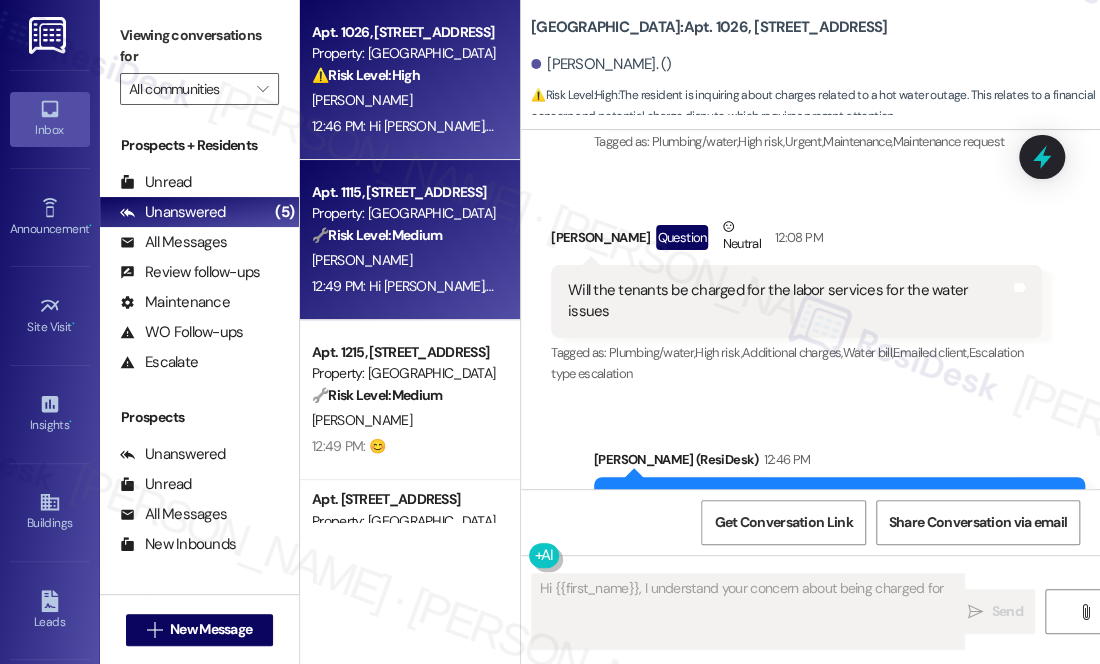 type on "Hi {{first_name}}, I understand your concern about being charged for labor" 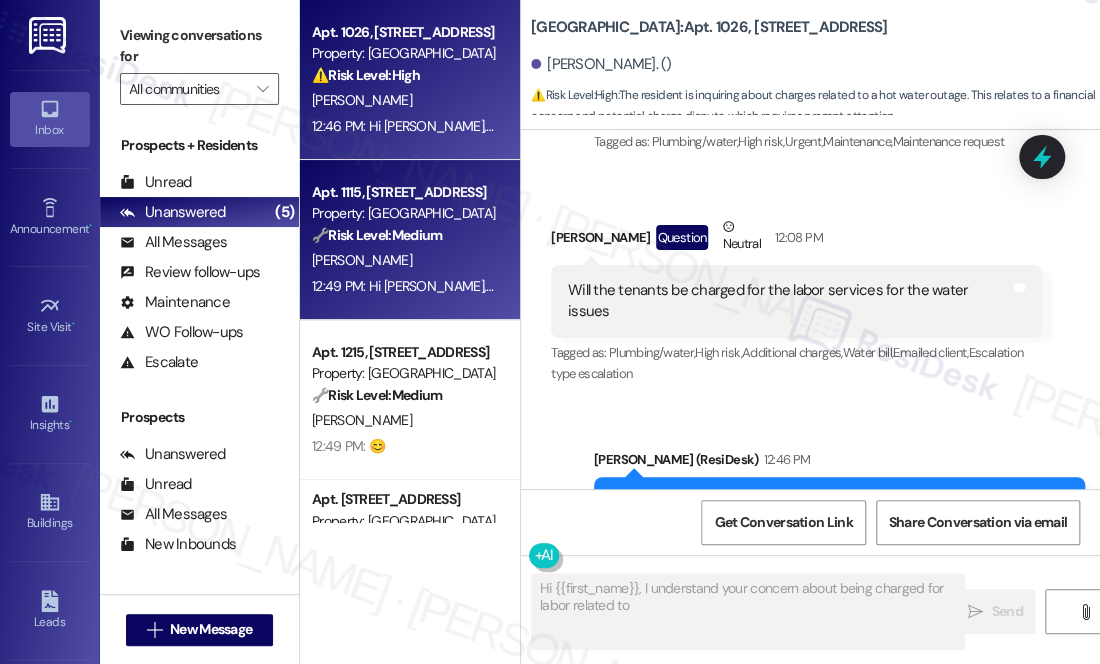 click on "[PERSON_NAME]" at bounding box center (404, 260) 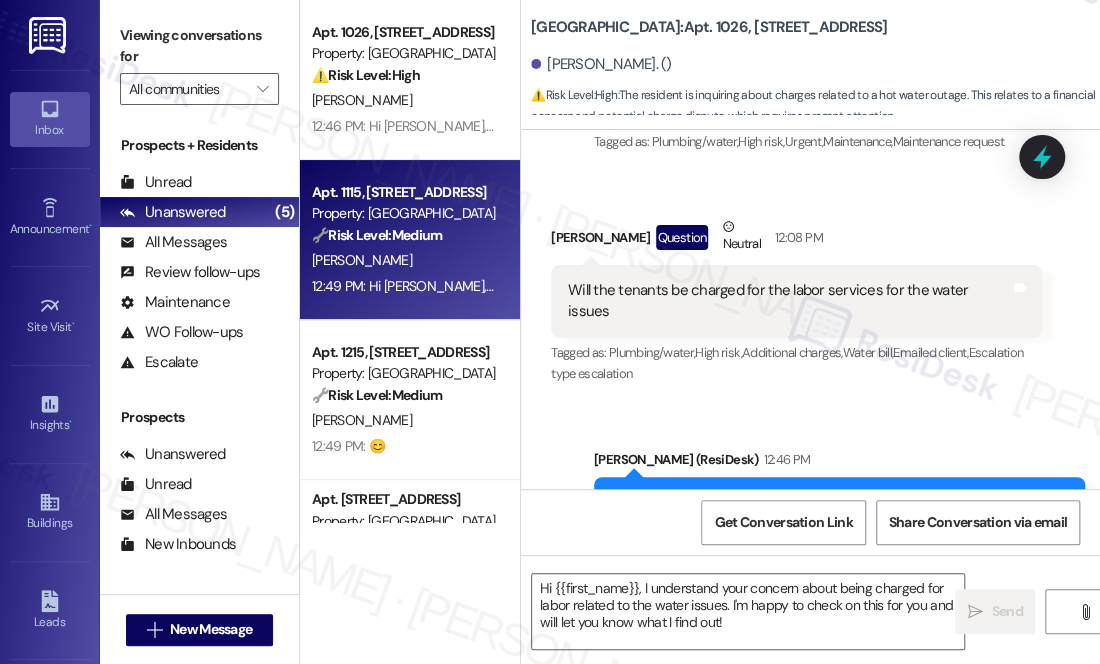 type on "Fetching suggested responses. Please feel free to read through the conversation in the meantime." 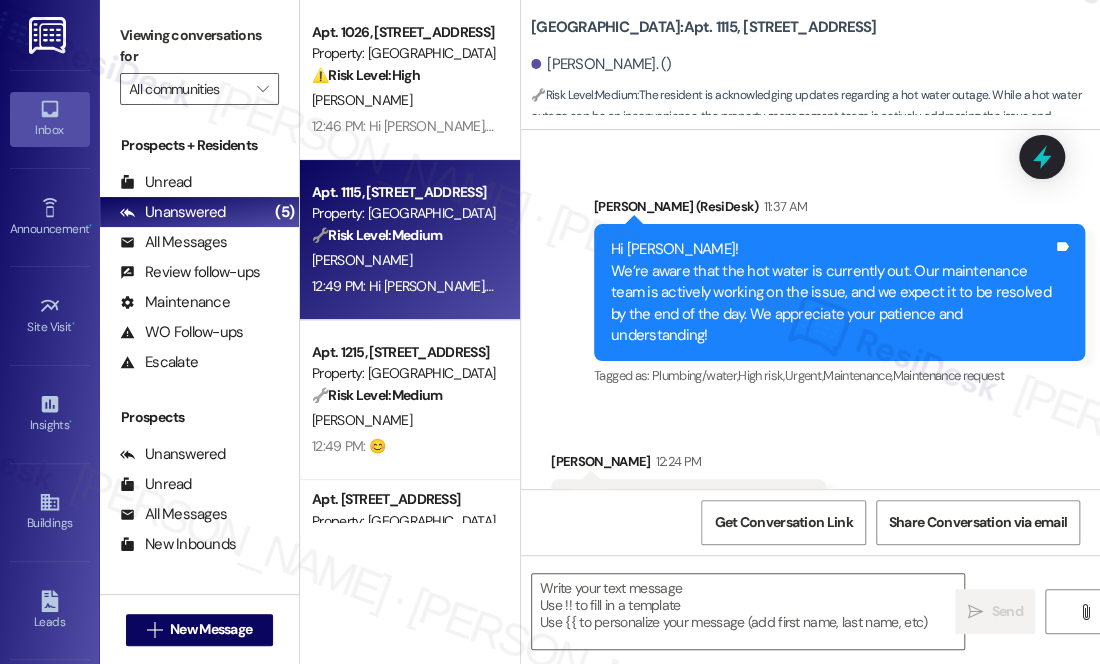 type on "Fetching suggested responses. Please feel free to read through the conversation in the meantime." 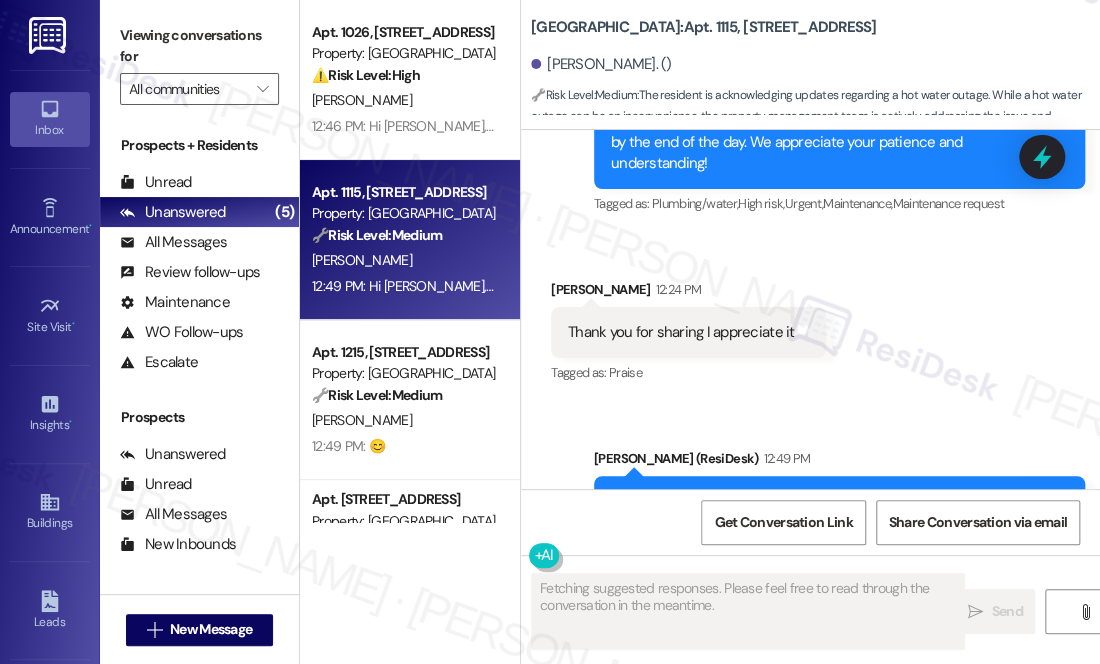 scroll, scrollTop: 26911, scrollLeft: 0, axis: vertical 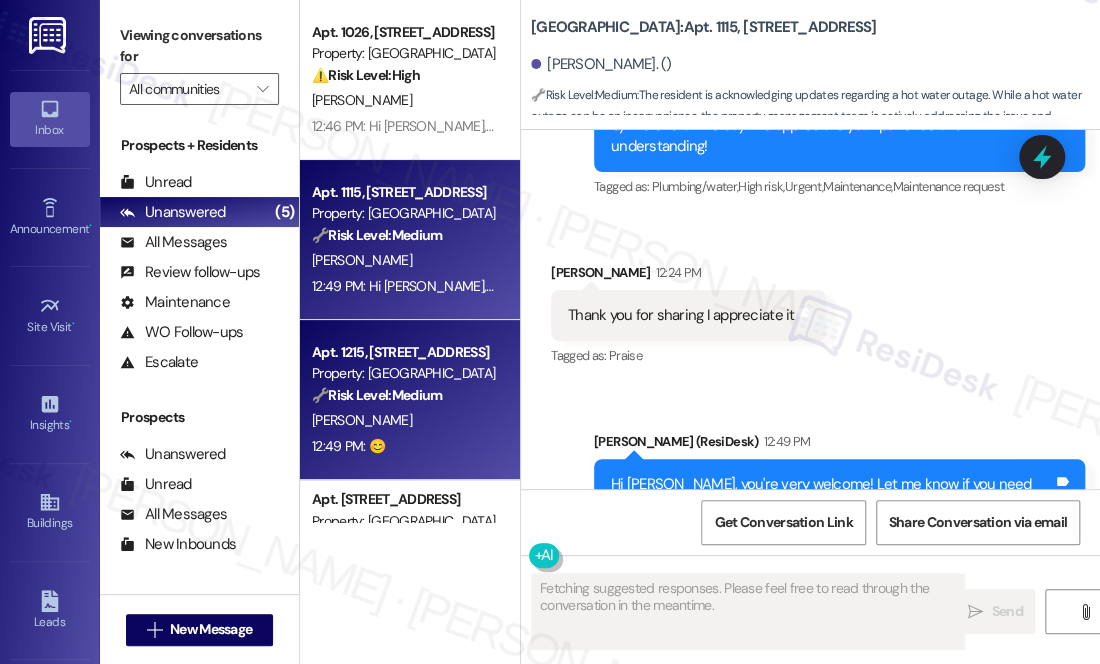 click on "🔧  Risk Level:  Medium" at bounding box center [377, 395] 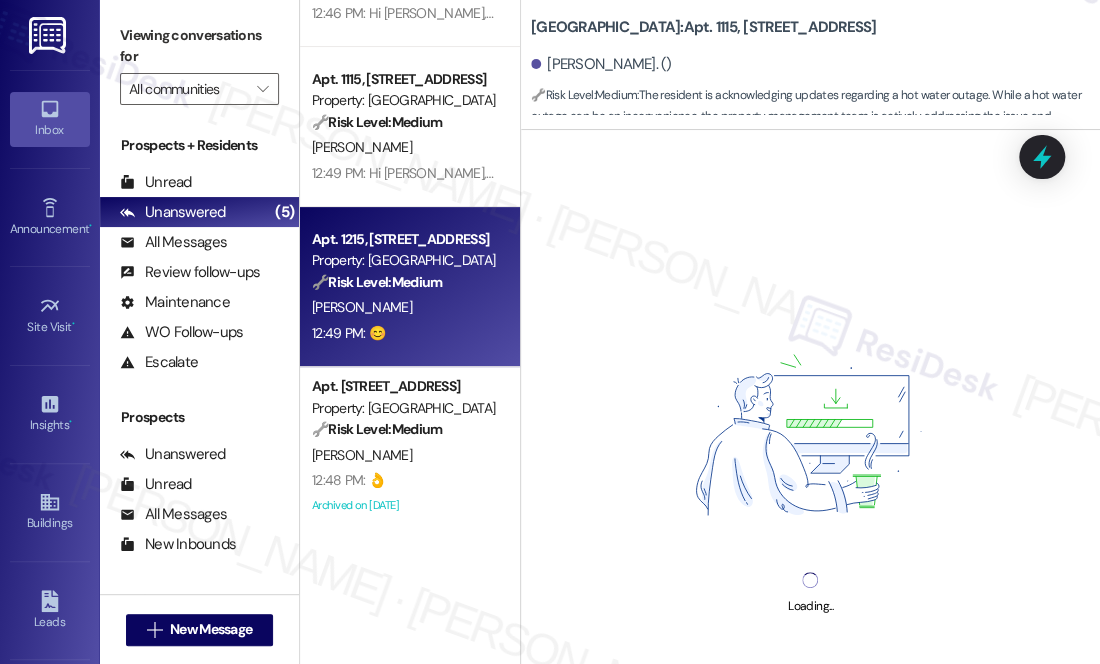 scroll, scrollTop: 117, scrollLeft: 0, axis: vertical 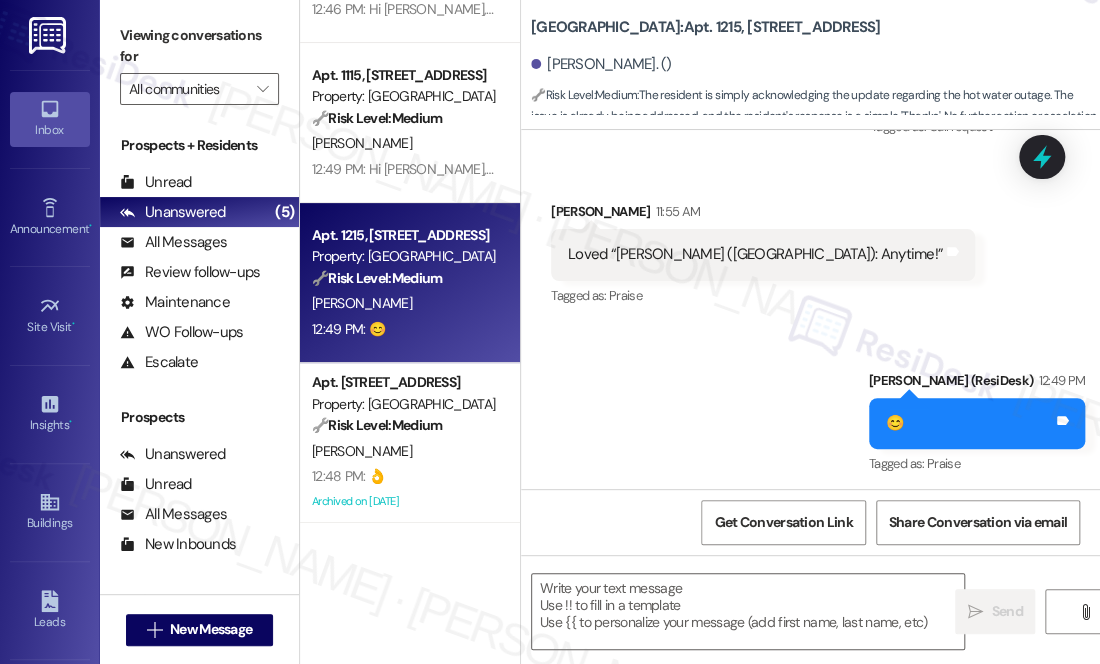 type on "Fetching suggested responses. Please feel free to read through the conversation in the meantime." 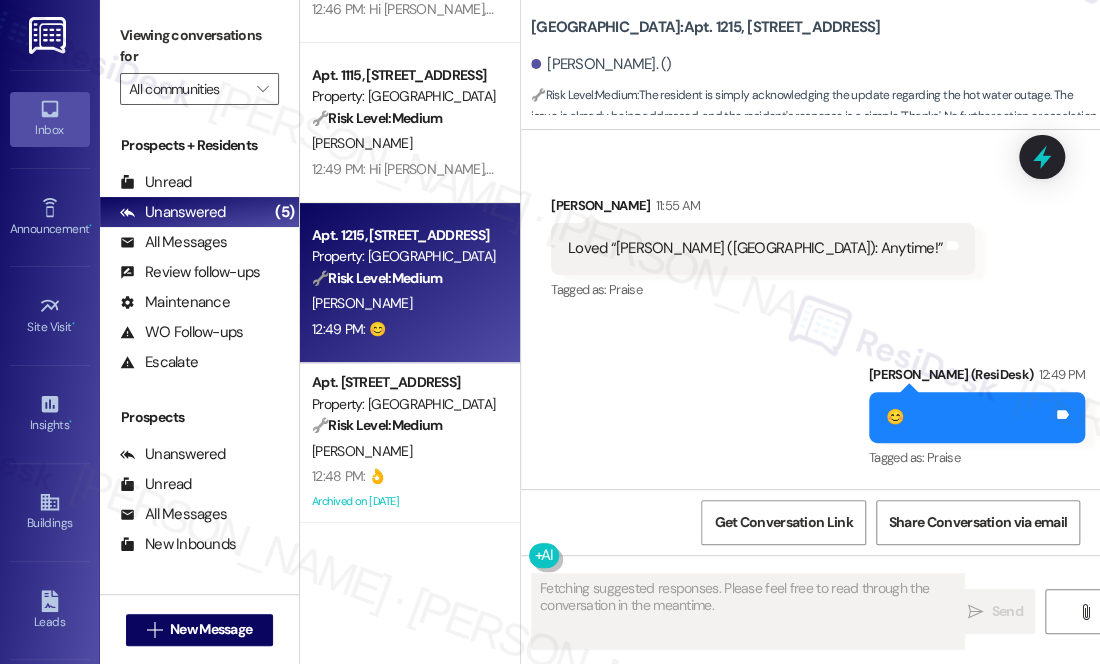 scroll, scrollTop: 20274, scrollLeft: 0, axis: vertical 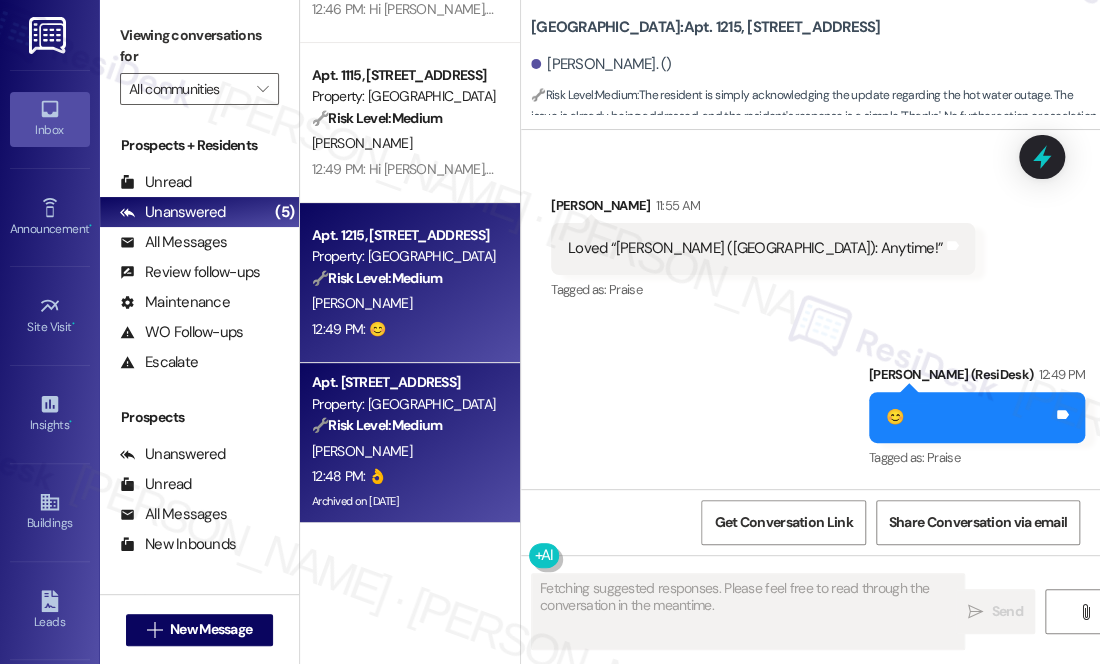 click on "[PERSON_NAME]" at bounding box center (404, 451) 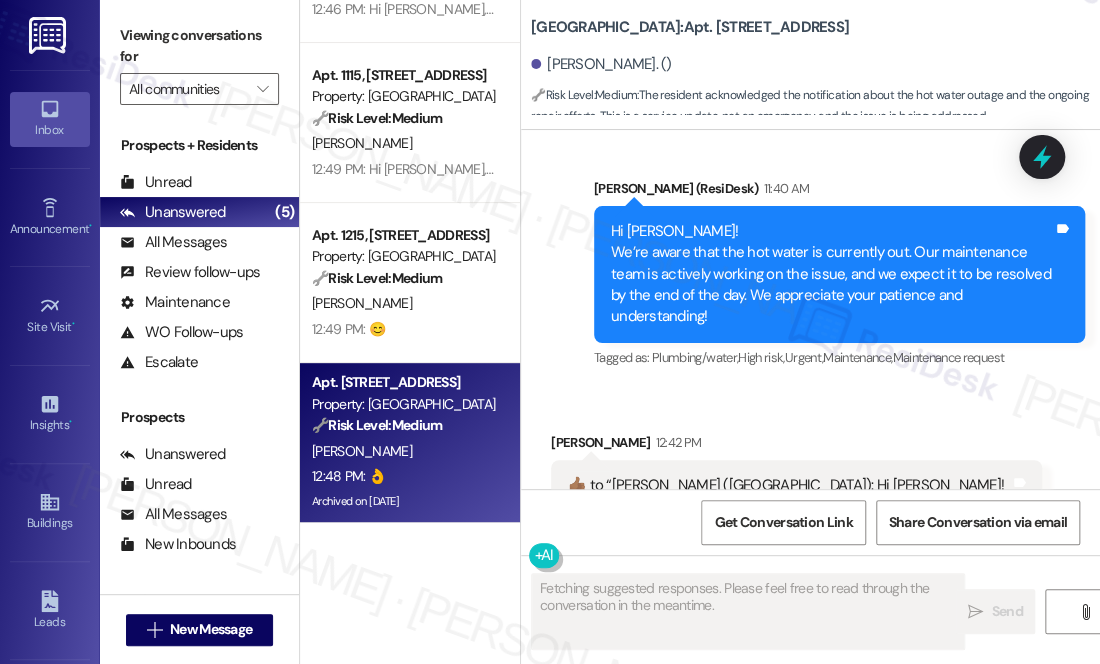 scroll, scrollTop: 27087, scrollLeft: 0, axis: vertical 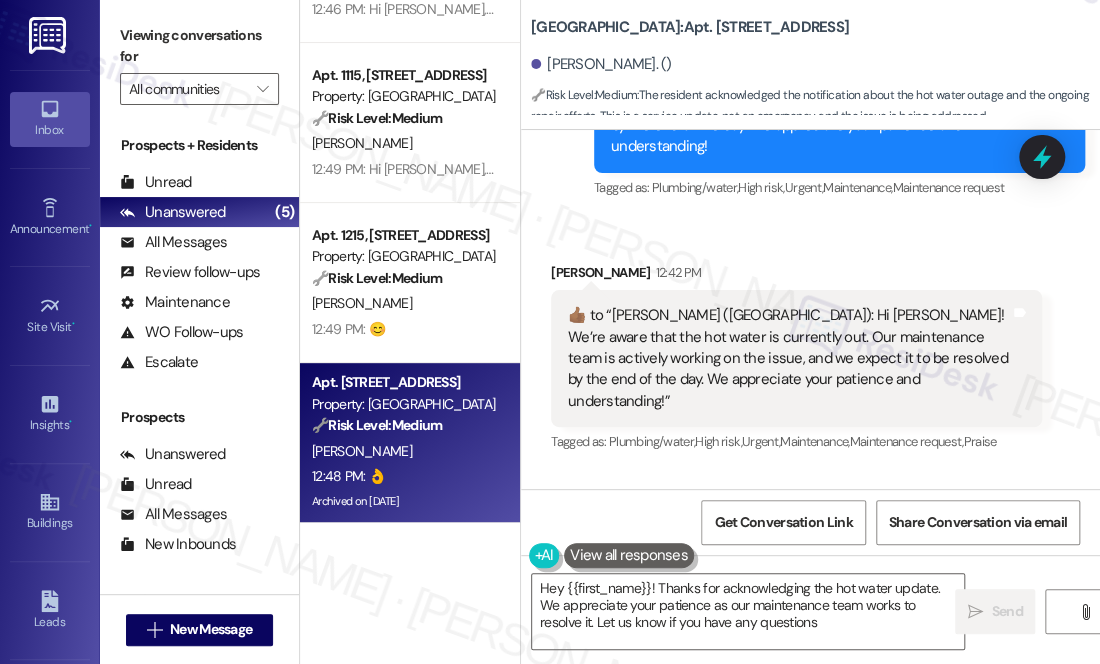 type on "Hey {{first_name}}! Thanks for acknowledging the hot water update. We appreciate your patience as our maintenance team works to resolve it. Let us know if you have any questions!" 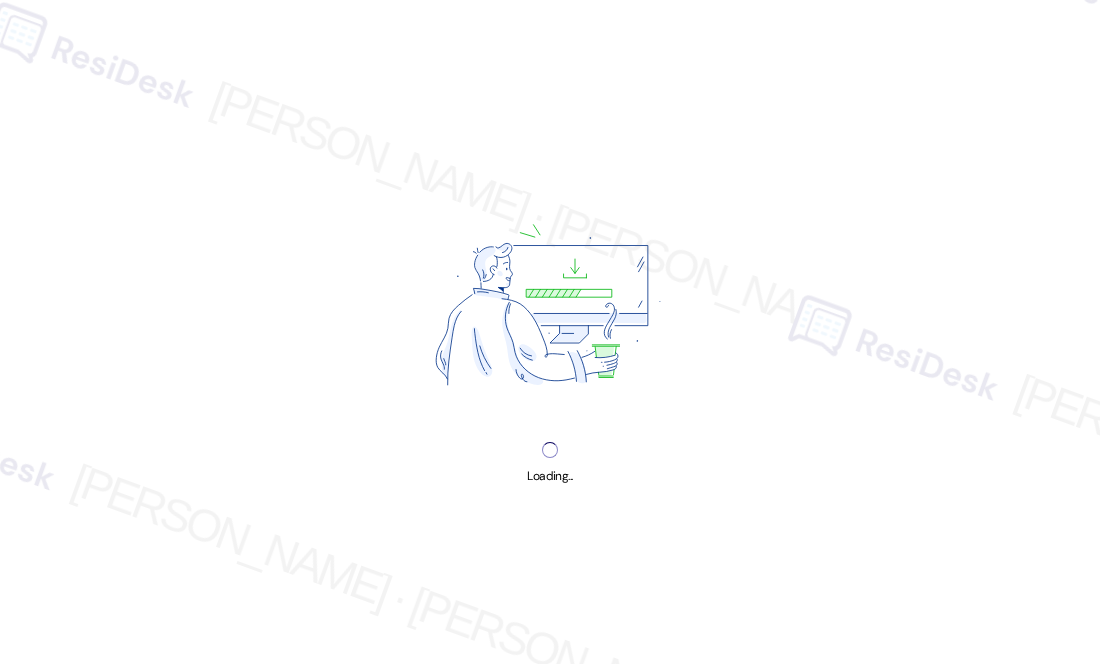 scroll, scrollTop: 0, scrollLeft: 0, axis: both 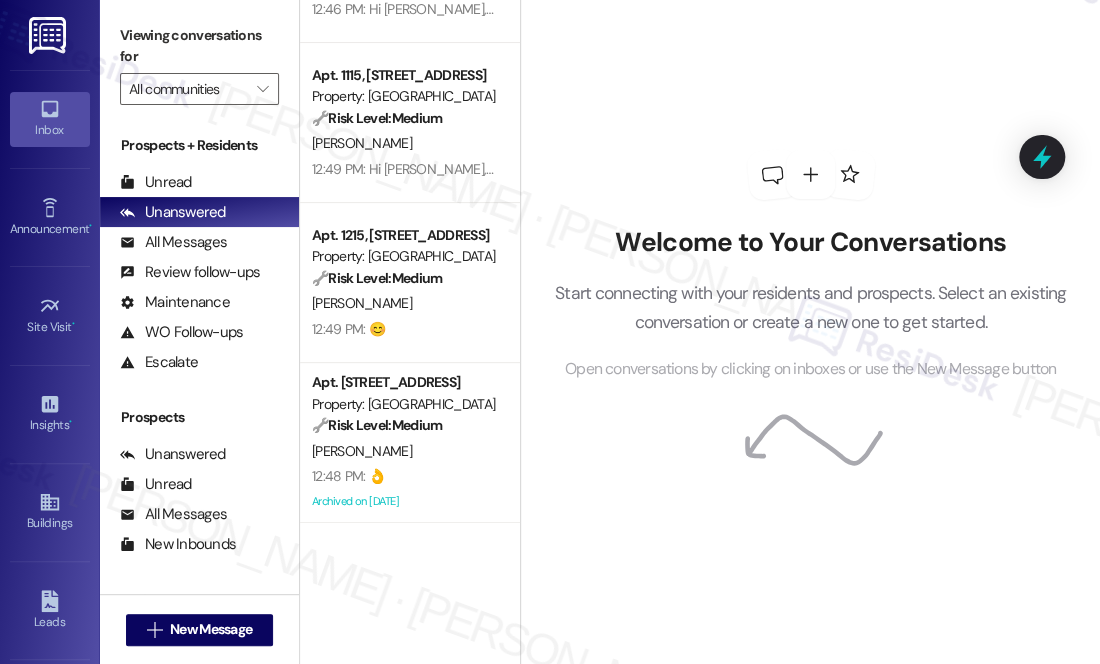 click on "Start connecting with your residents and prospects. Select an existing conversation or create a new one to get started." at bounding box center [810, 307] 